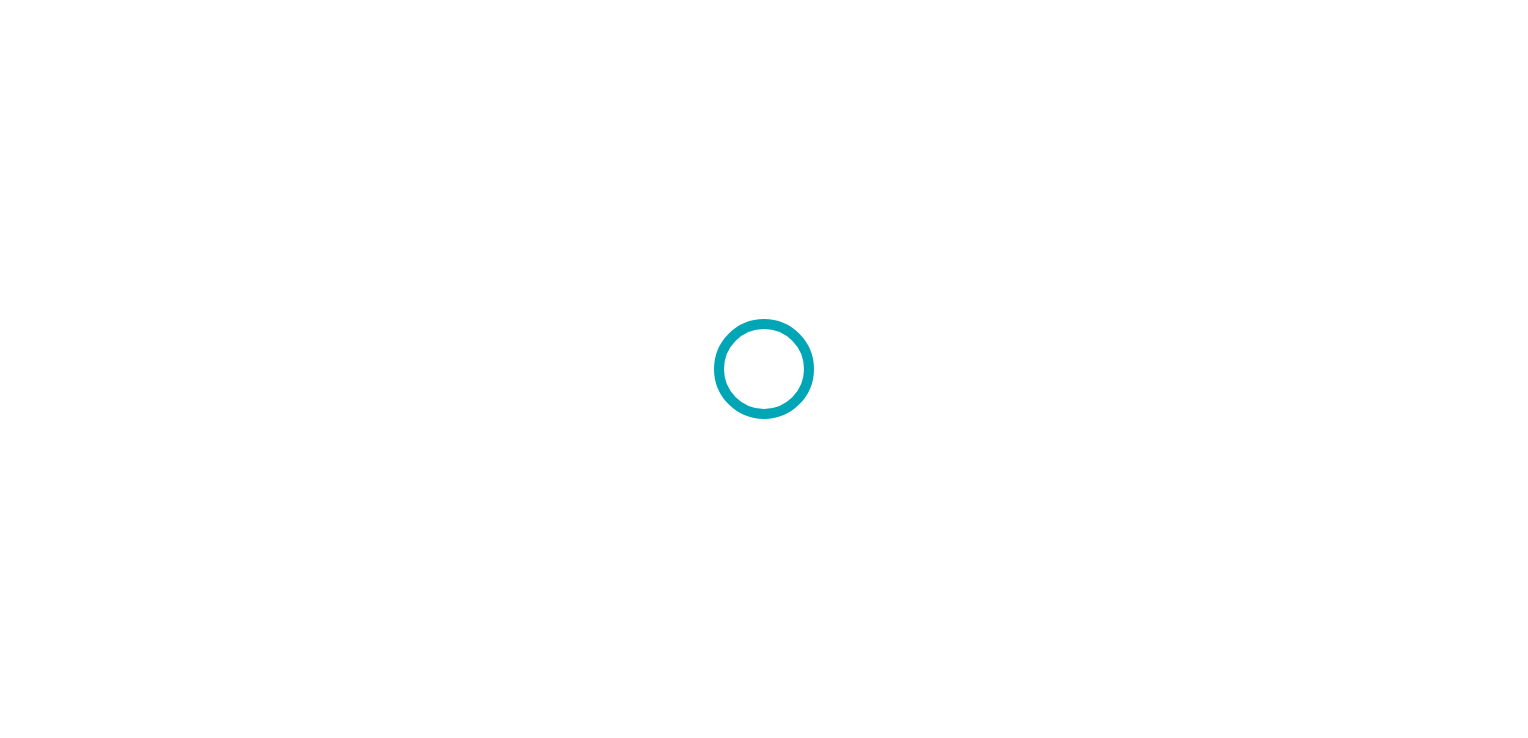 scroll, scrollTop: 0, scrollLeft: 0, axis: both 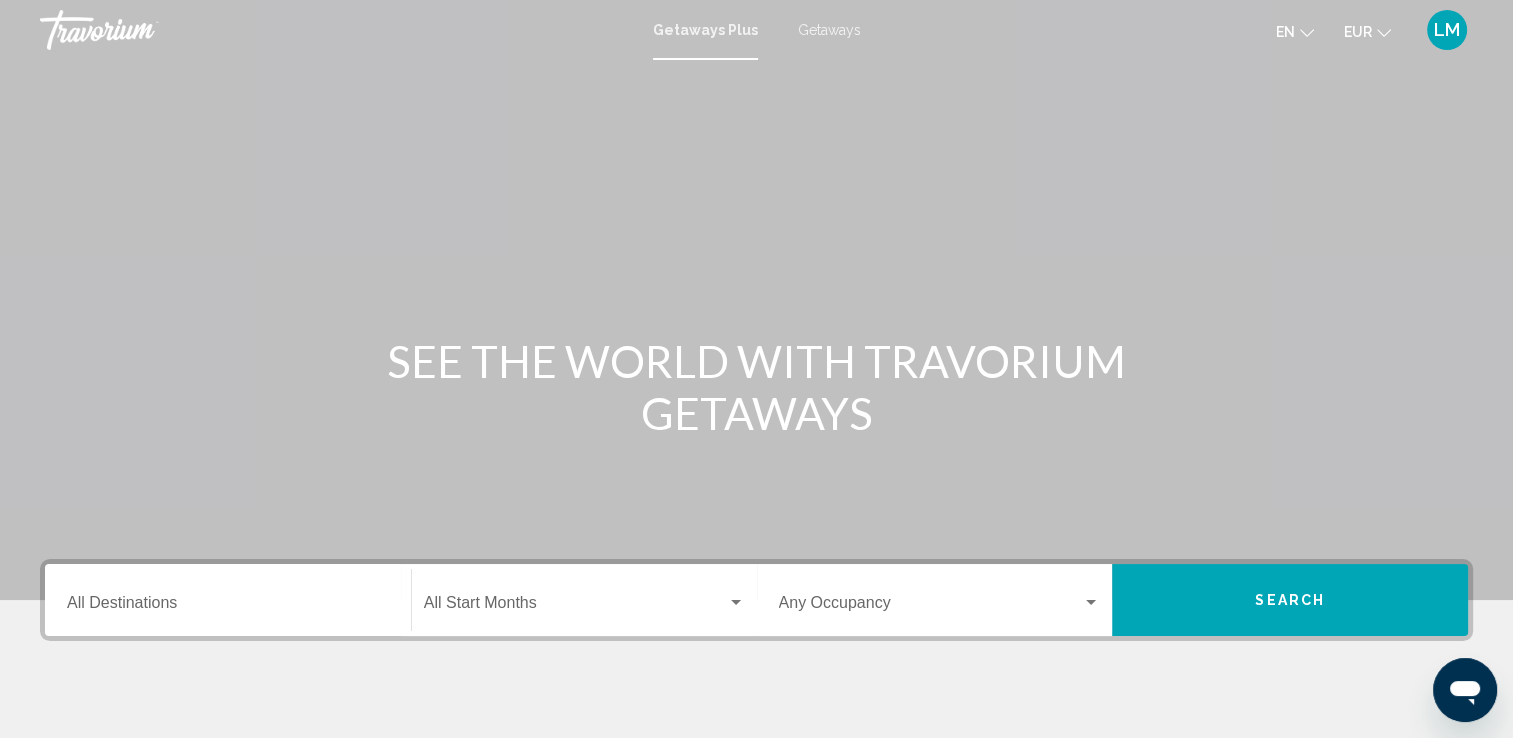 click on "Getaways" at bounding box center (829, 30) 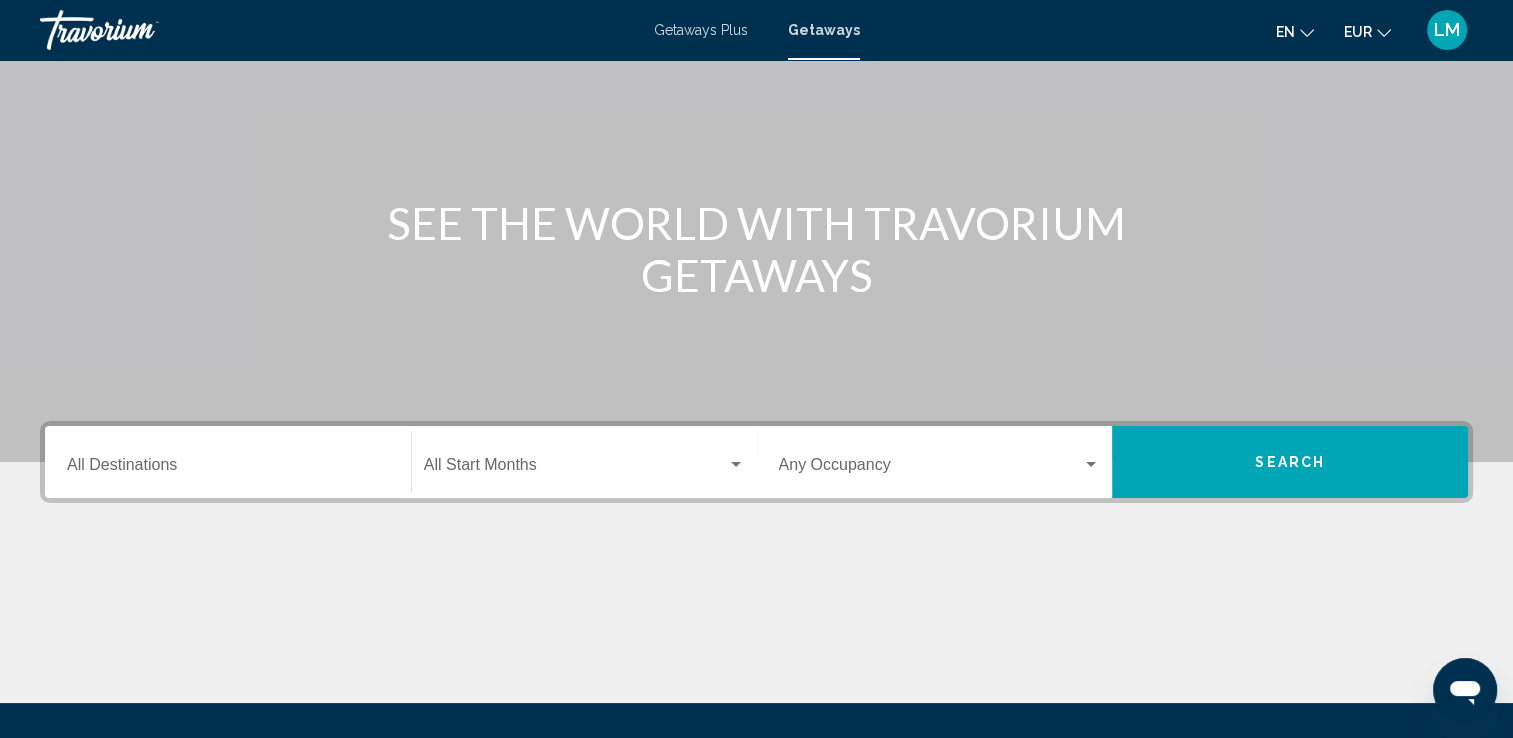 scroll, scrollTop: 347, scrollLeft: 0, axis: vertical 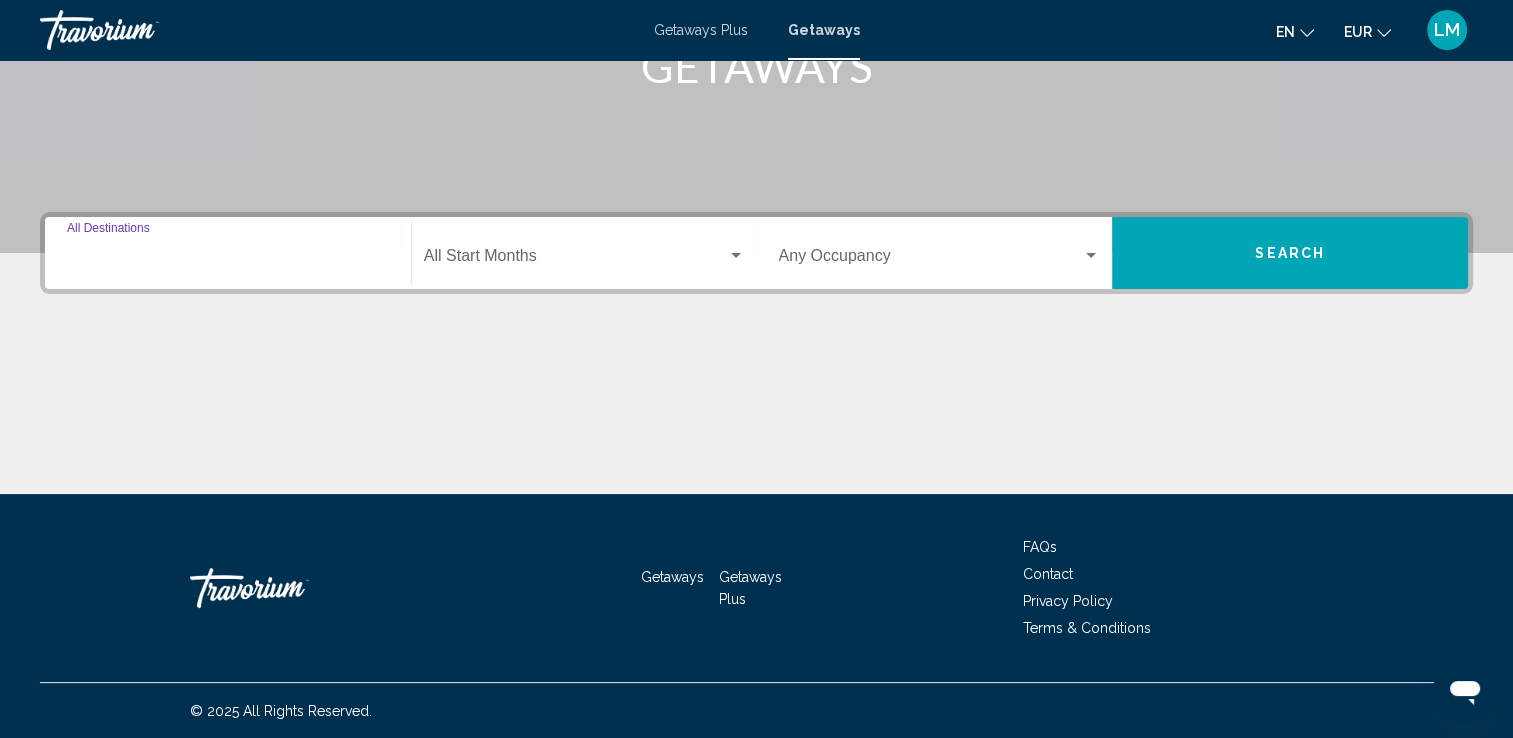 click on "Destination All Destinations" at bounding box center (228, 260) 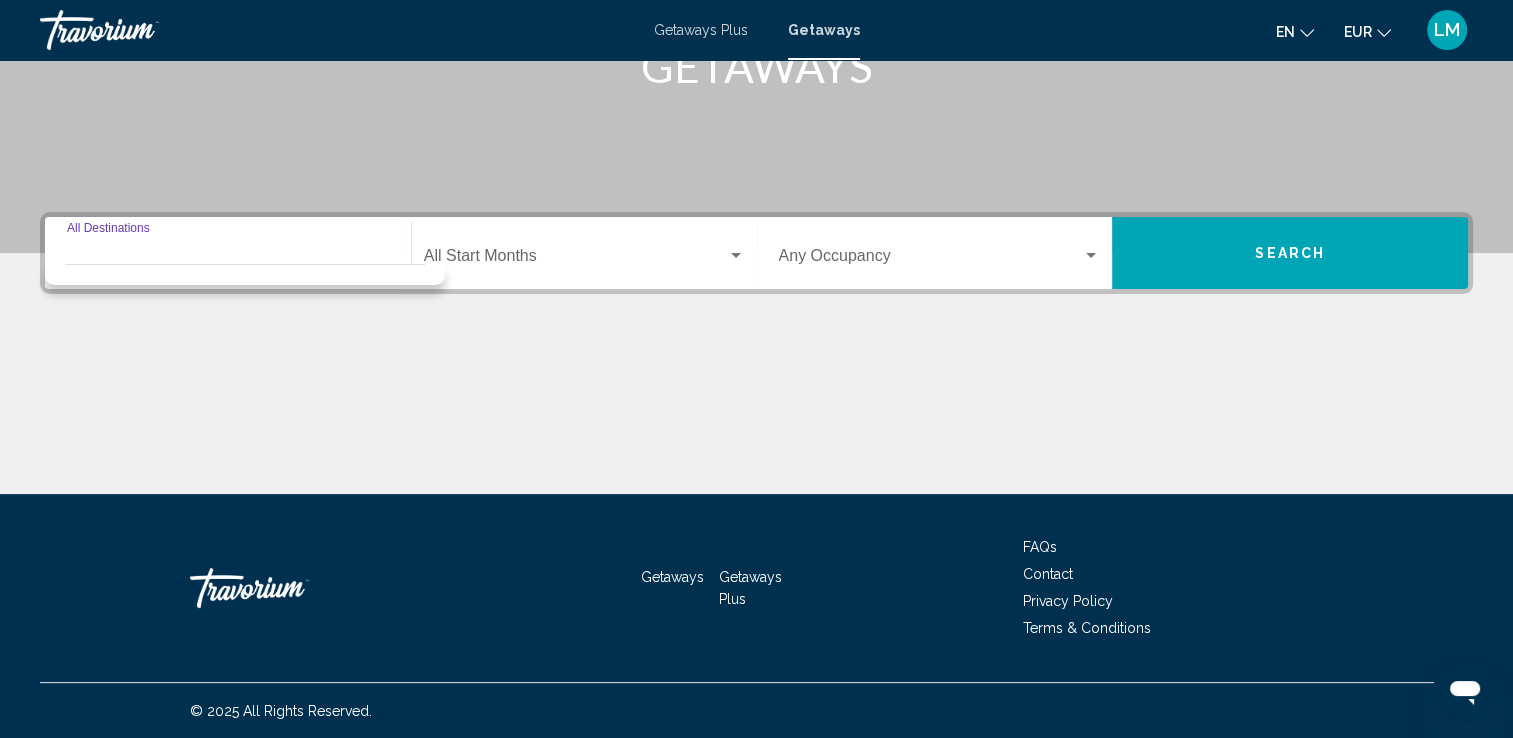click on "Destination All Destinations" at bounding box center (228, 260) 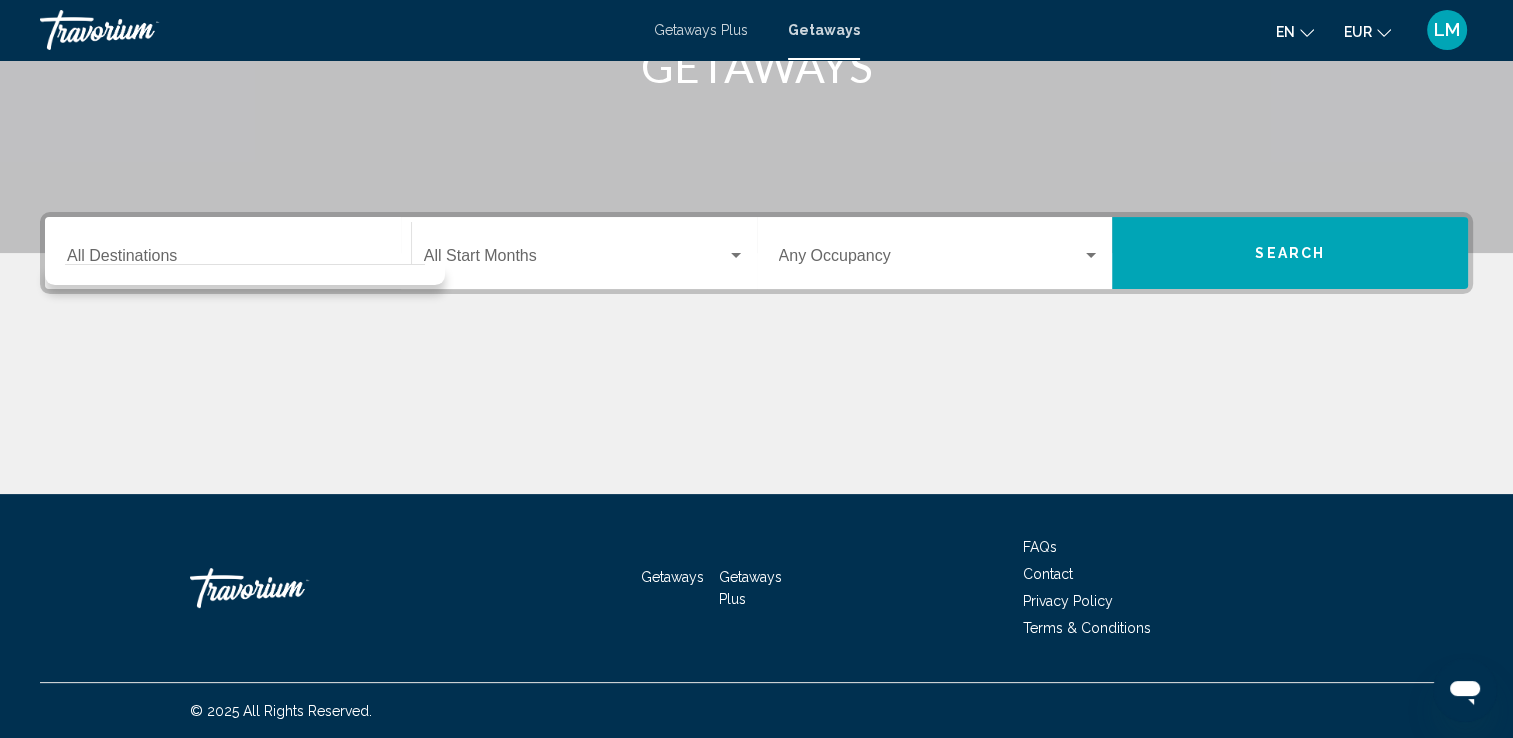 click on "Destination All Destinations Start Month All Start Months Occupancy Any Occupancy Search" at bounding box center [756, 253] 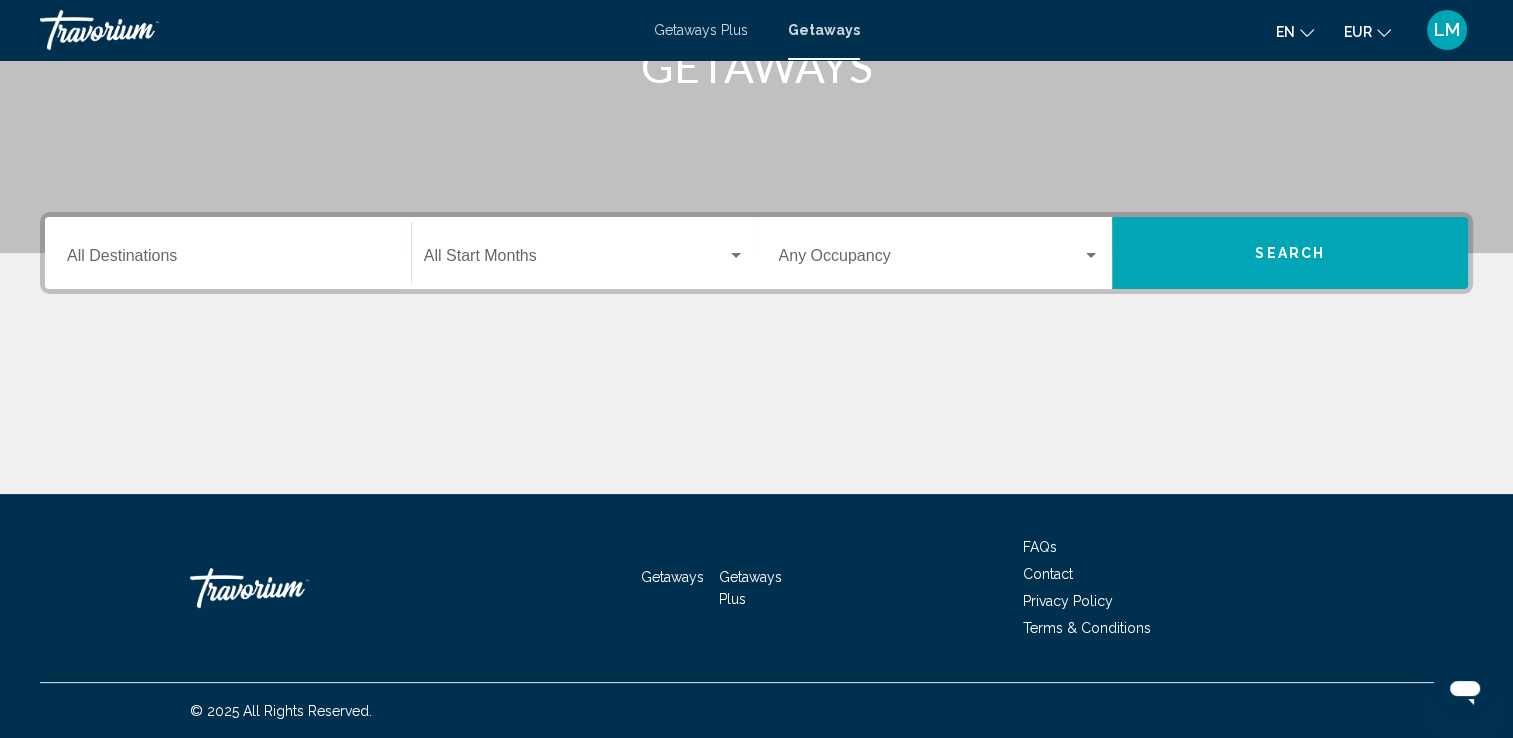 click on "Destination All Destinations" at bounding box center [228, 260] 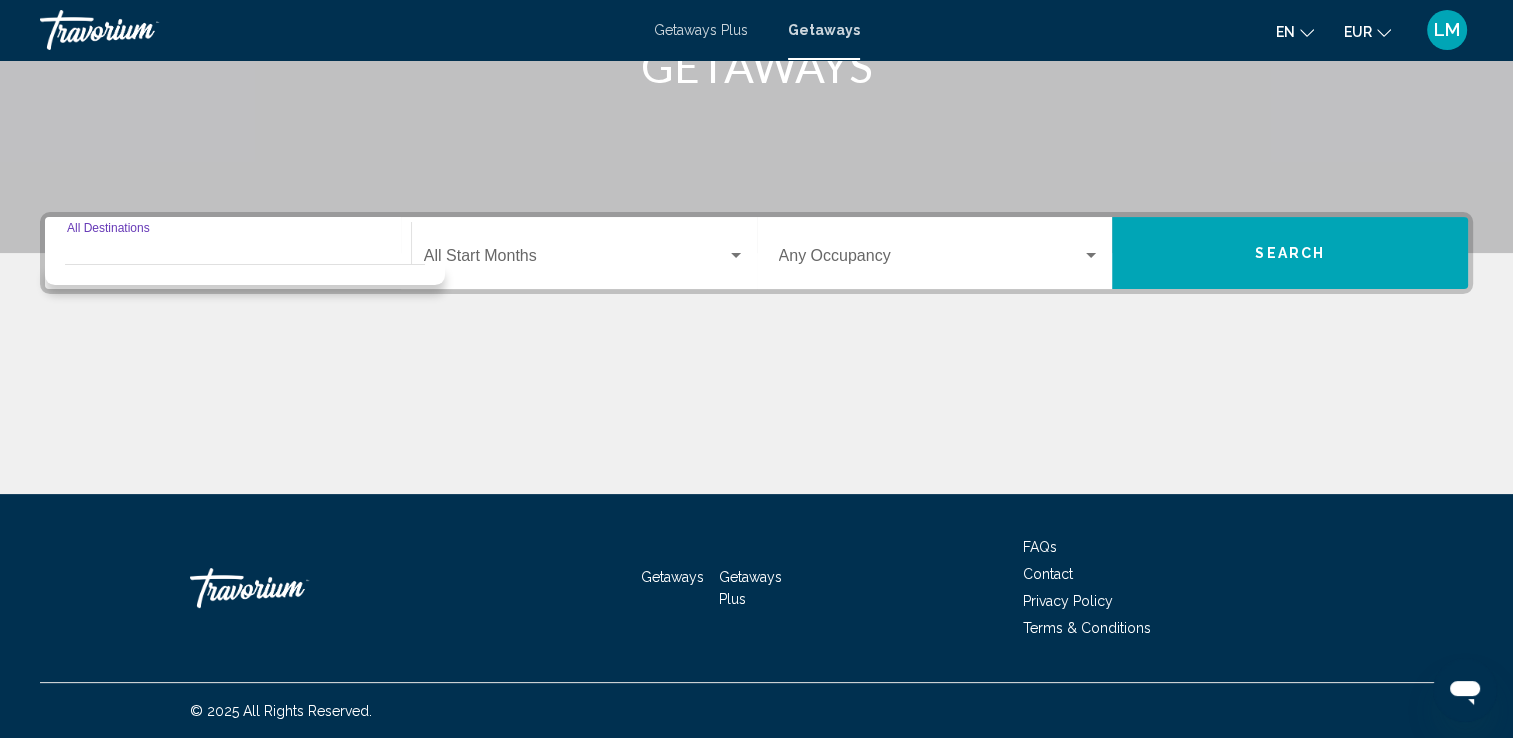 click at bounding box center (245, 264) 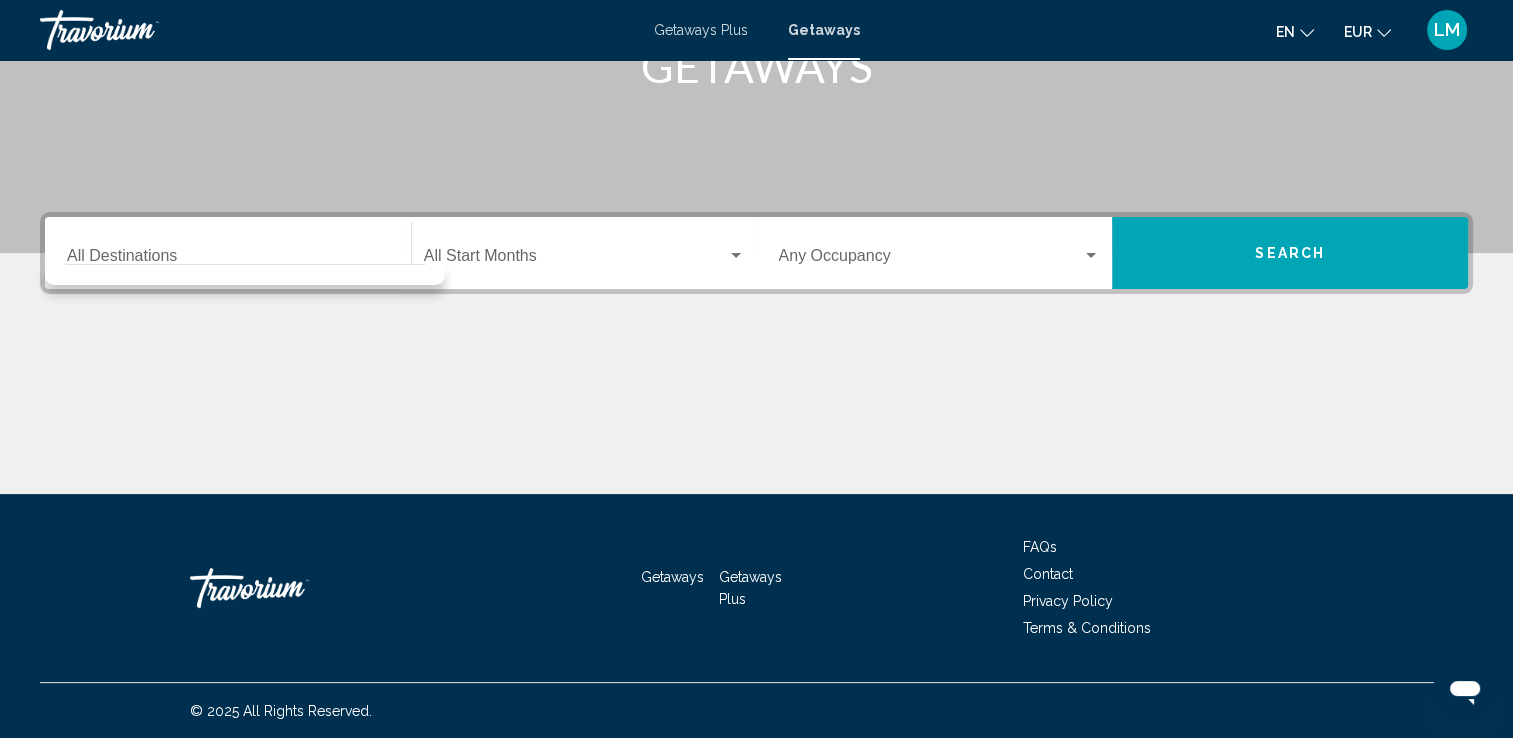 click on "Destination All Destinations" at bounding box center [228, 253] 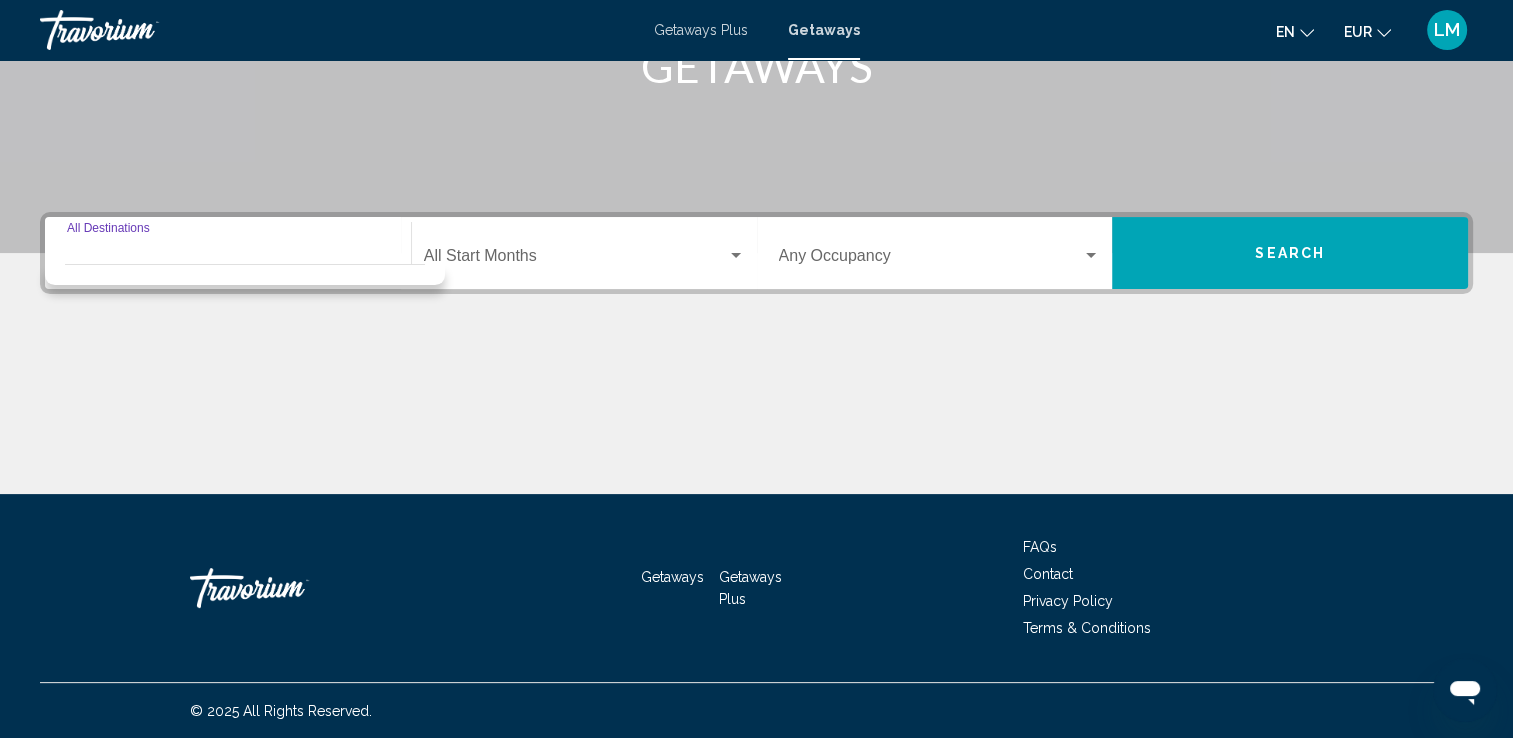 click on "Destination All Destinations" at bounding box center [228, 260] 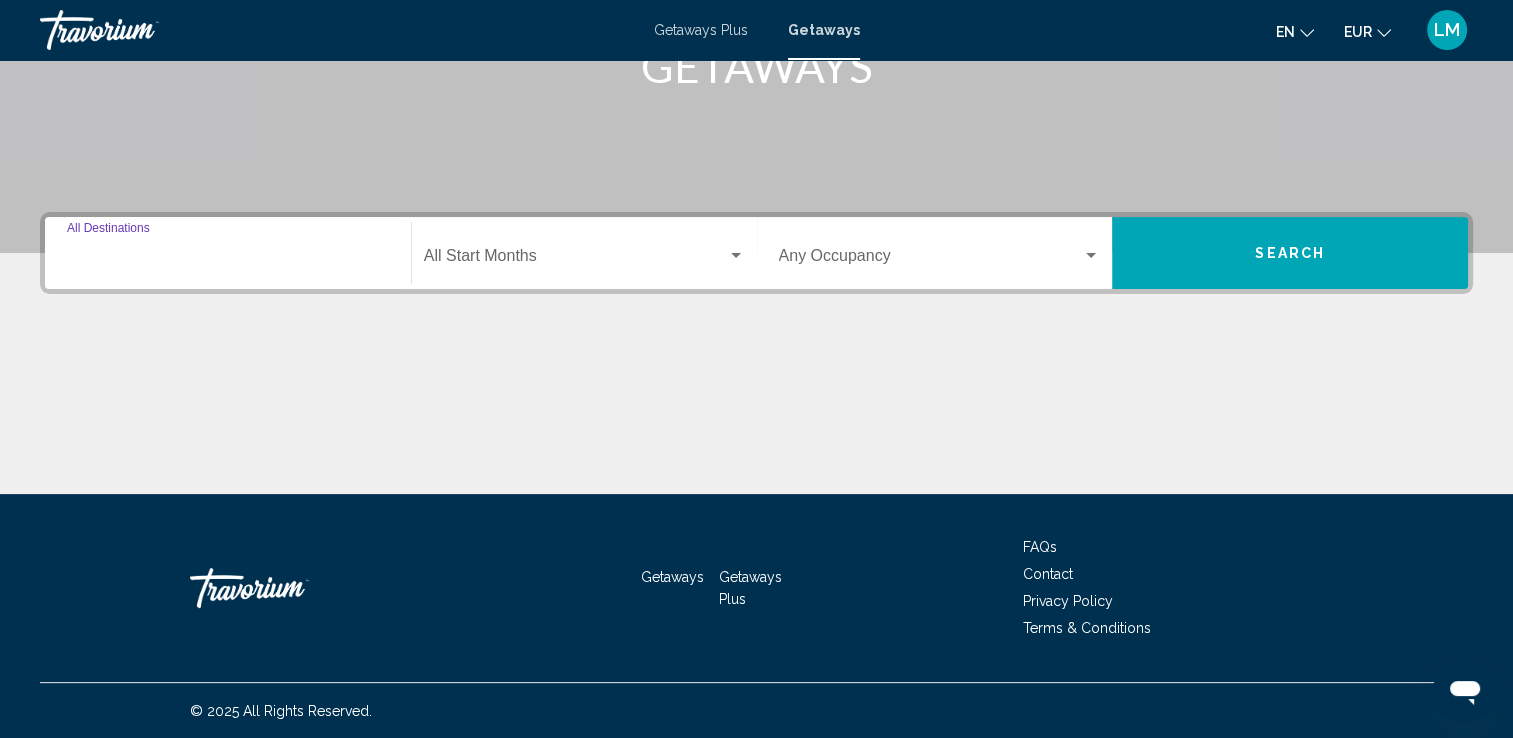 click on "Destination All Destinations" at bounding box center [228, 260] 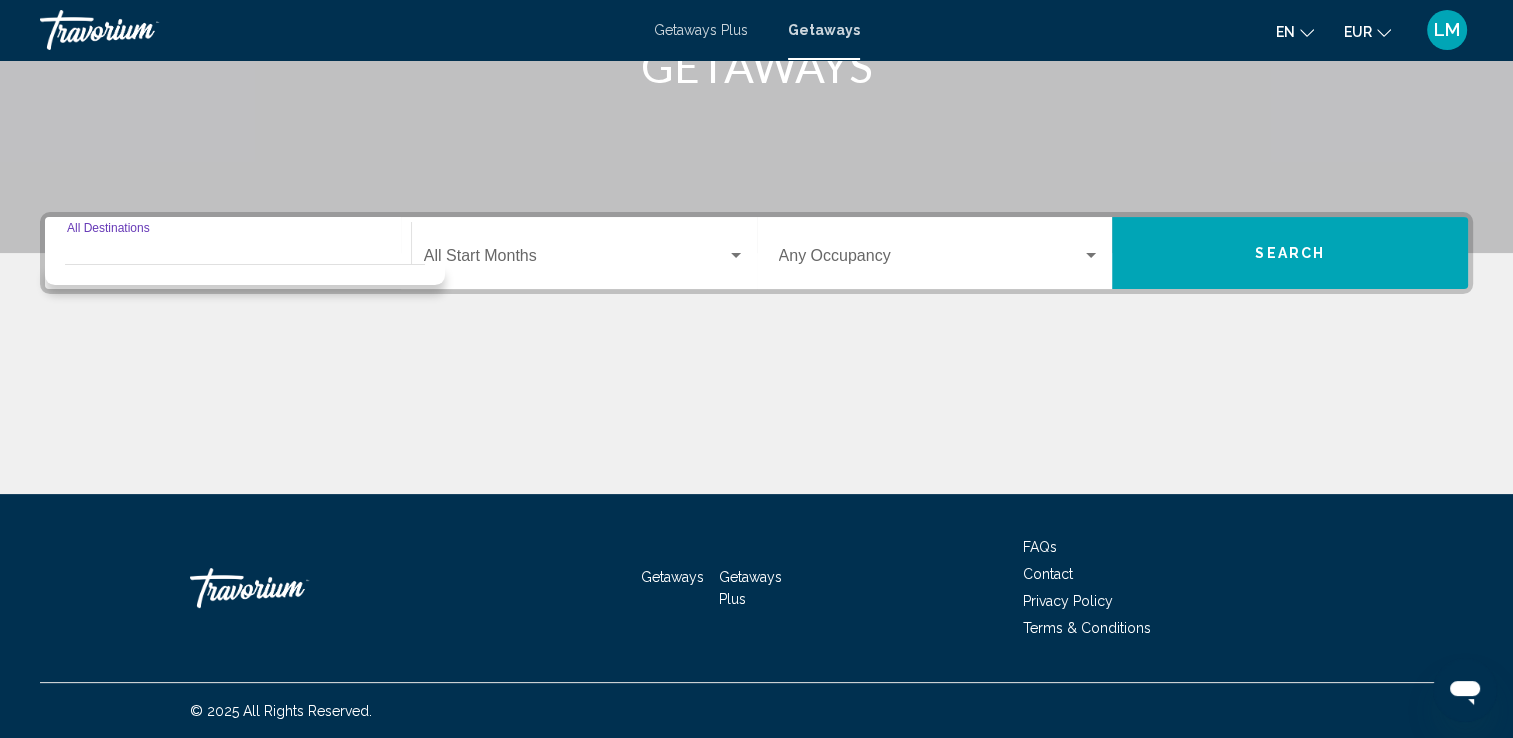 click on "Destination All Destinations" at bounding box center [228, 253] 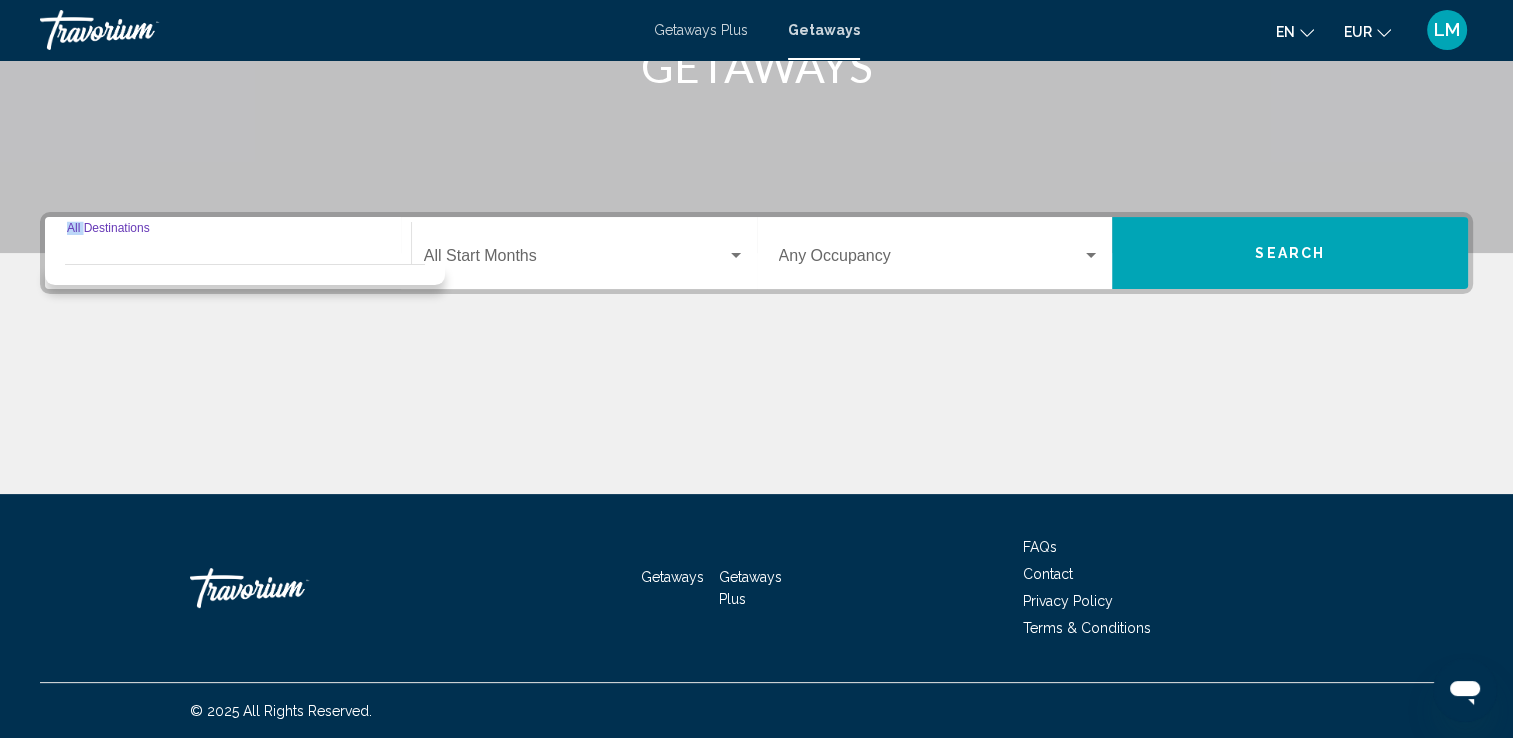 click on "Destination All Destinations" at bounding box center (228, 253) 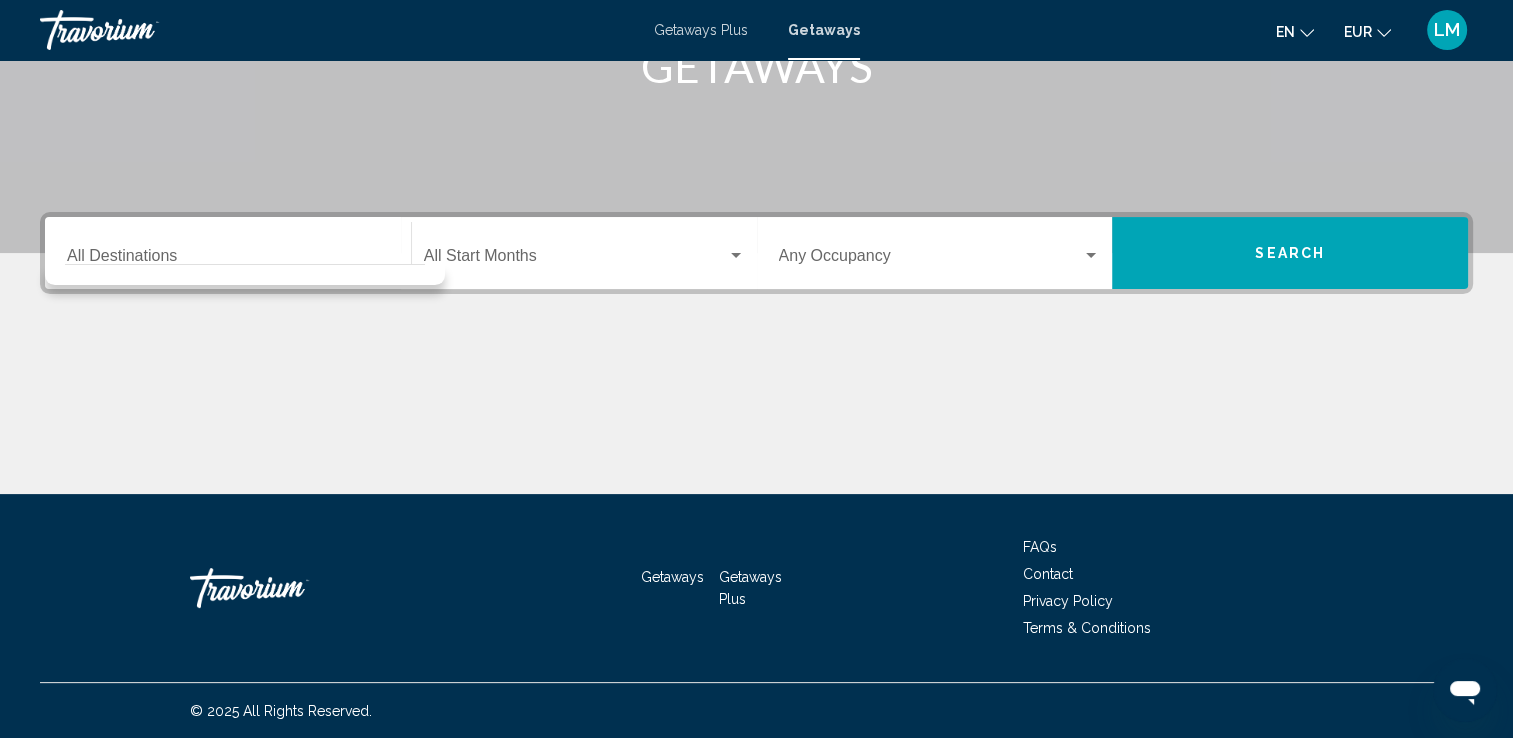 click on "Destination All Destinations" at bounding box center [228, 253] 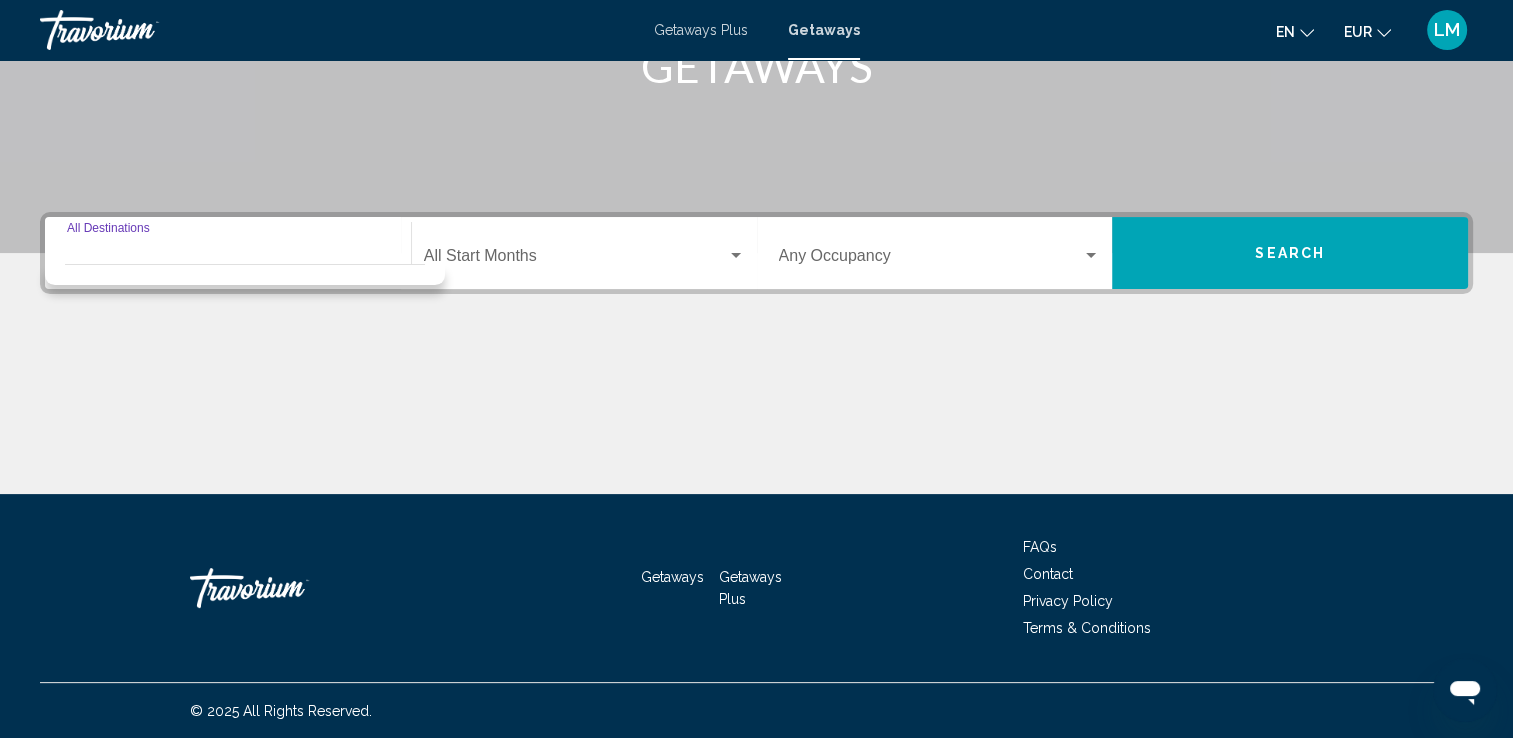 click on "Destination All Destinations" at bounding box center (228, 260) 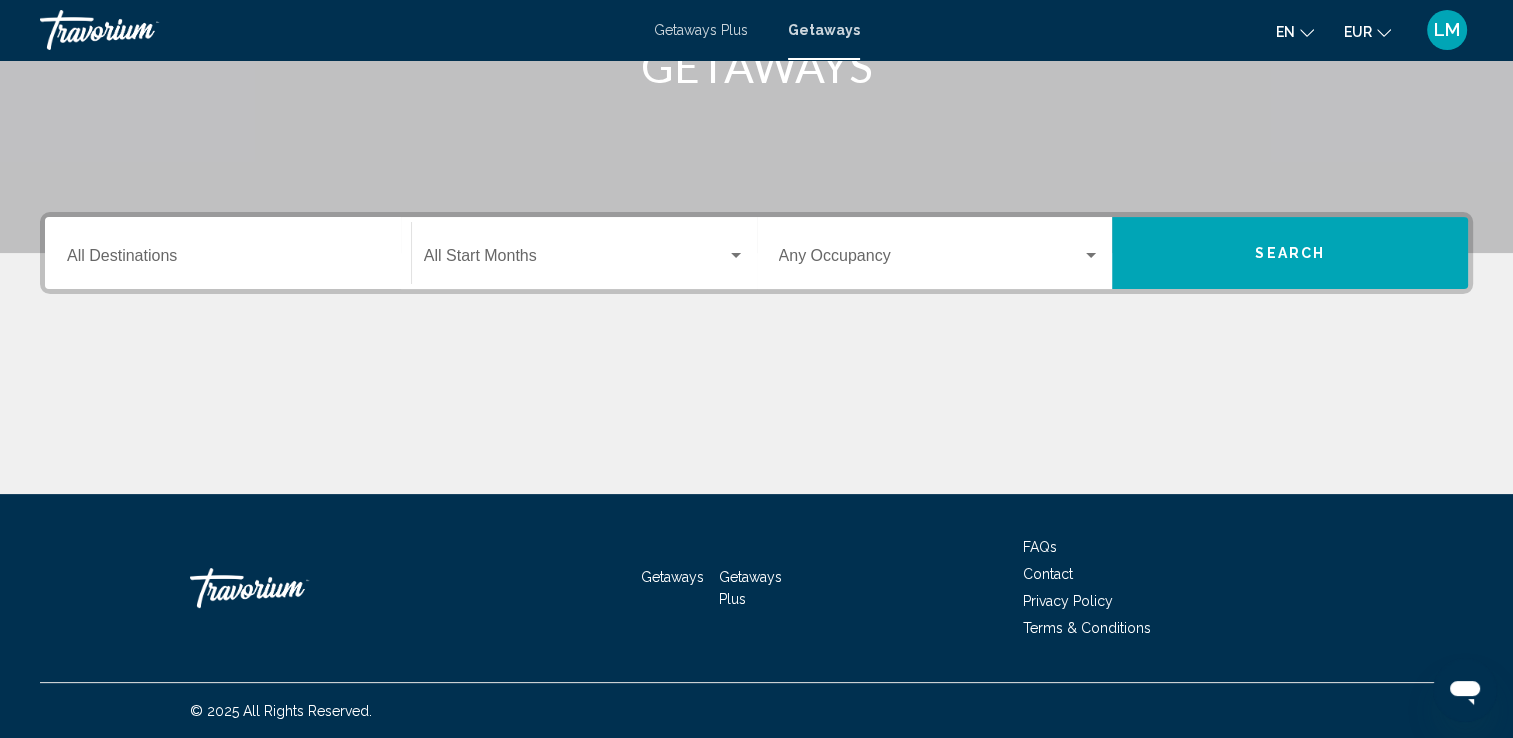 click on "Destination All Destinations" at bounding box center [228, 253] 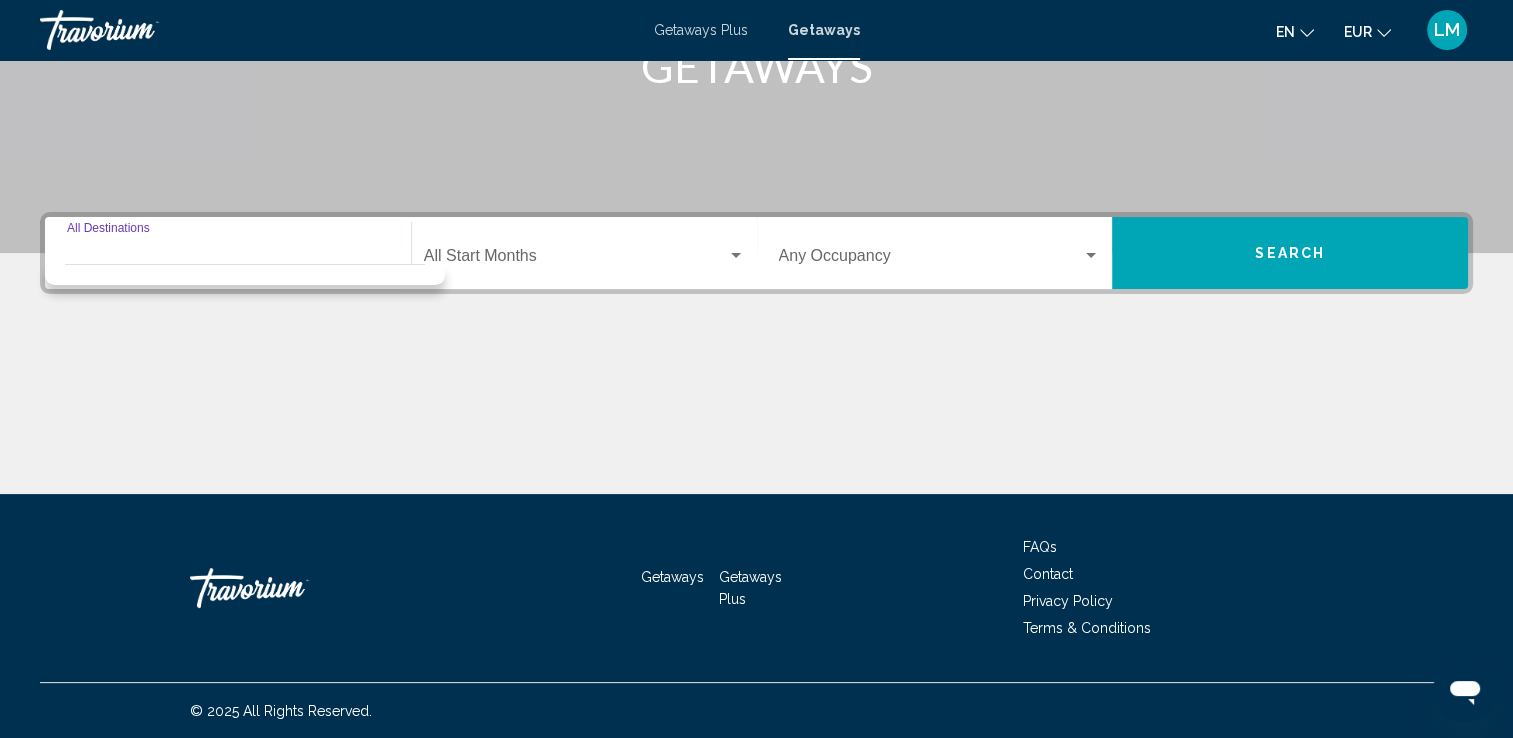 click on "Start Month All Start Months" 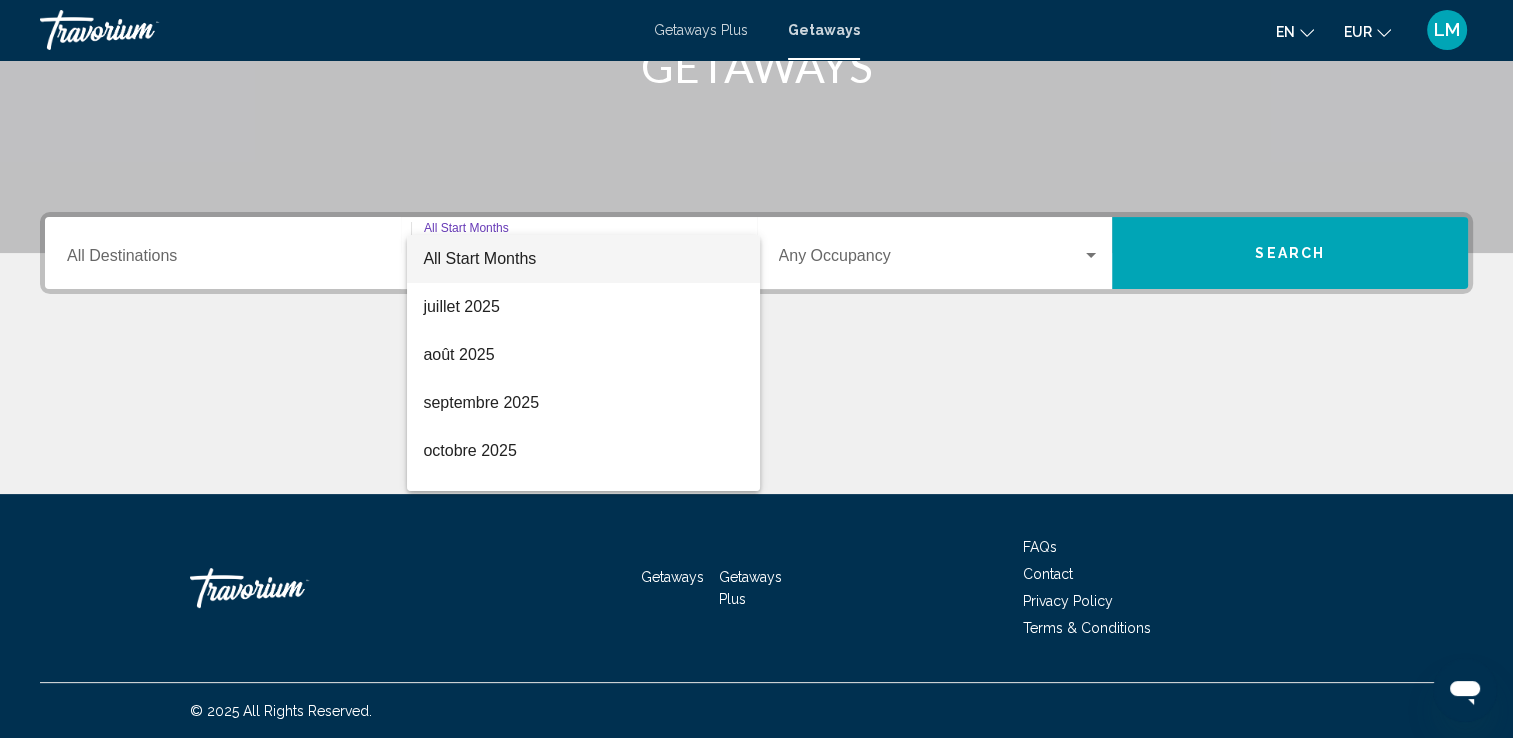 click at bounding box center [756, 369] 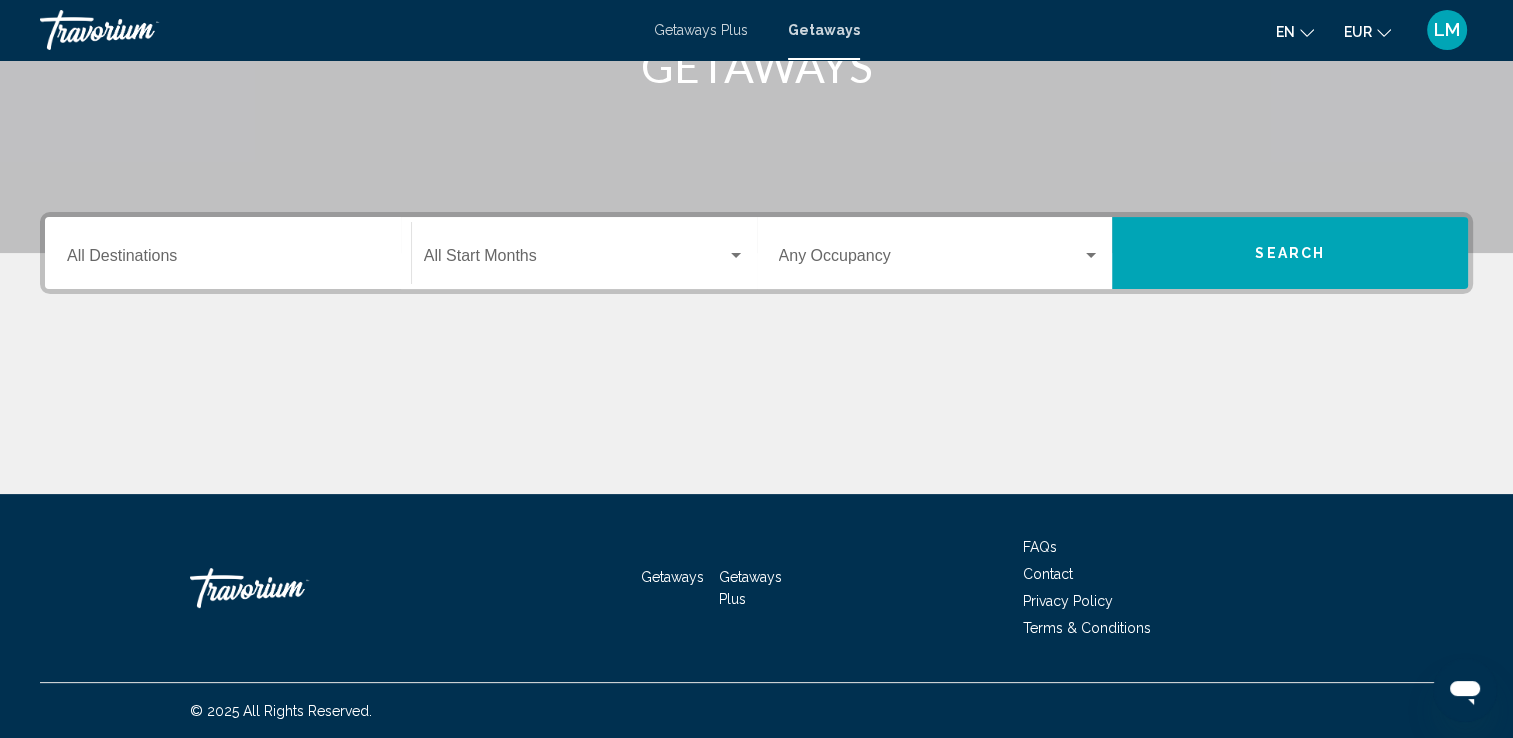 click on "Destination All Destinations" at bounding box center (228, 260) 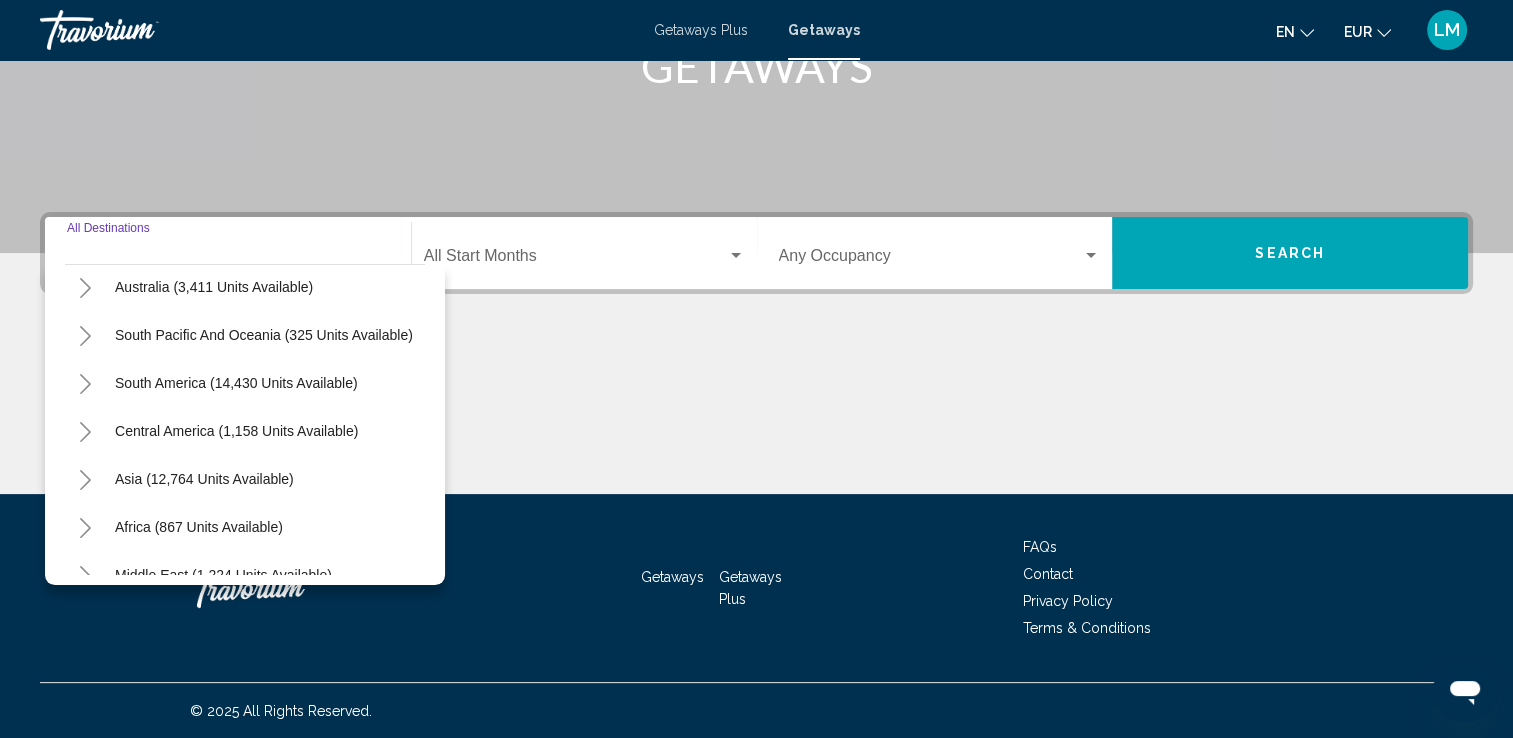 scroll, scrollTop: 200, scrollLeft: 0, axis: vertical 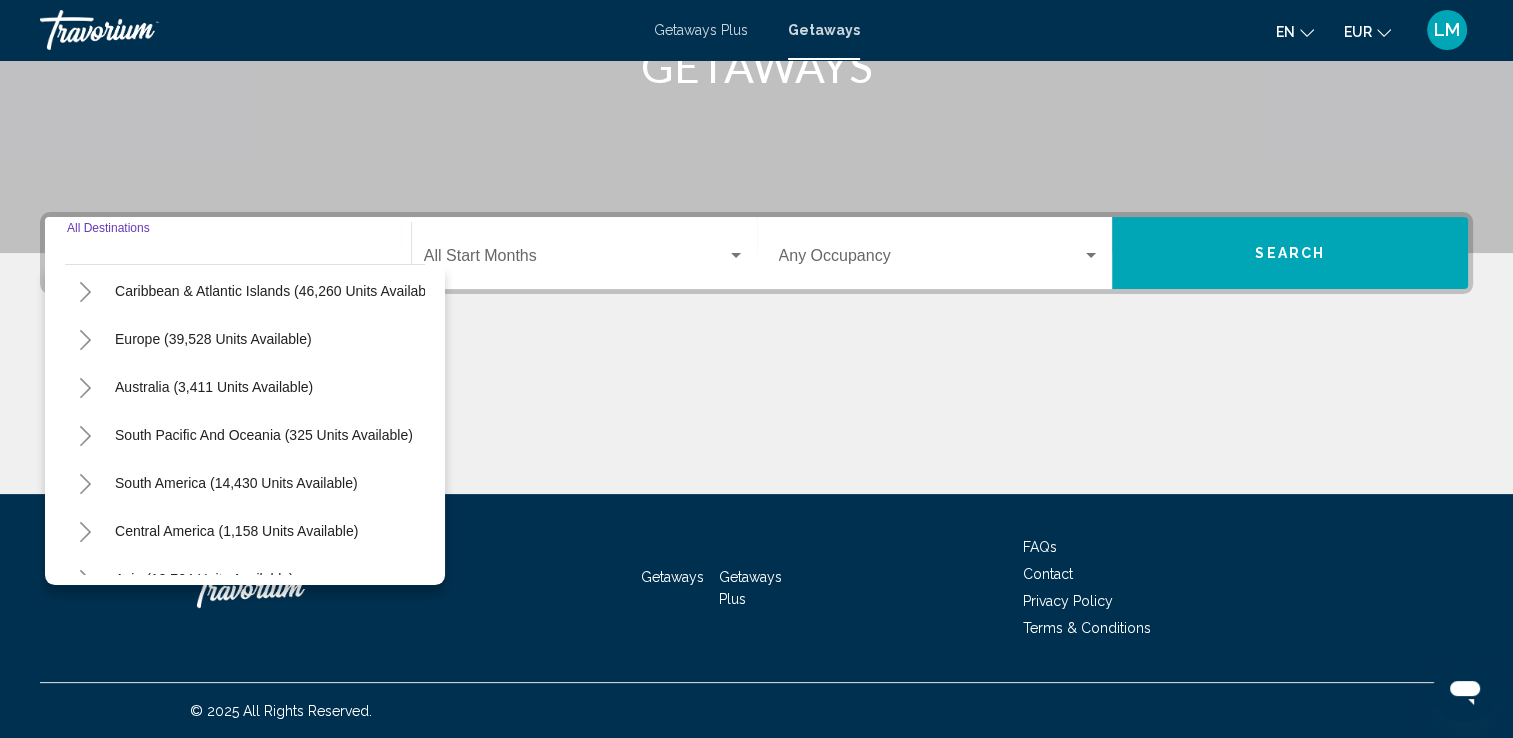 click 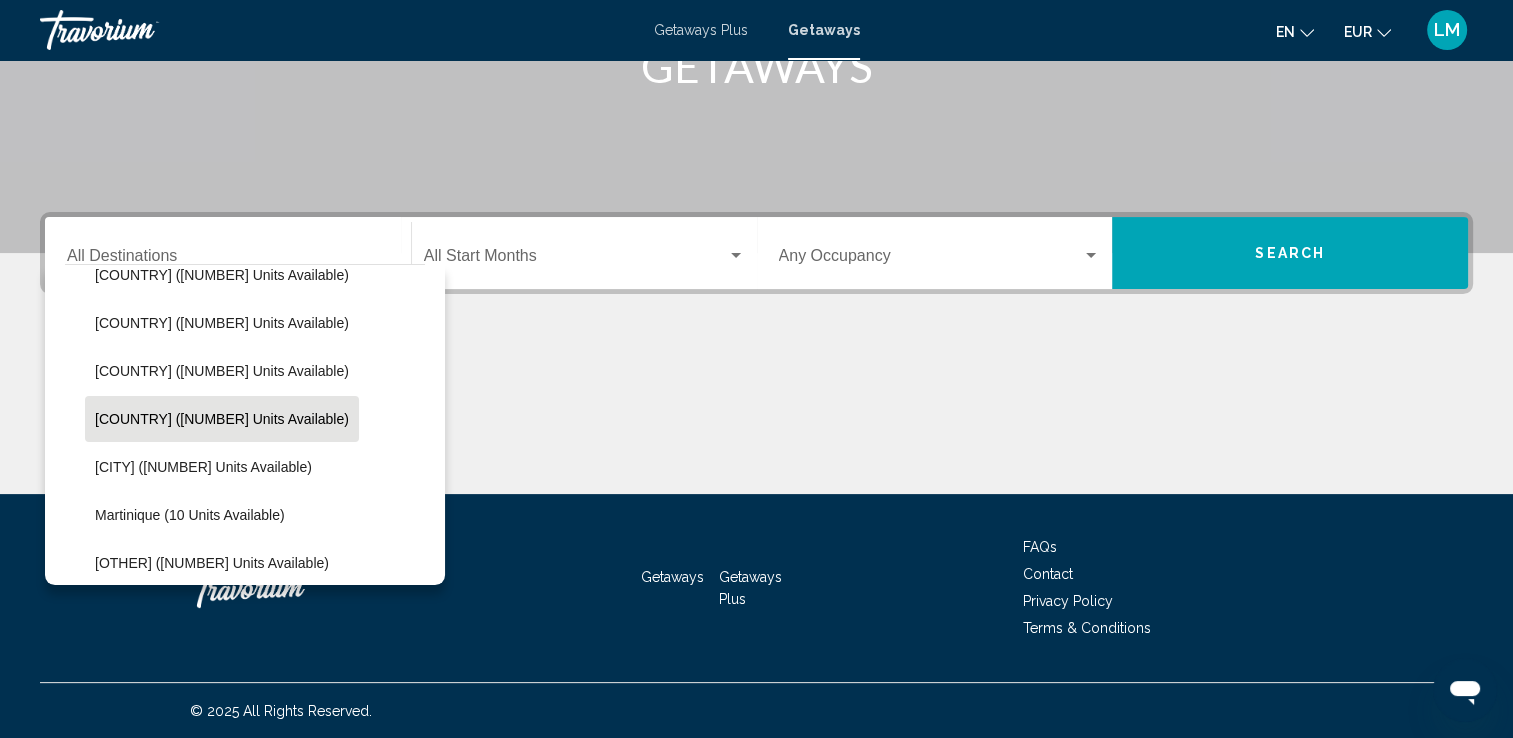 scroll, scrollTop: 300, scrollLeft: 0, axis: vertical 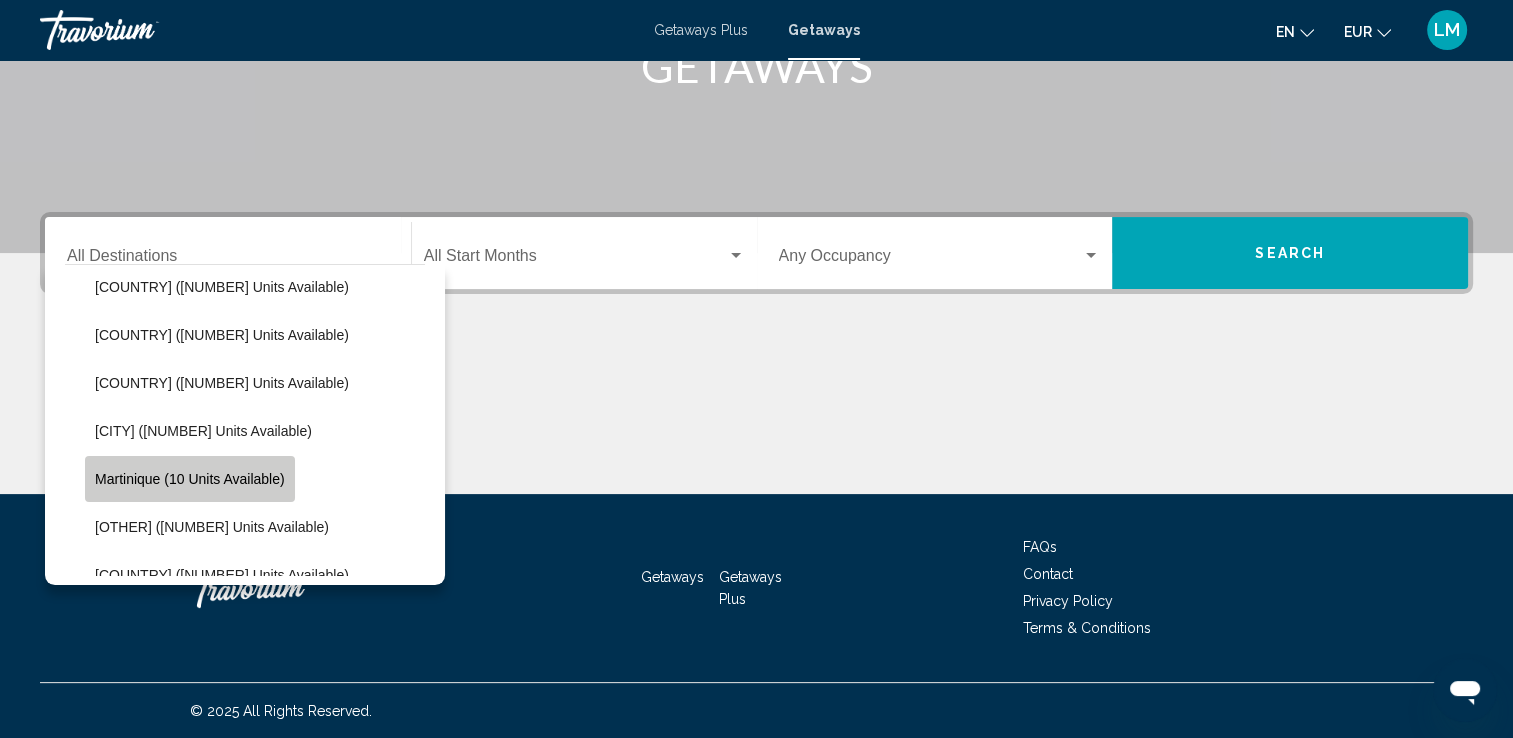 click on "Martinique (10 units available)" 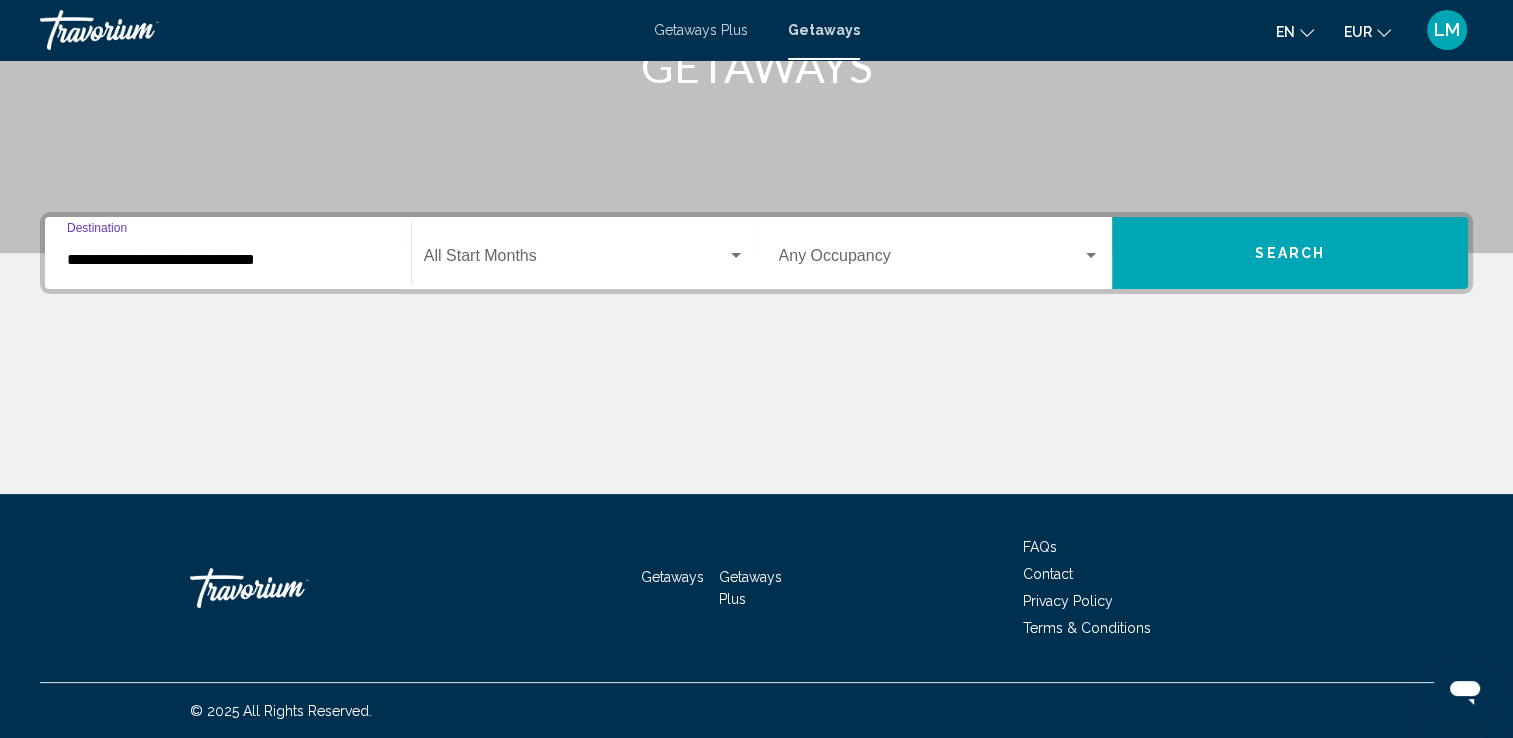 click at bounding box center (575, 260) 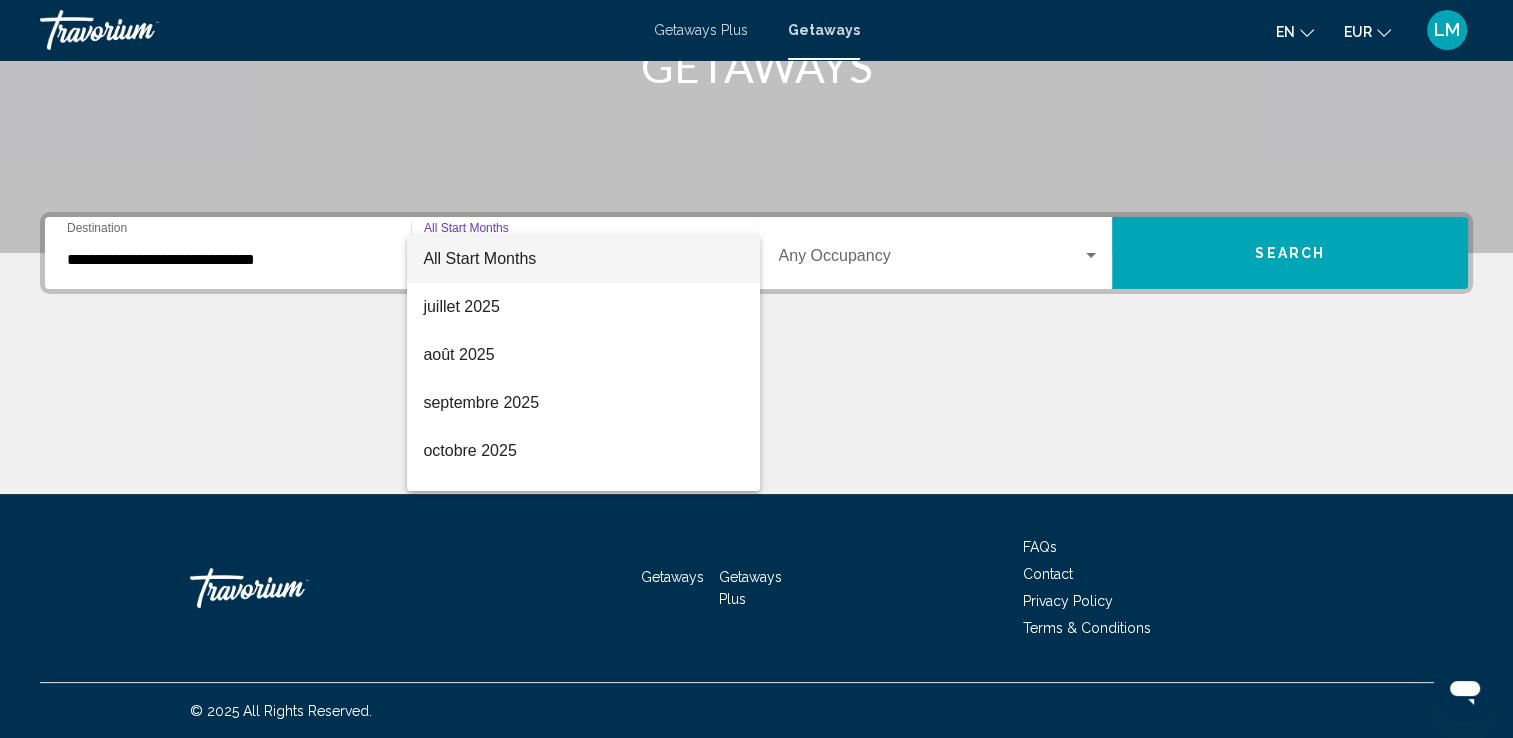 click on "All Start Months" at bounding box center (583, 259) 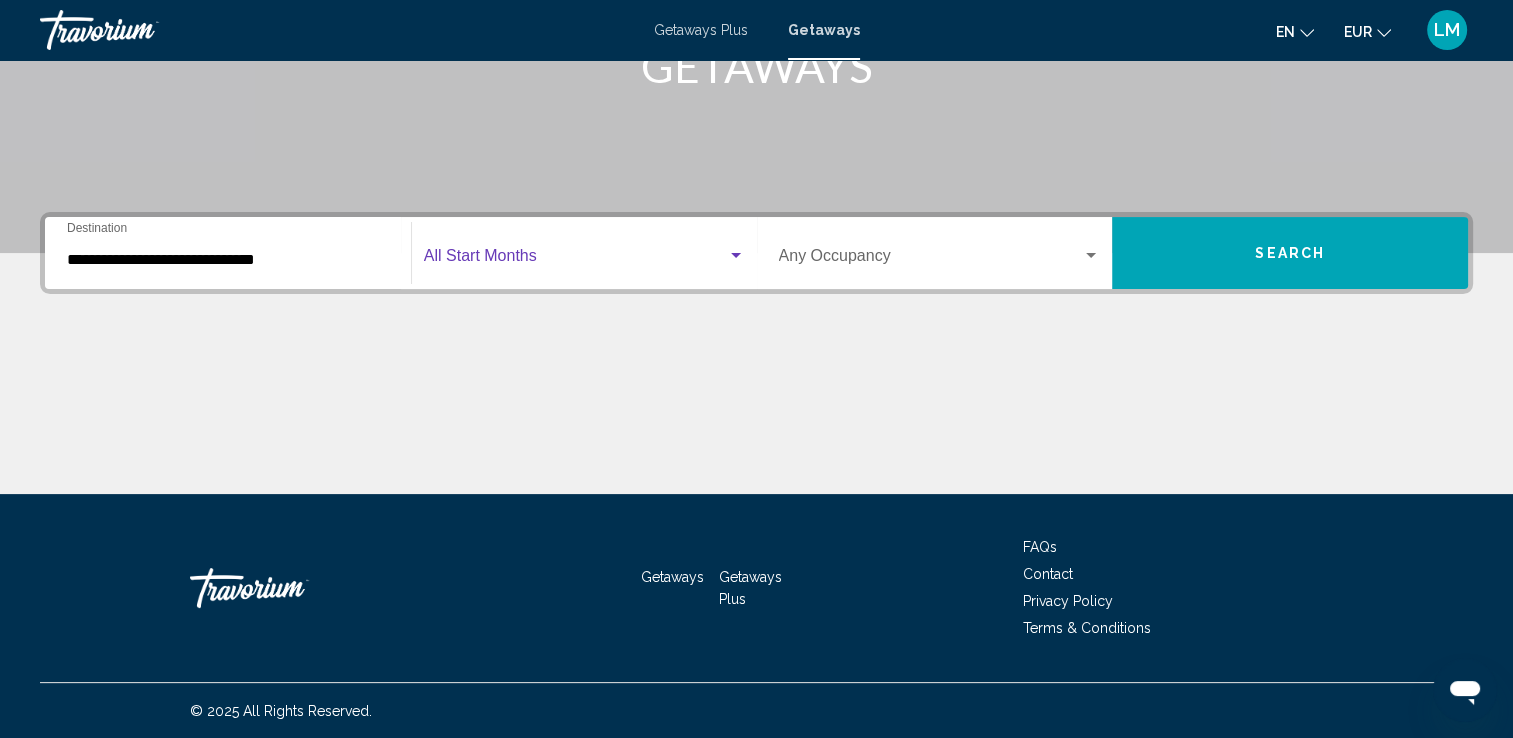 click at bounding box center (931, 260) 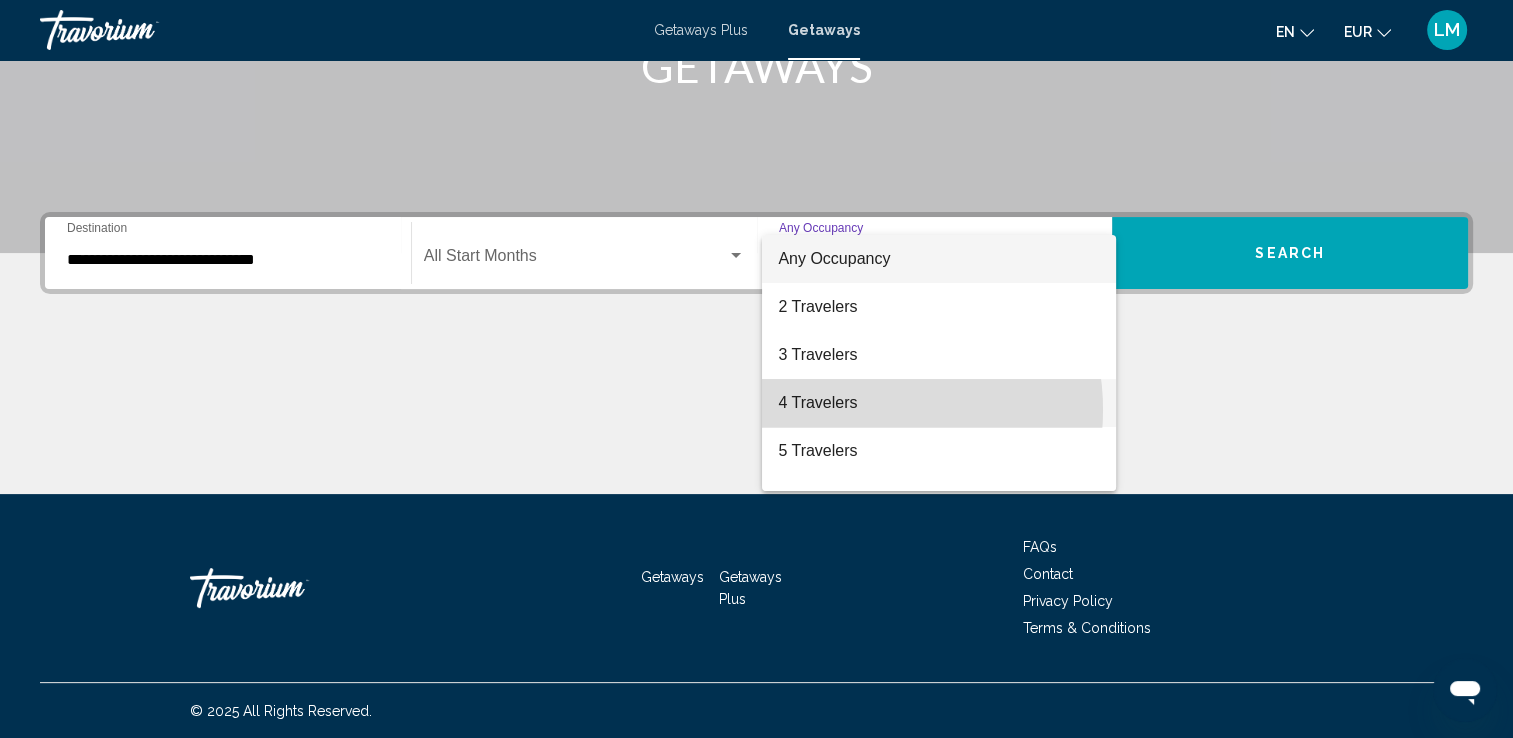 drag, startPoint x: 855, startPoint y: 410, endPoint x: 929, endPoint y: 393, distance: 75.9276 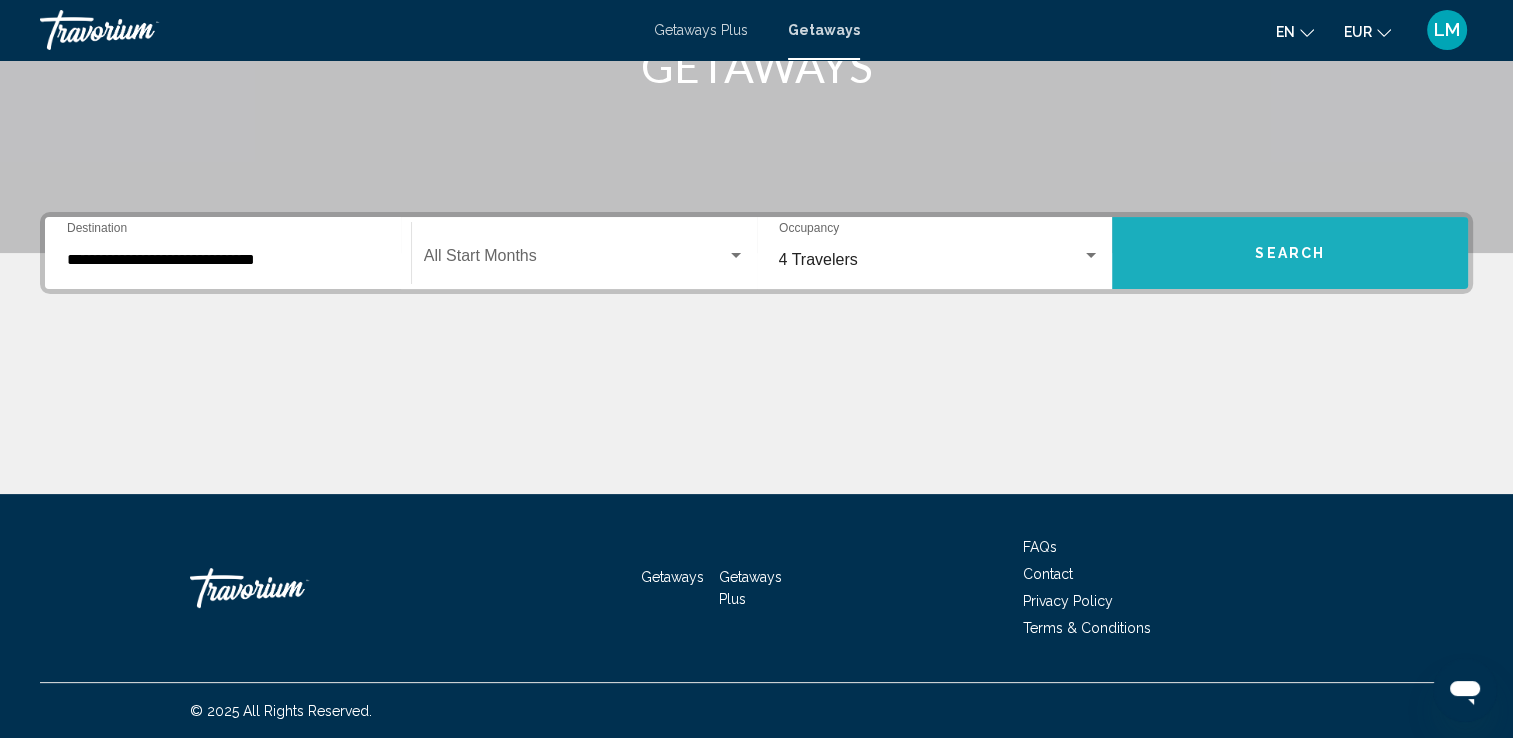 click on "Search" at bounding box center [1290, 253] 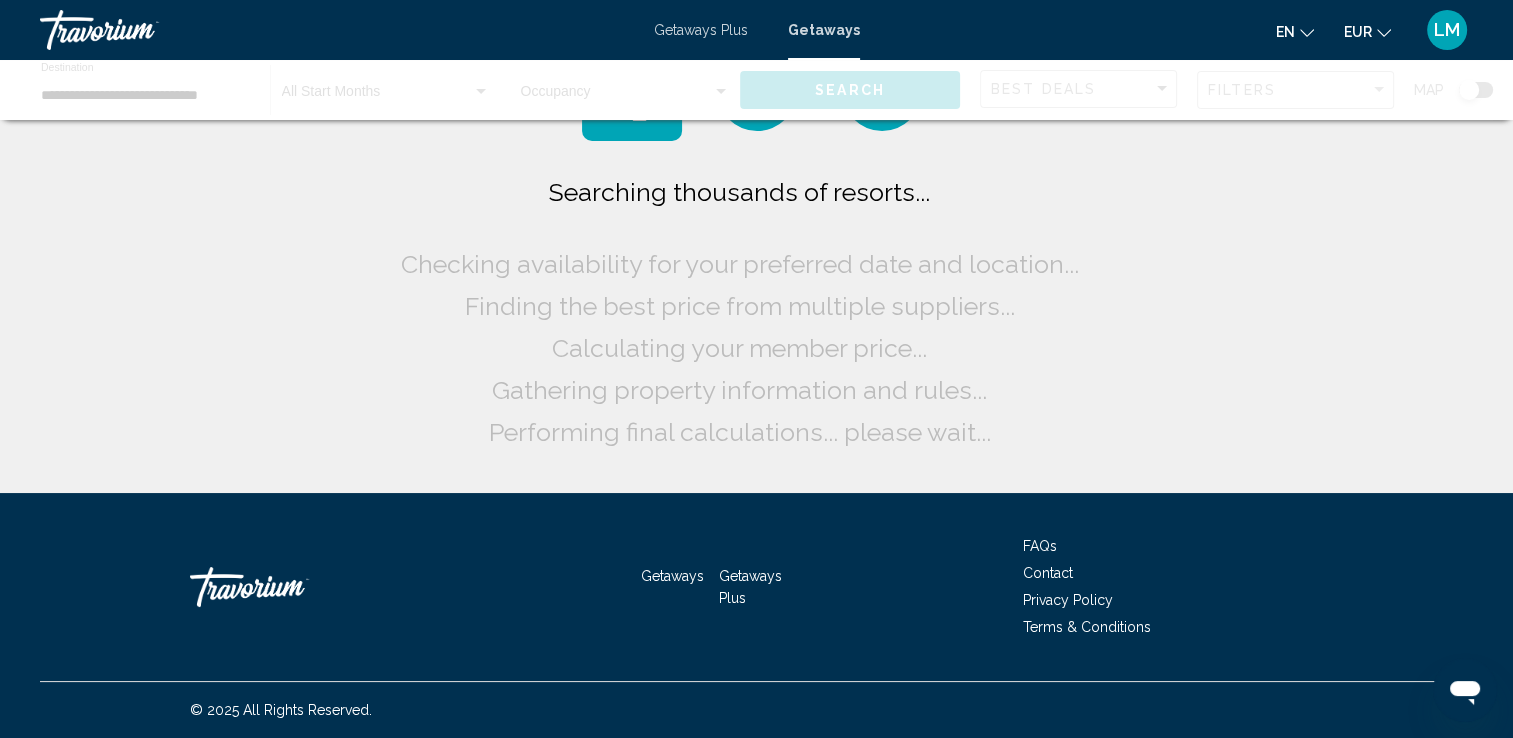 scroll, scrollTop: 0, scrollLeft: 0, axis: both 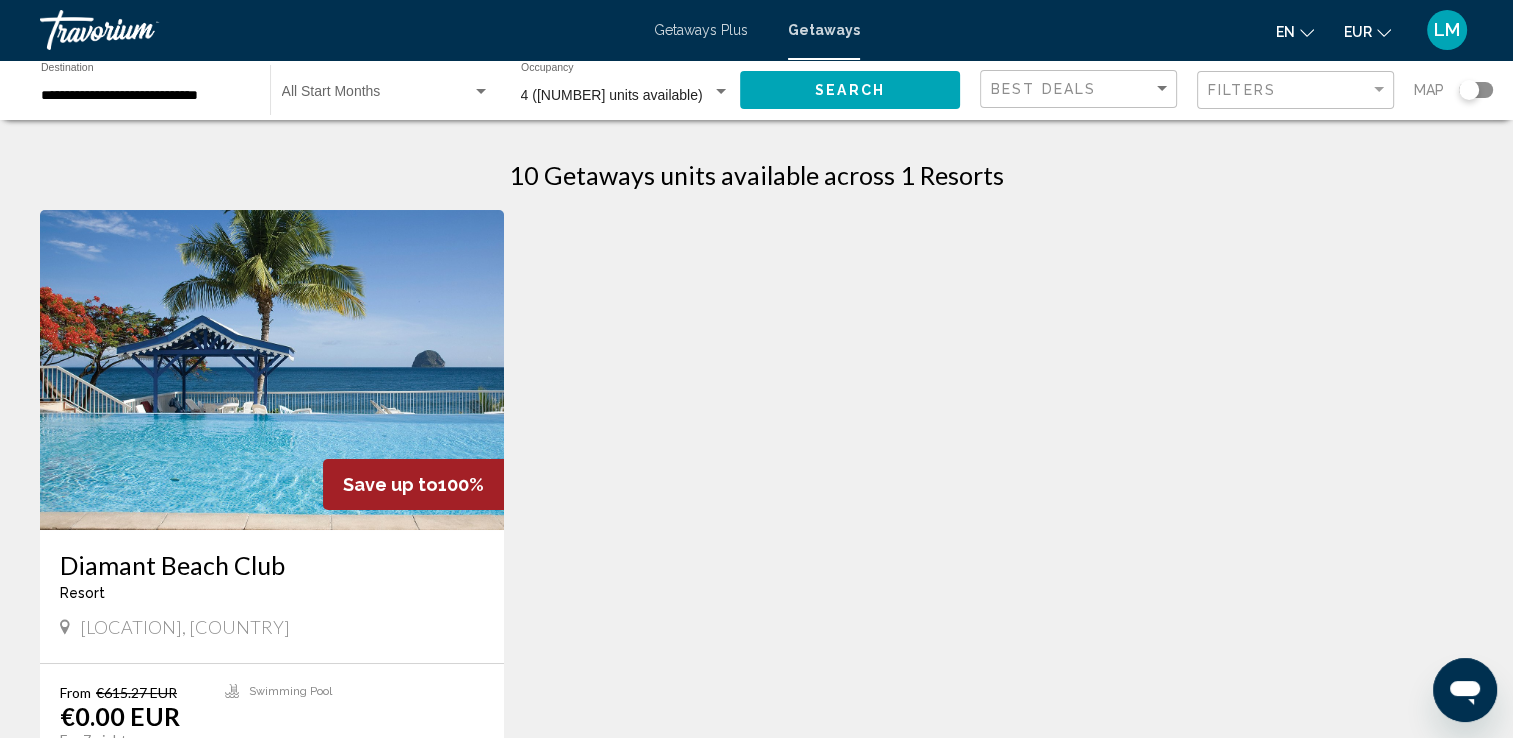 click on "Save up to  100%   Diamant Beach Club  Resort  -  This is an adults only resort
Le Diamant, [COUNTRY] From €615.27 EUR €0.00 EUR For 7 nights You save  €615.27 EUR   temp  2
Swimming Pool View Resort    ( 10 units )  No results based on your filters." at bounding box center (756, 531) 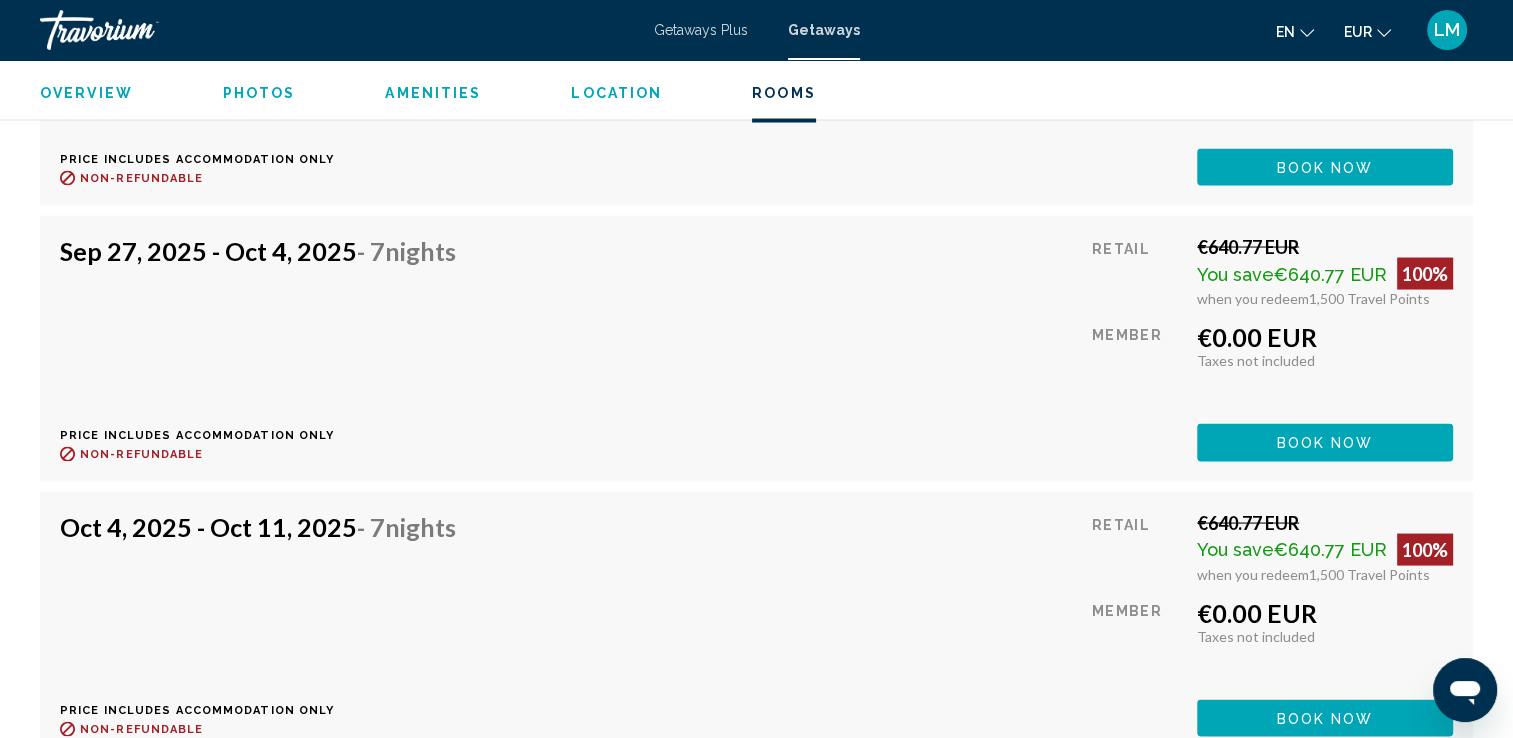 scroll, scrollTop: 3900, scrollLeft: 0, axis: vertical 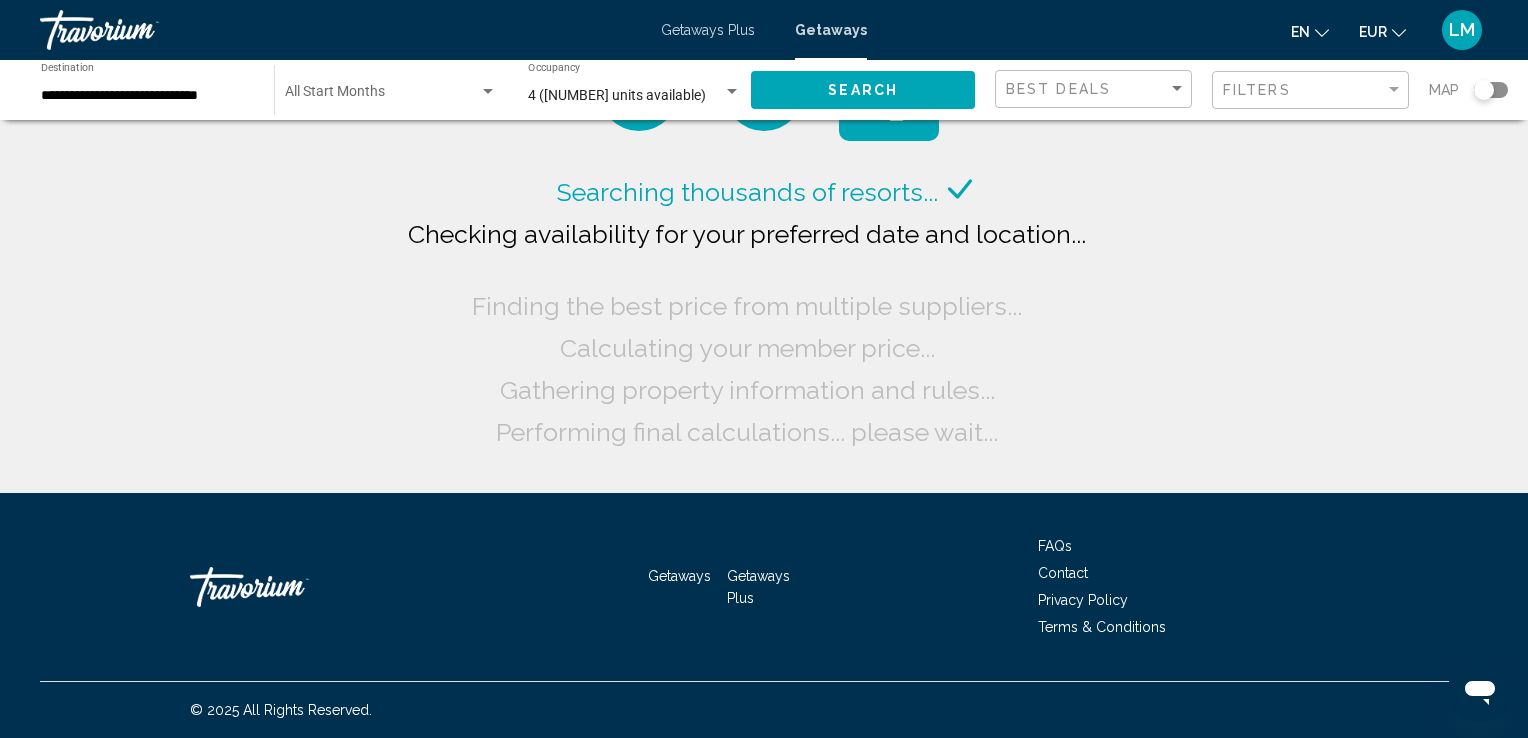 click on "**********" 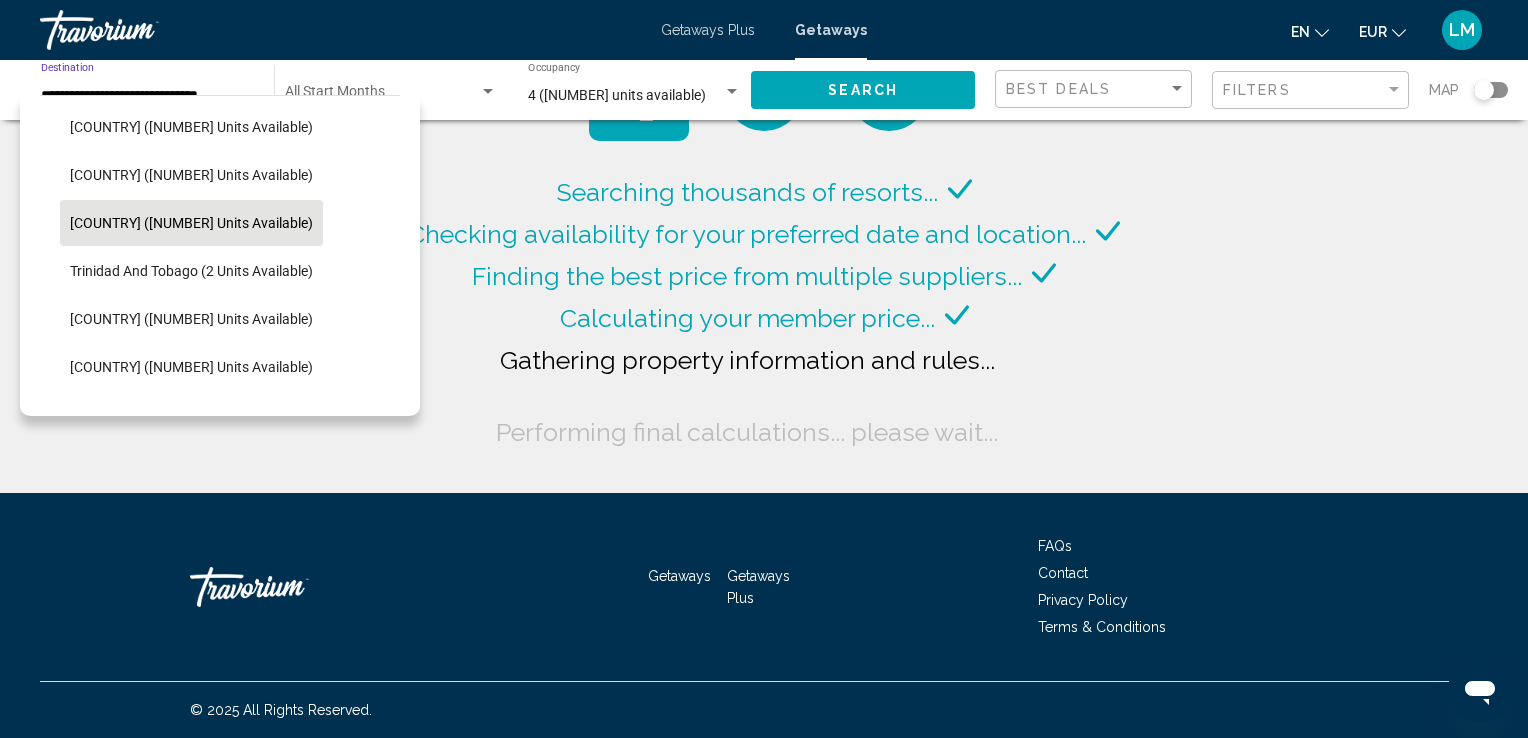scroll, scrollTop: 563, scrollLeft: 0, axis: vertical 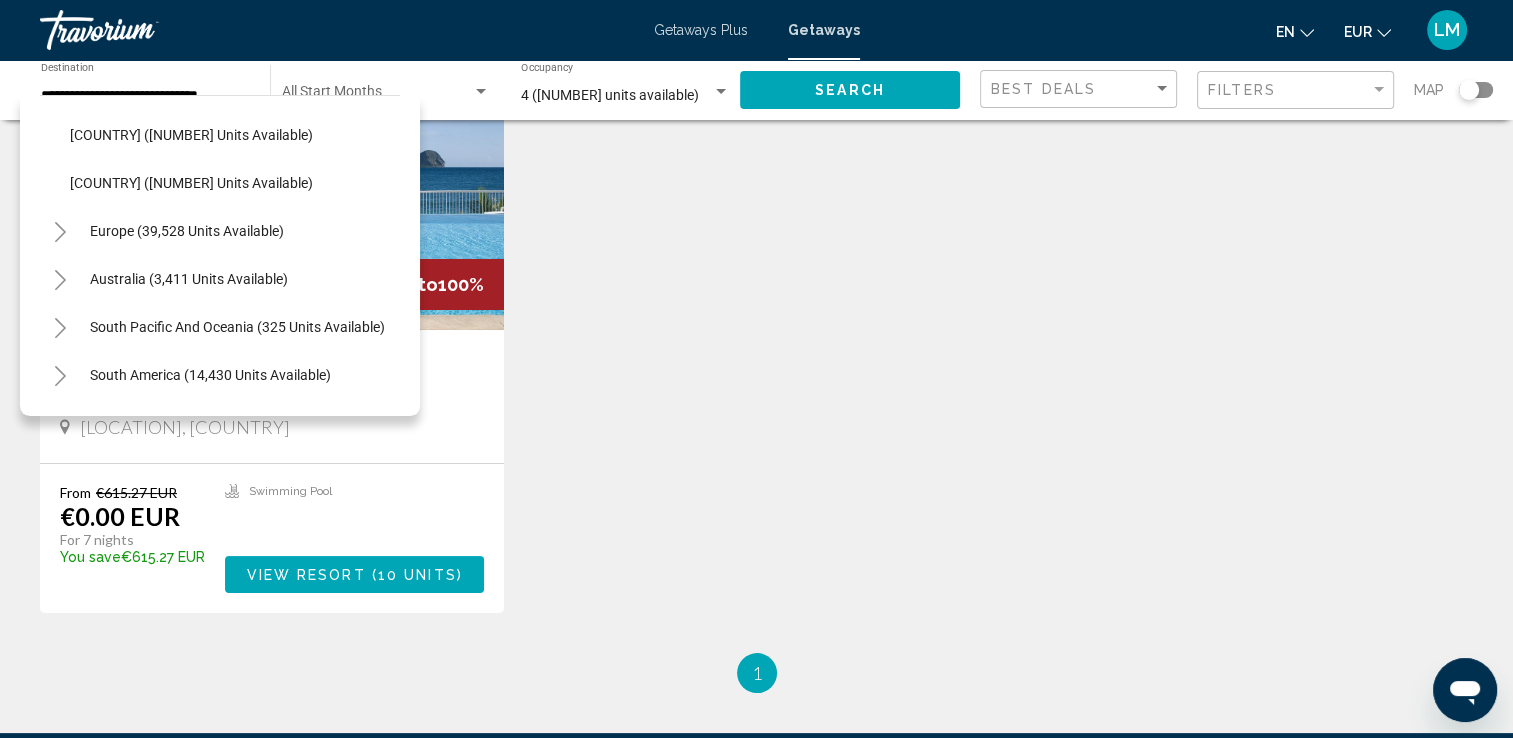 click on "Europe (39,528 units available)" at bounding box center (189, 279) 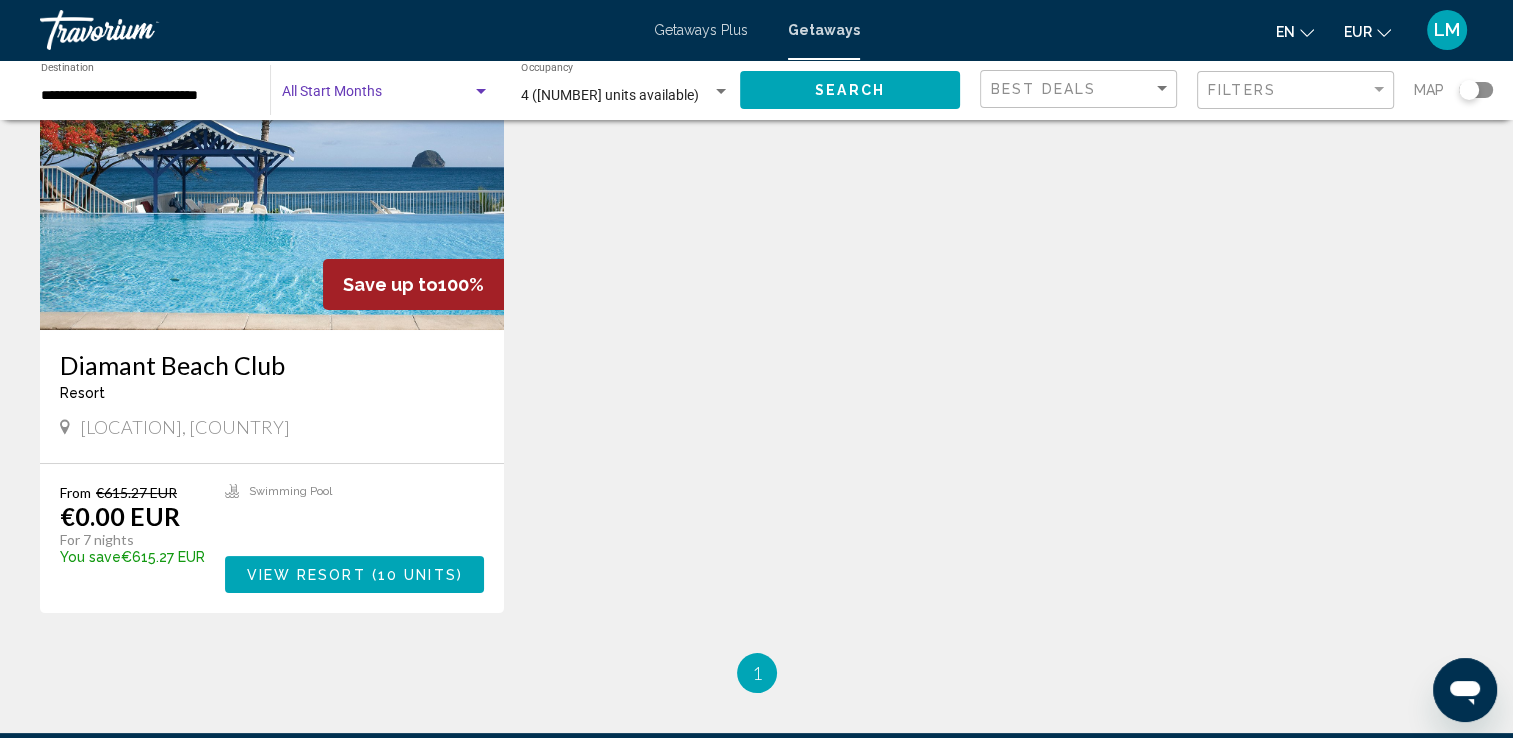 click at bounding box center (377, 96) 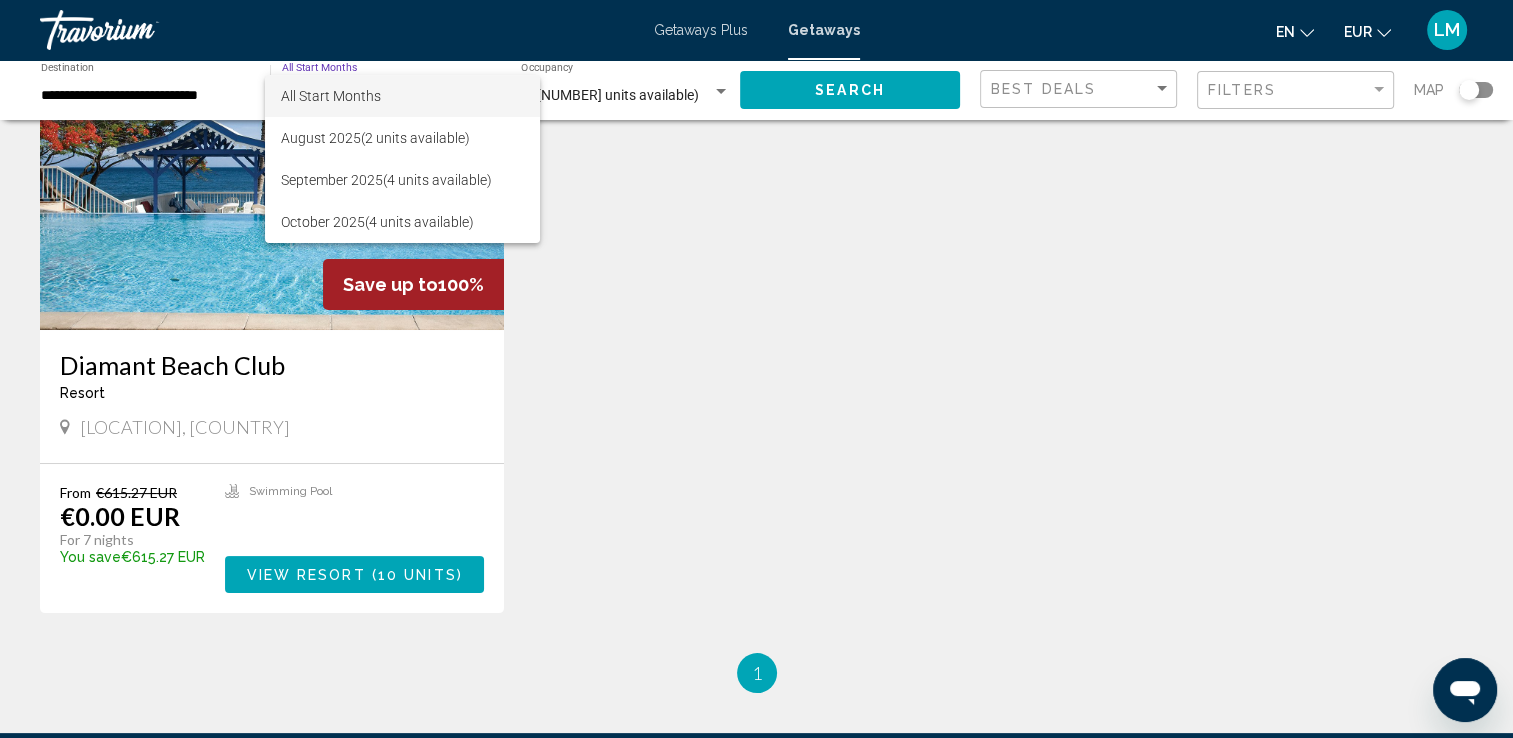 click at bounding box center [756, 369] 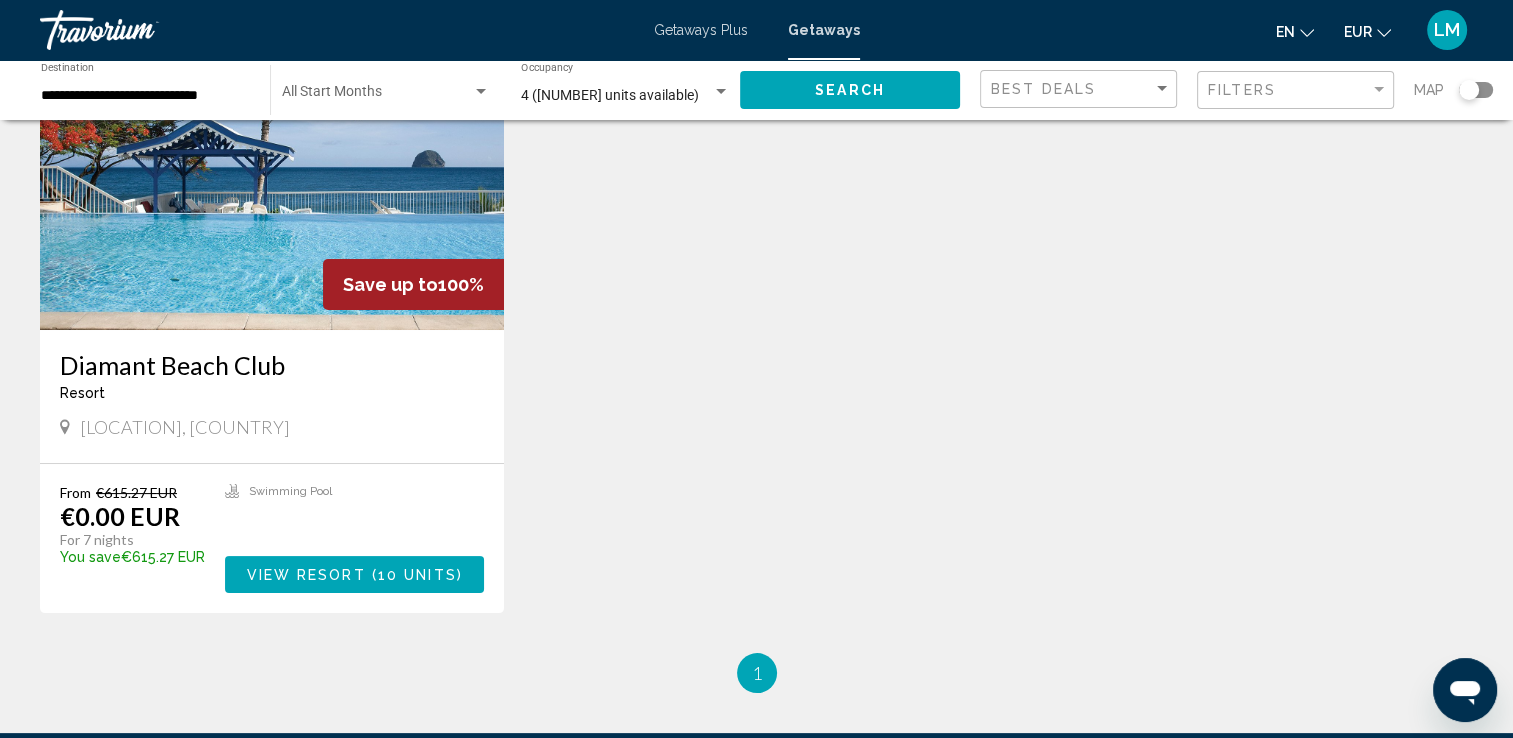 click at bounding box center [140, 30] 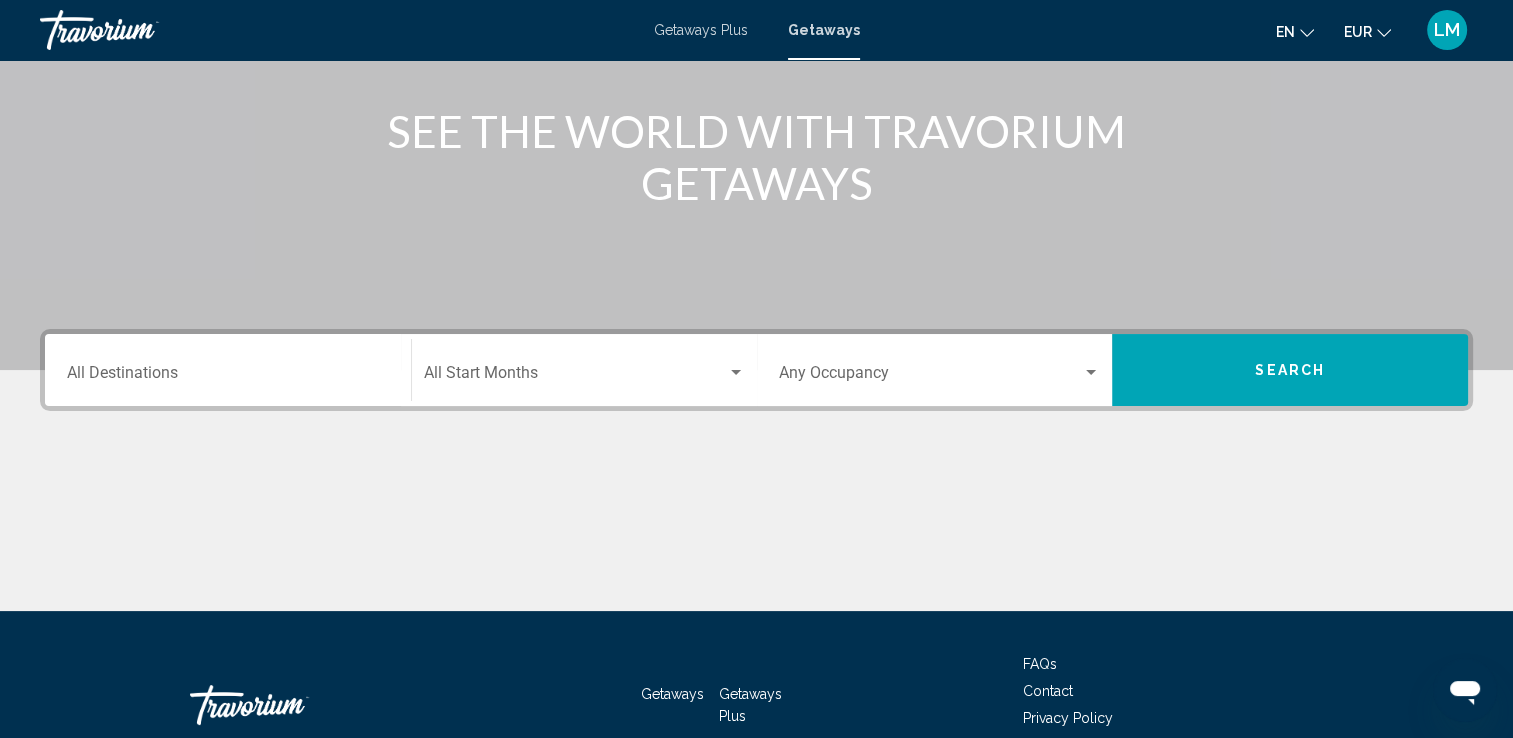 scroll, scrollTop: 347, scrollLeft: 0, axis: vertical 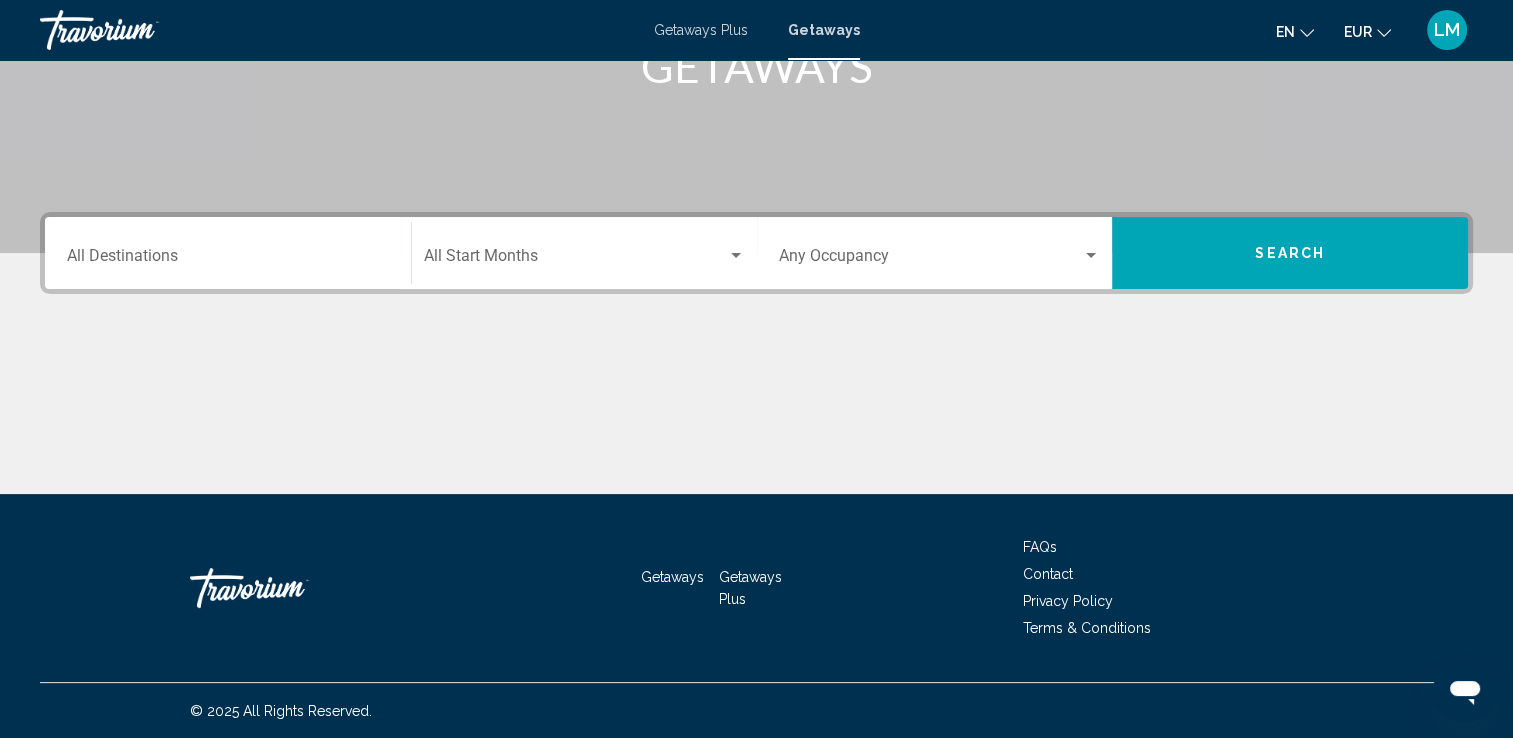 click on "Destination All Destinations" at bounding box center [228, 253] 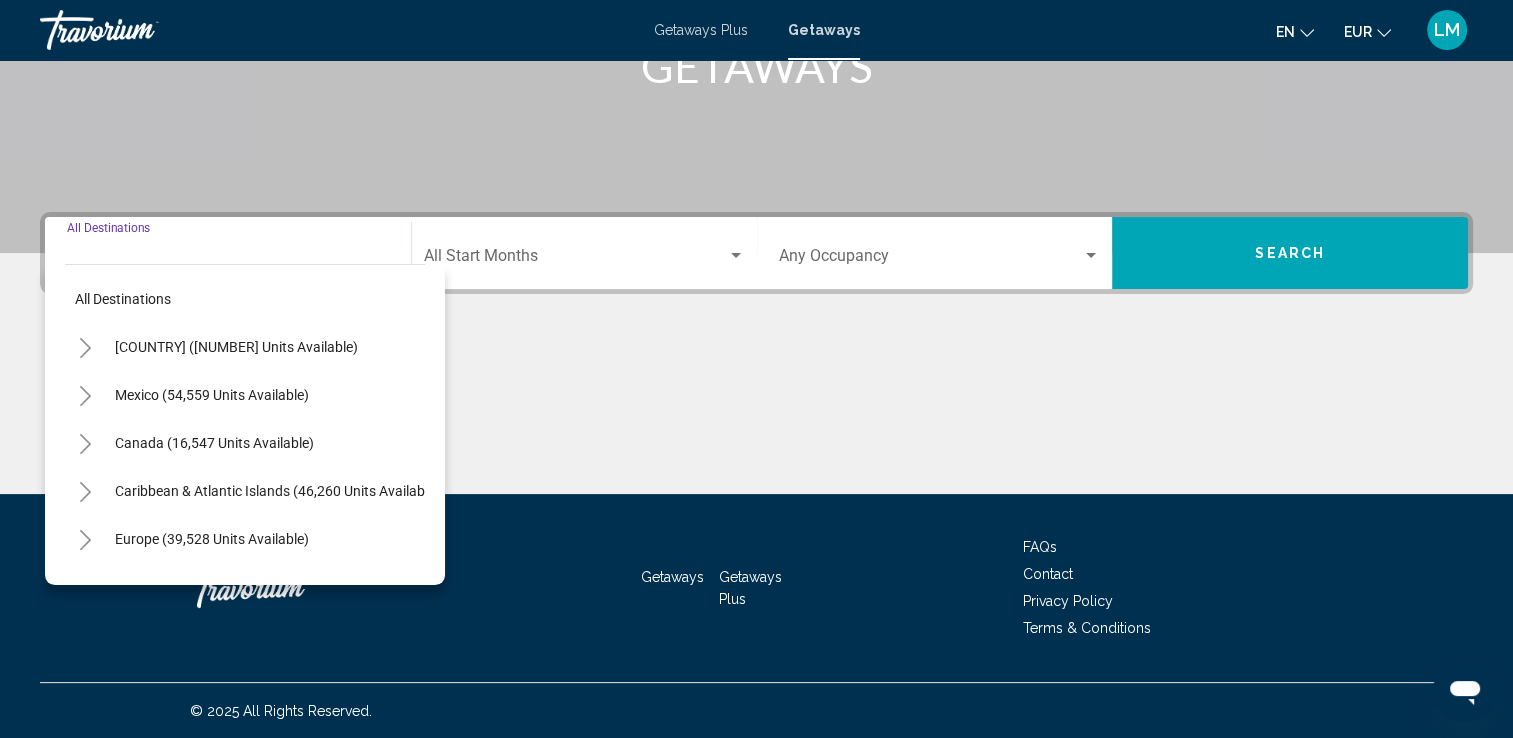 click on "Destination All Destinations" at bounding box center [228, 260] 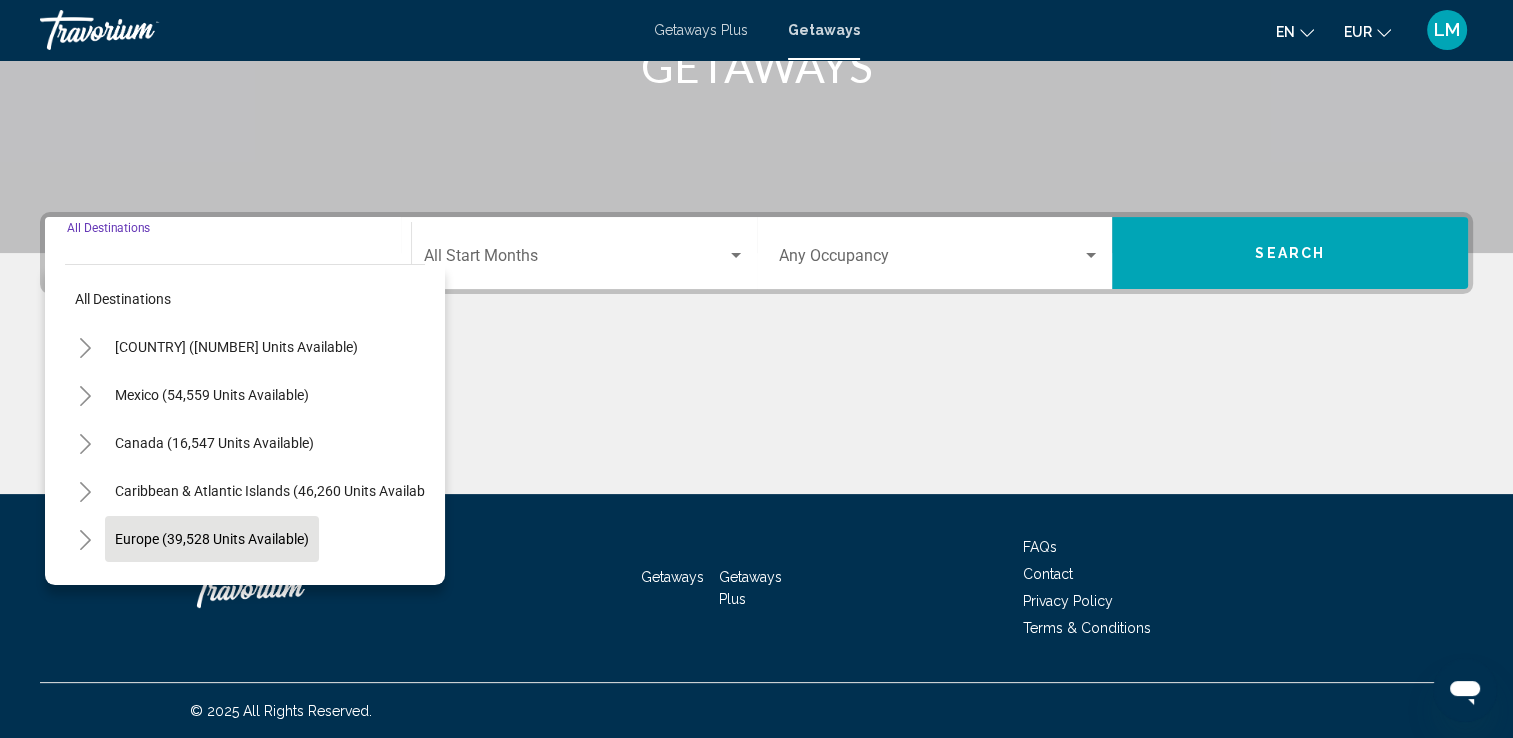 click on "Europe (39,528 units available)" at bounding box center (214, 587) 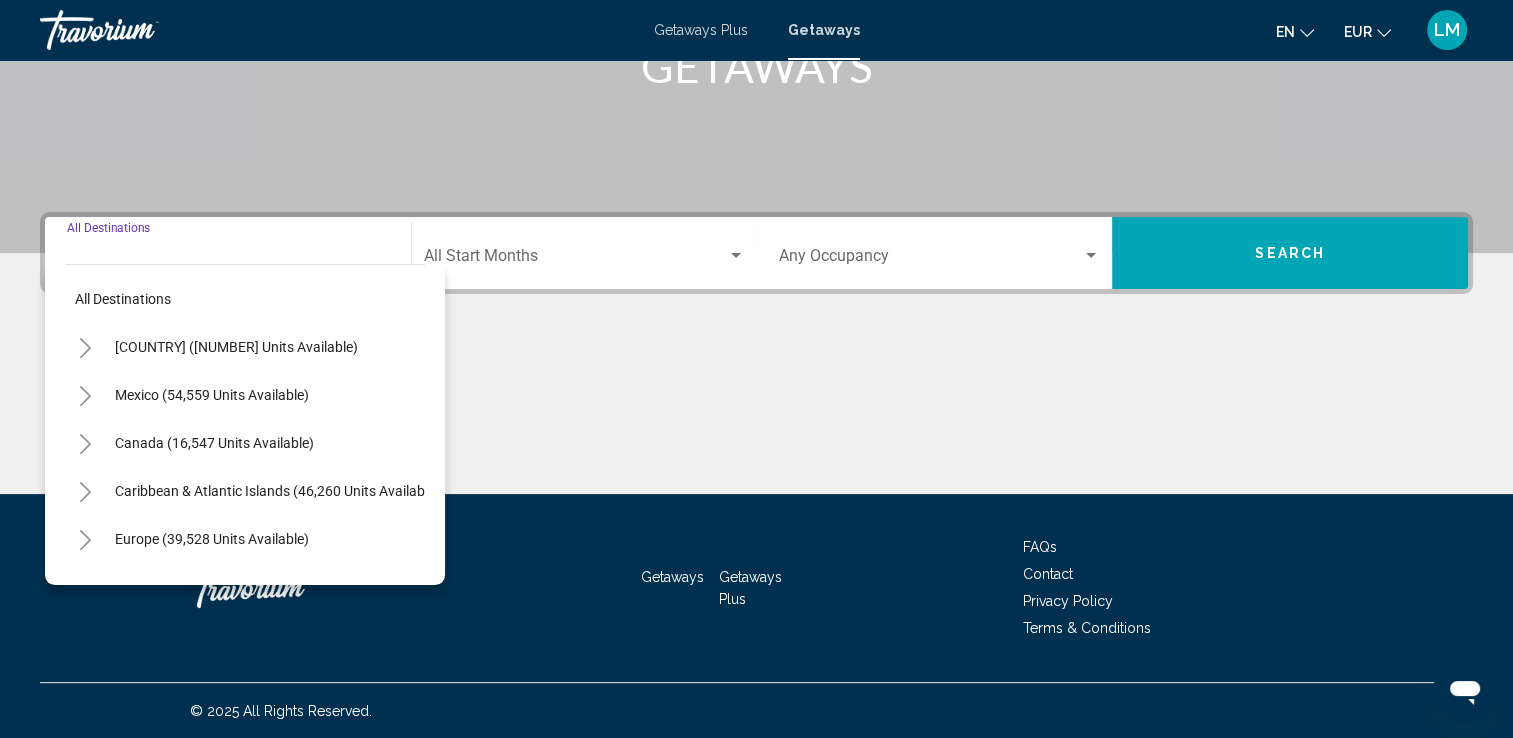 type on "**********" 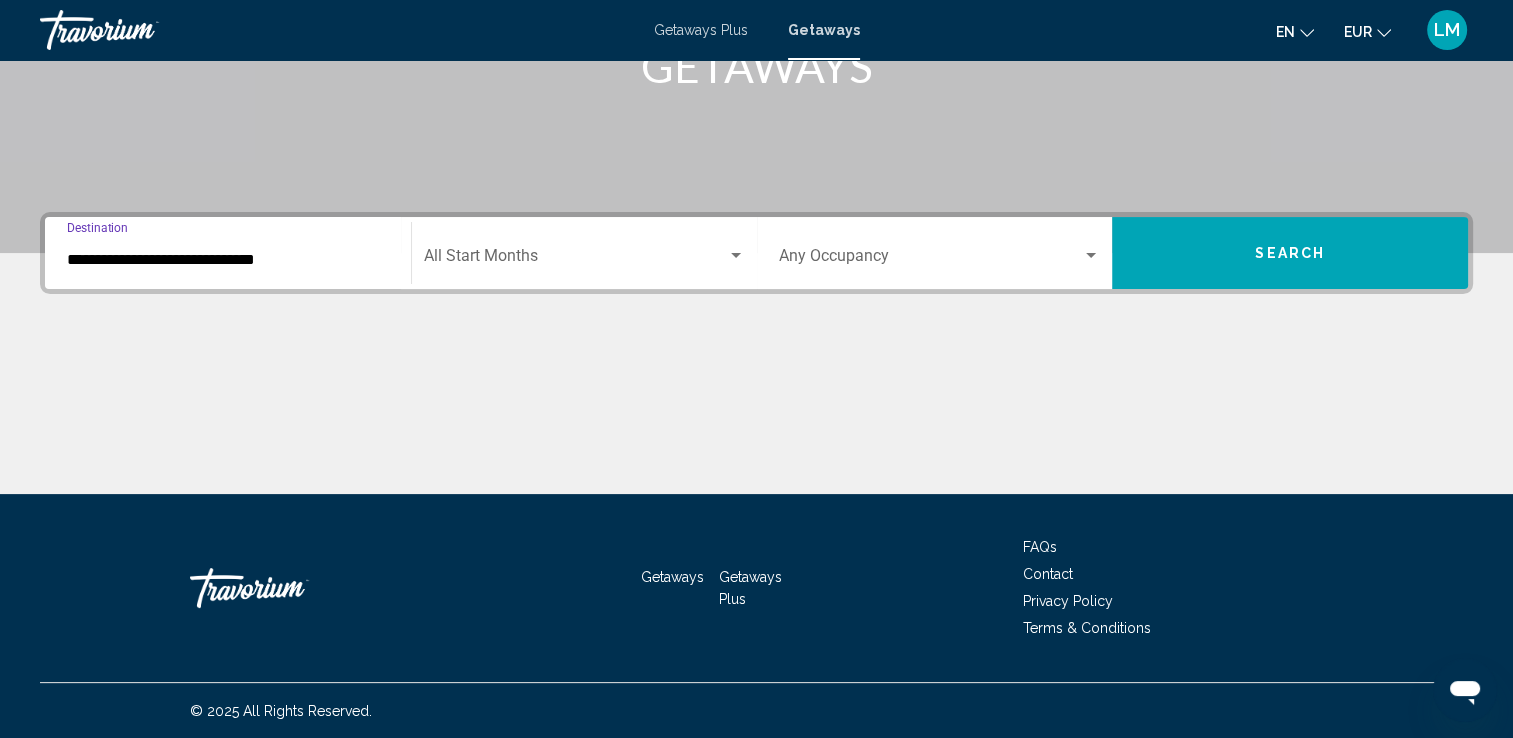 click at bounding box center (575, 260) 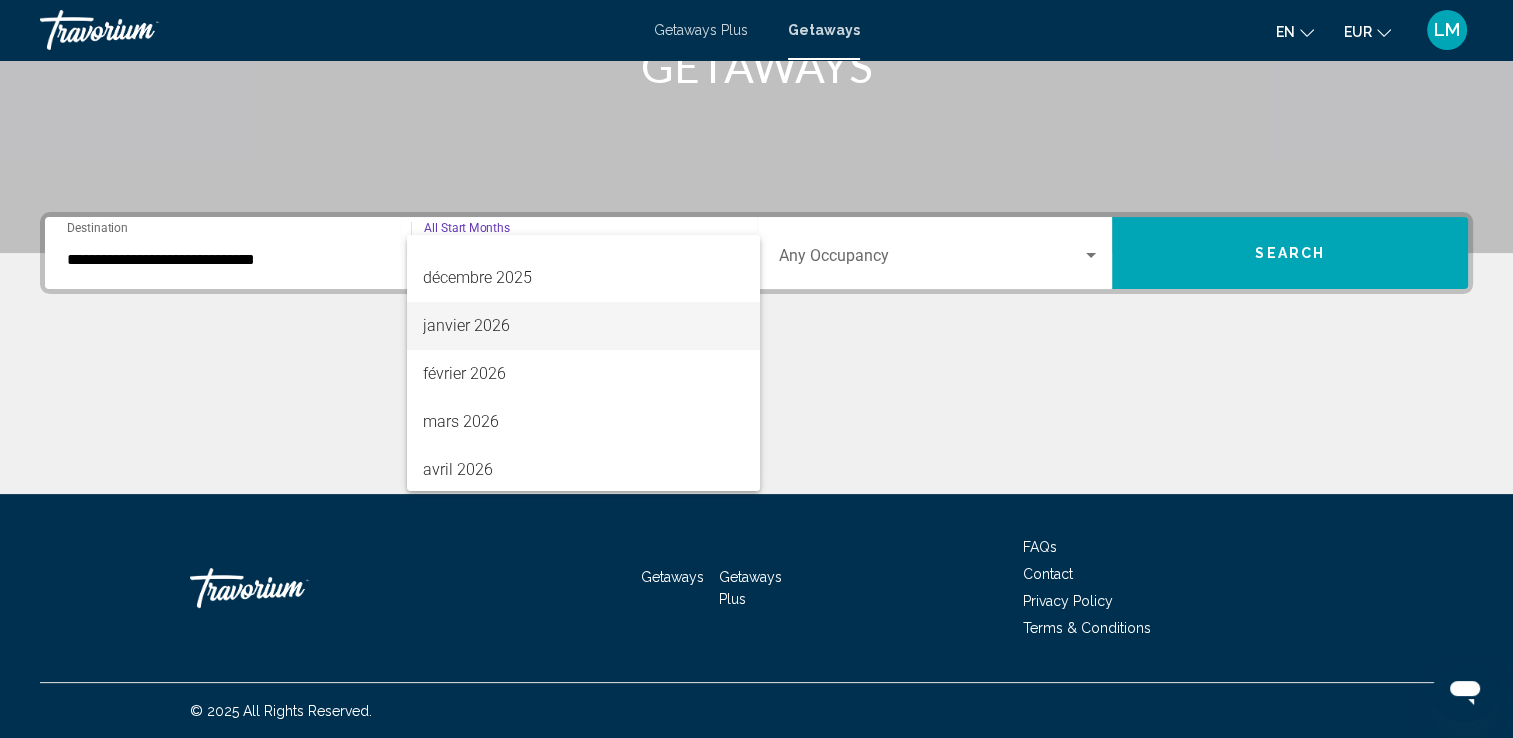 scroll, scrollTop: 300, scrollLeft: 0, axis: vertical 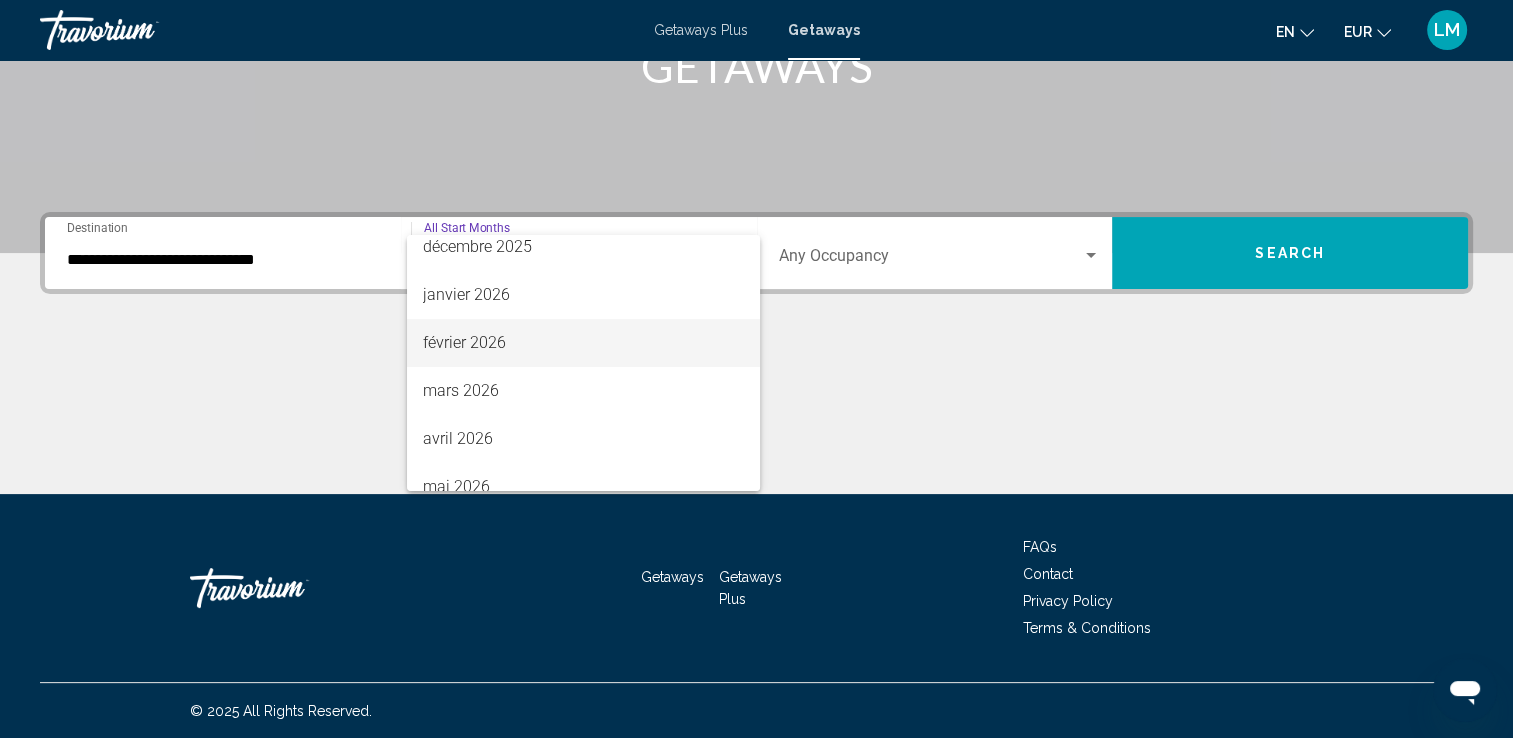 click on "février 2026" at bounding box center (583, 343) 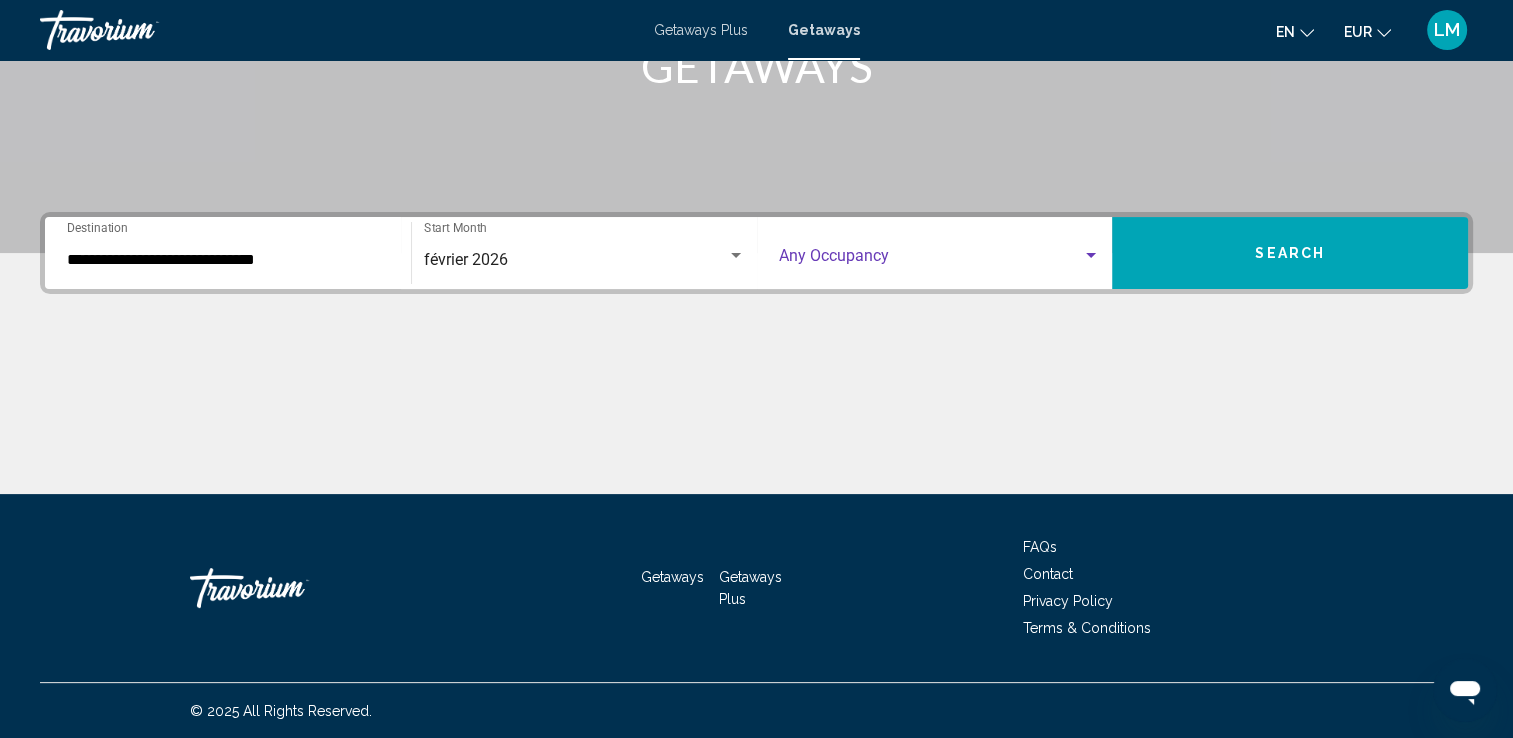 click at bounding box center [931, 260] 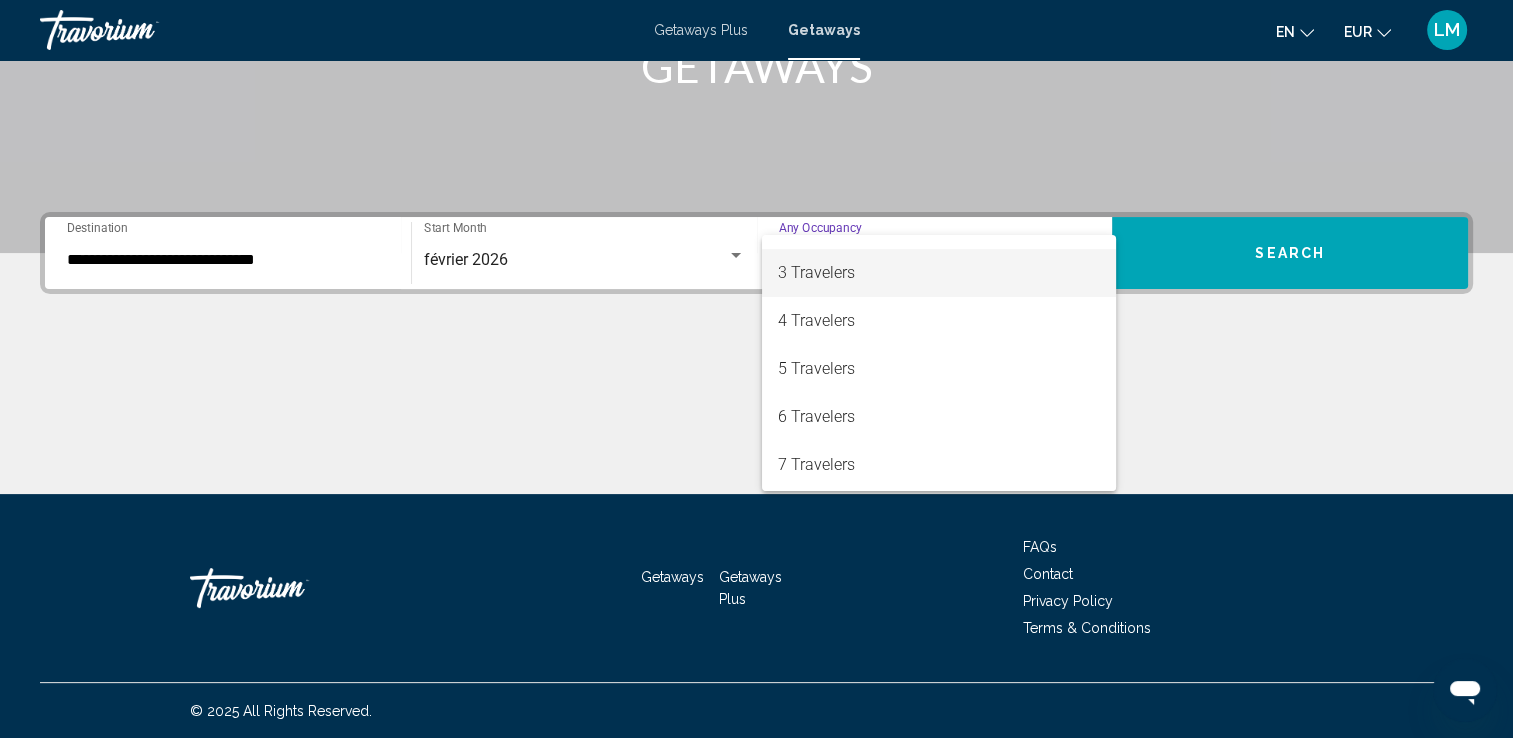 scroll, scrollTop: 200, scrollLeft: 0, axis: vertical 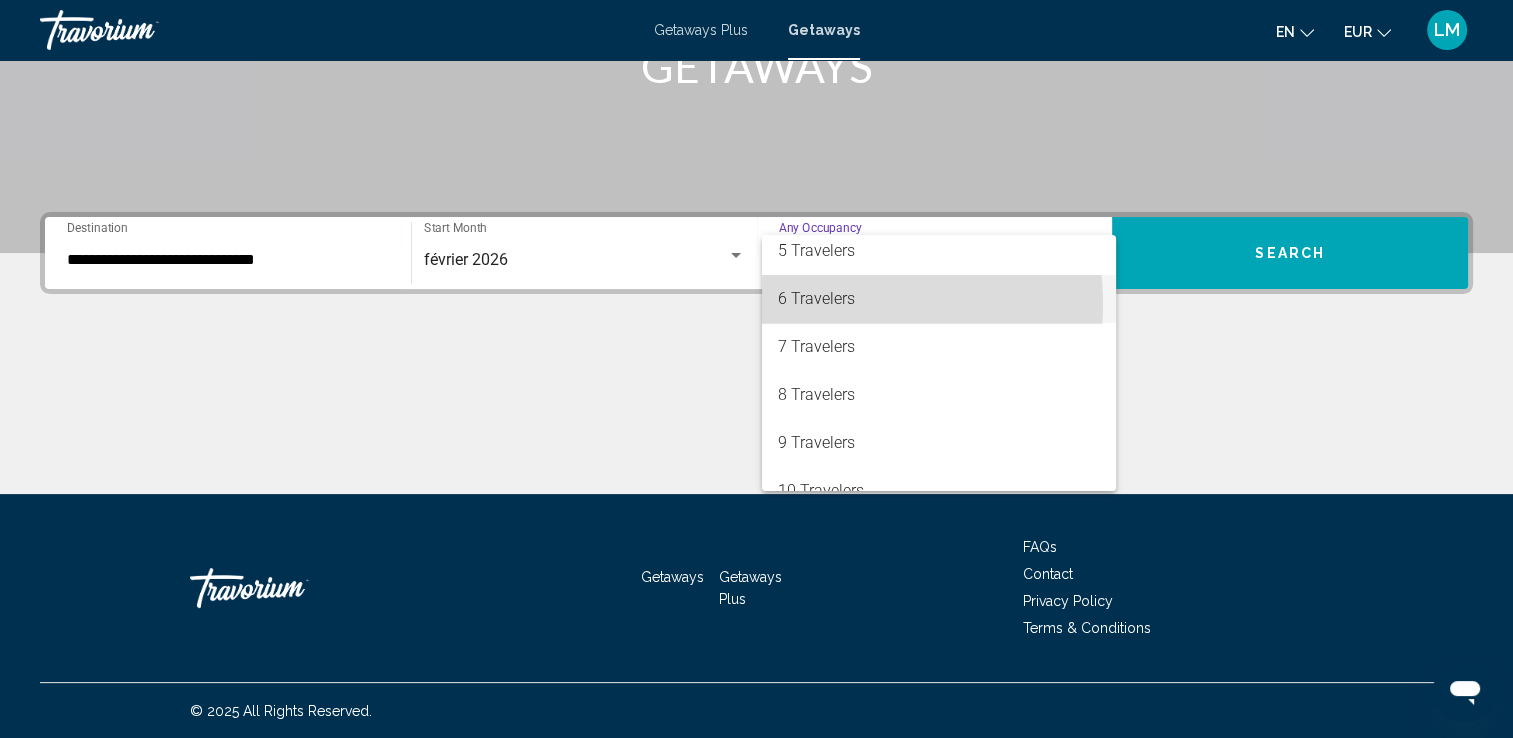 click on "6 Travelers" at bounding box center [939, 299] 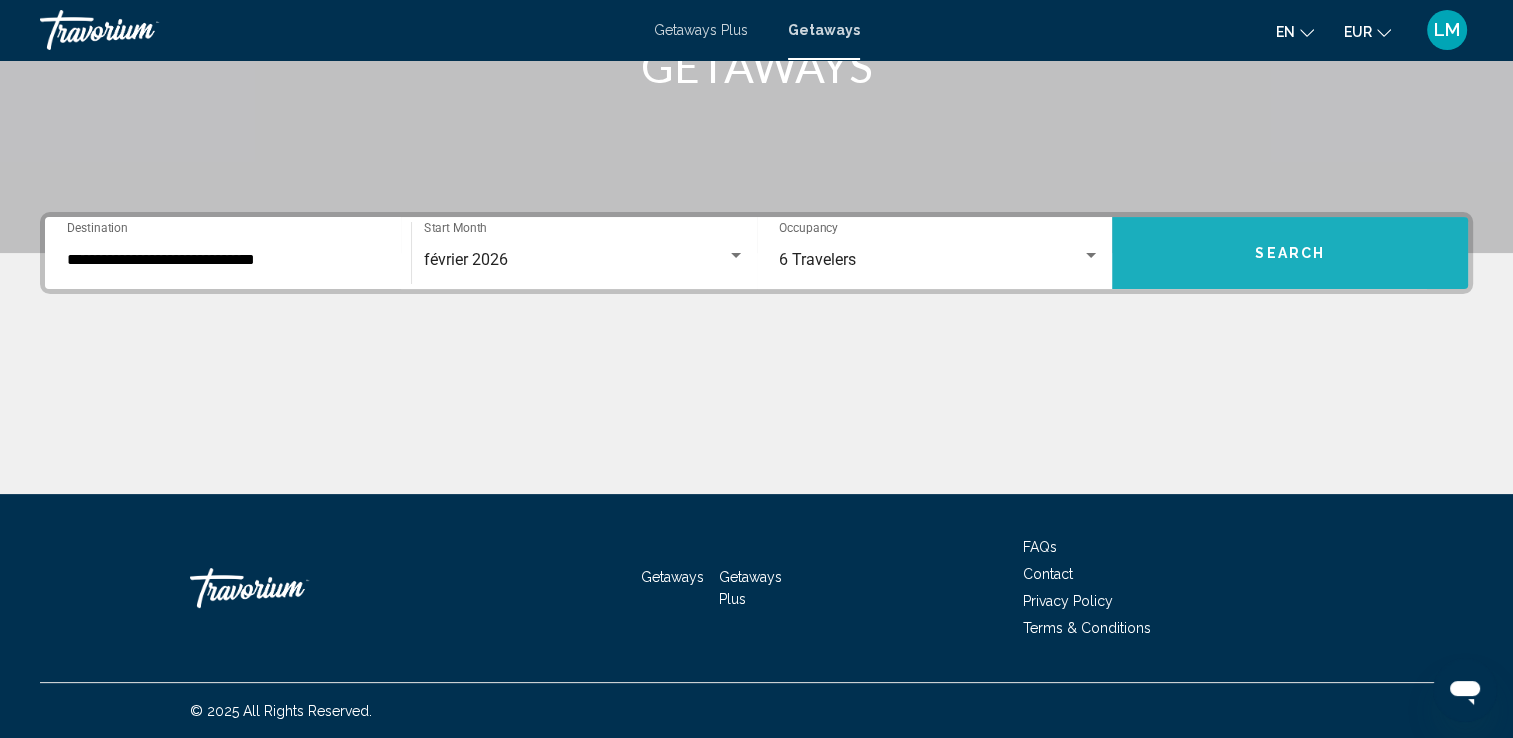 click on "Search" at bounding box center (1290, 253) 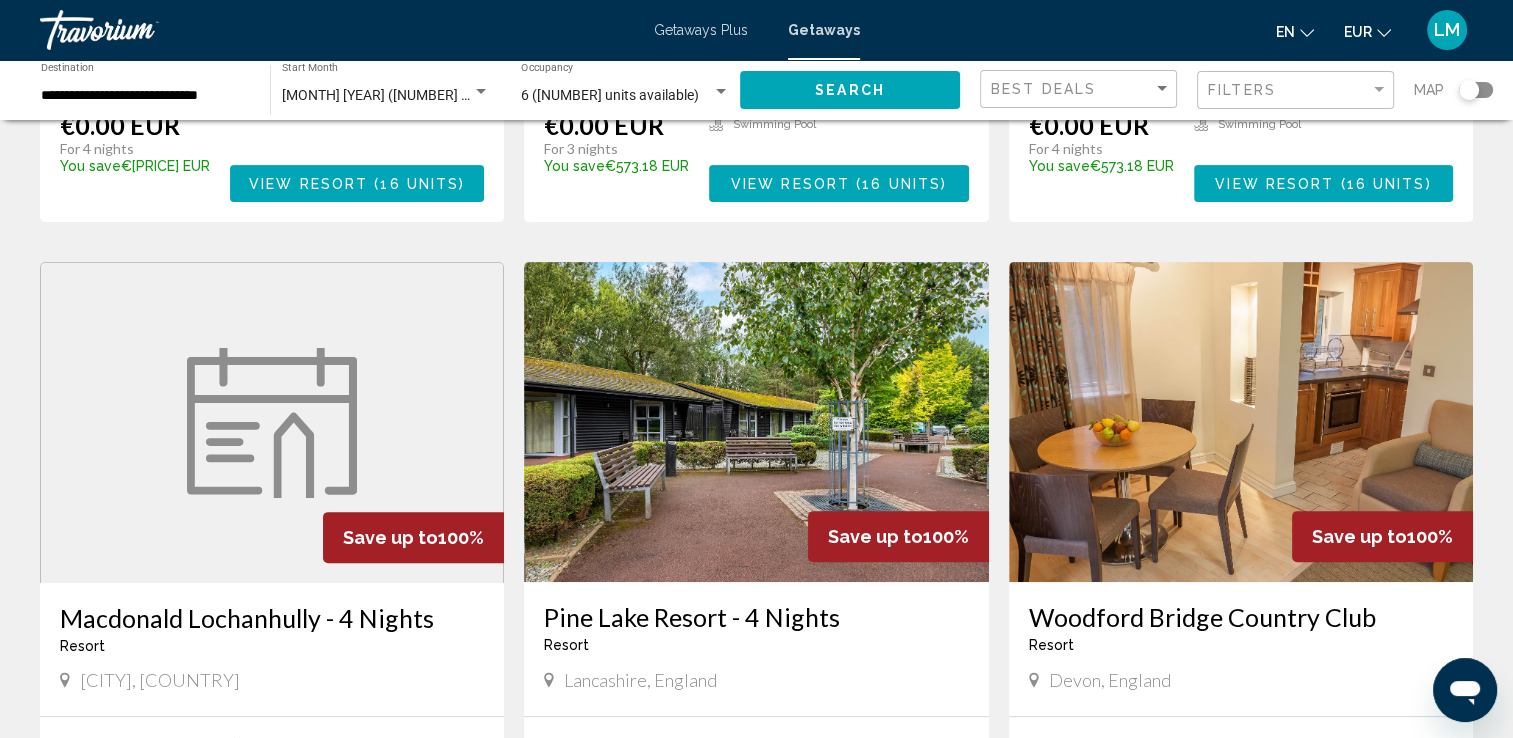 scroll, scrollTop: 800, scrollLeft: 0, axis: vertical 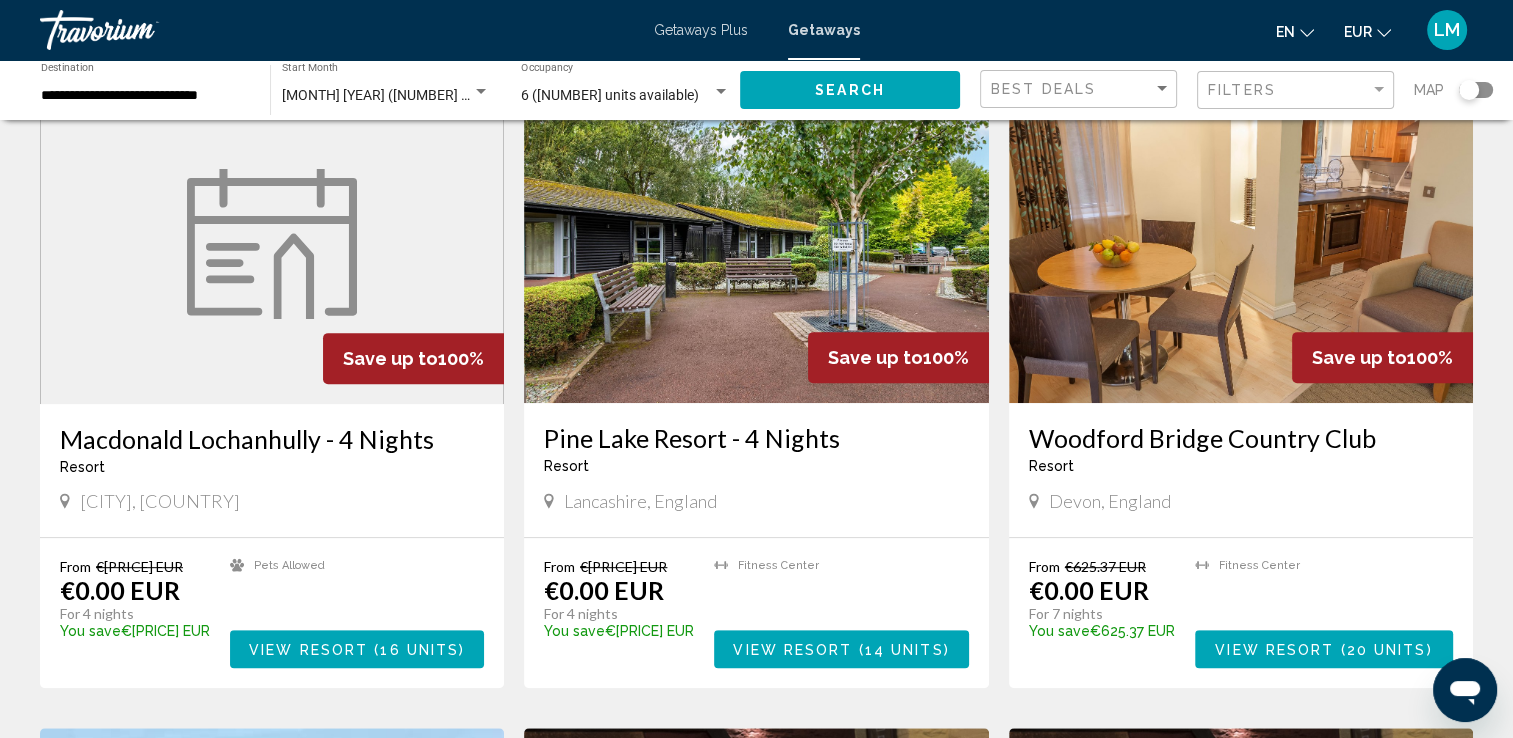 click 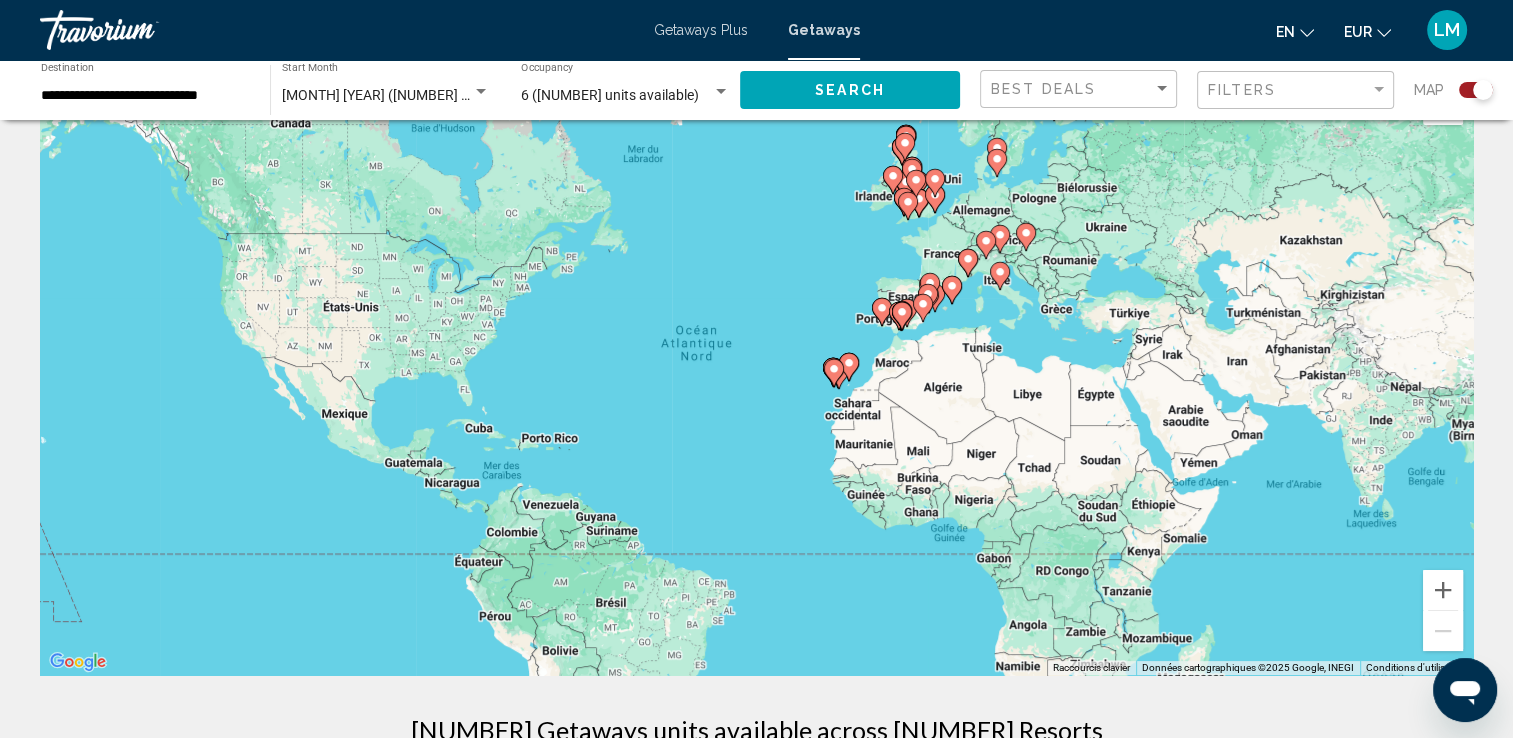 scroll, scrollTop: 20, scrollLeft: 0, axis: vertical 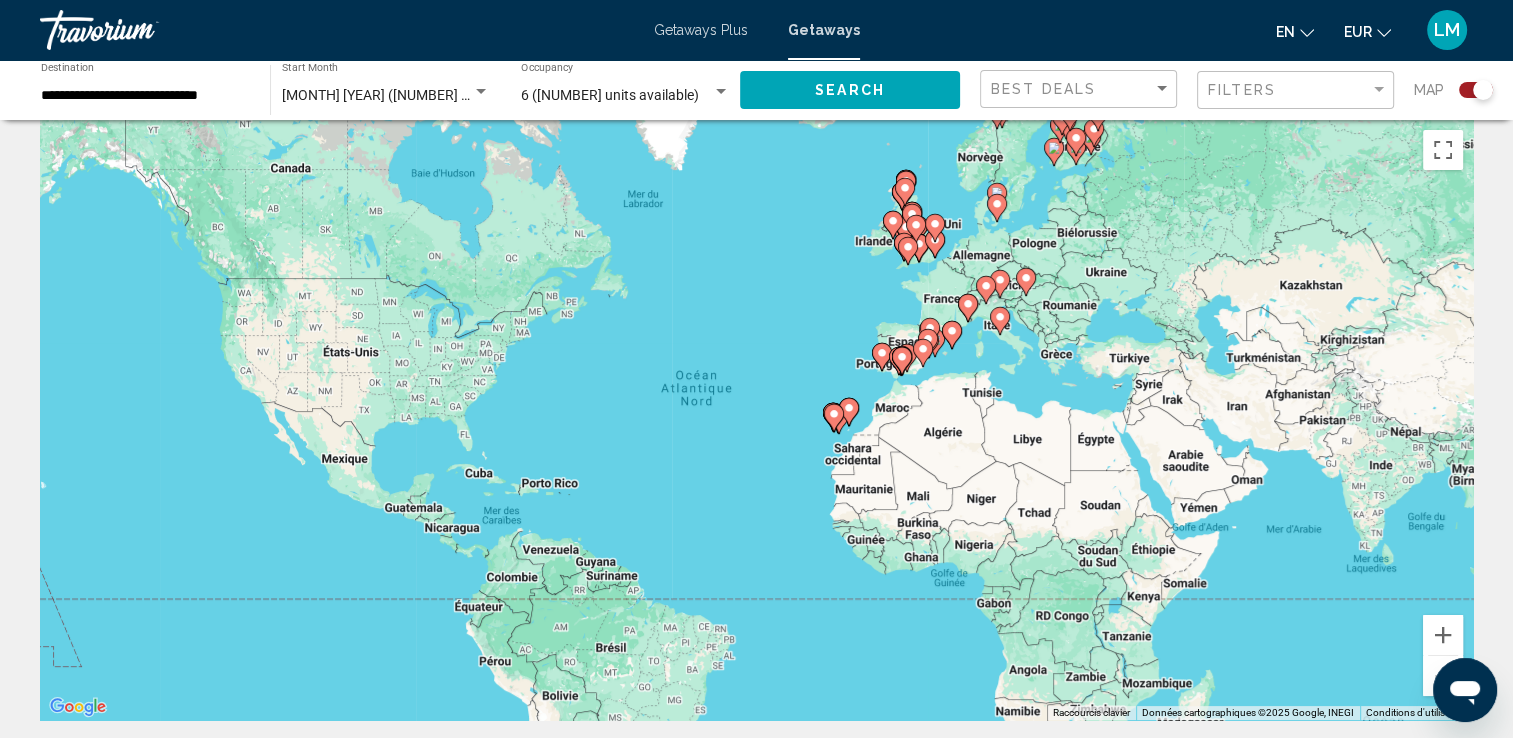 click on "Pour activer le glissement avec le clavier, appuyez sur Alt+Entrée. Une fois ce mode activé, utilisez les touches fléchées pour déplacer le repère. Pour valider le déplacement, appuyez sur Entrée. Pour annuler, appuyez sur Échap." at bounding box center [756, 420] 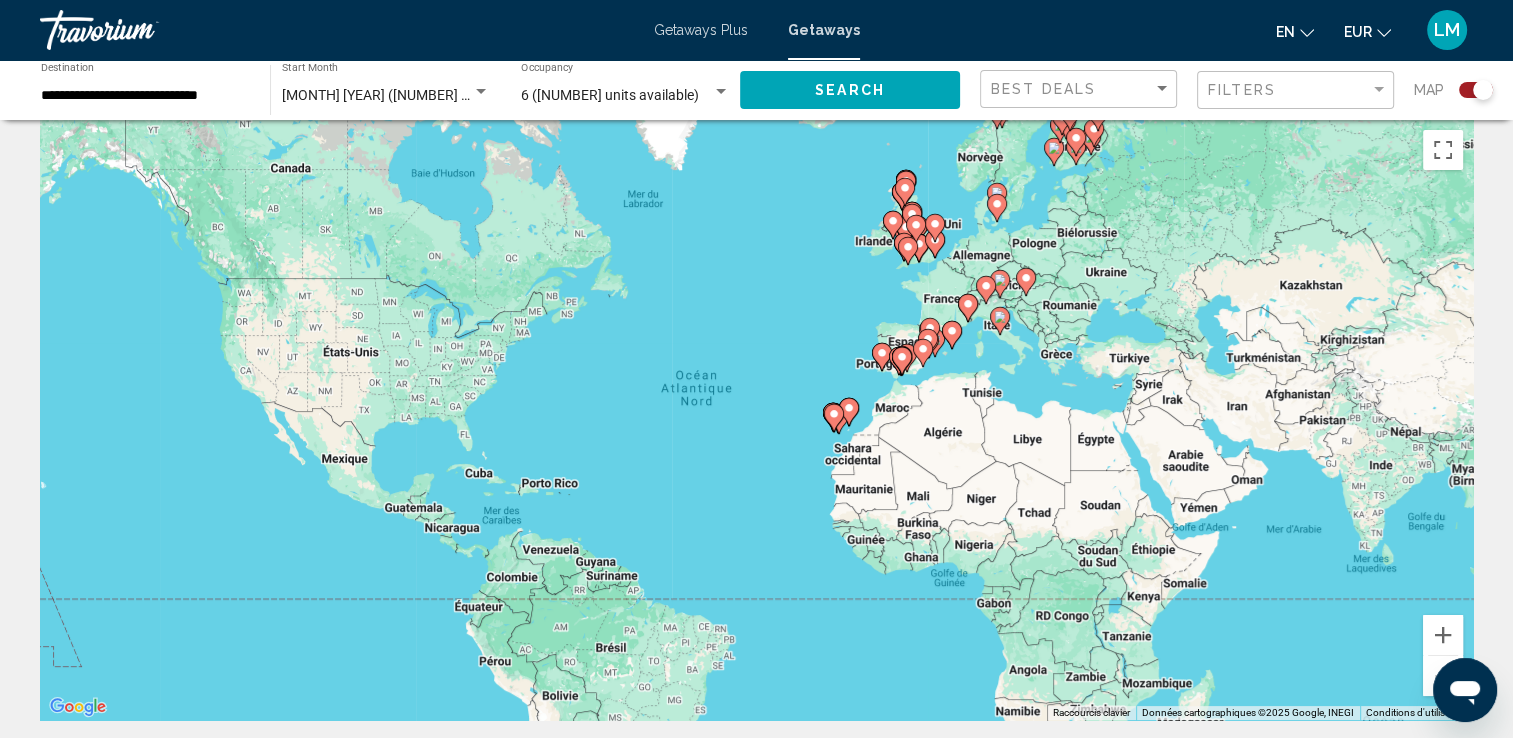 click on "Pour activer le glissement avec le clavier, appuyez sur Alt+Entrée. Une fois ce mode activé, utilisez les touches fléchées pour déplacer le repère. Pour valider le déplacement, appuyez sur Entrée. Pour annuler, appuyez sur Échap." at bounding box center (756, 420) 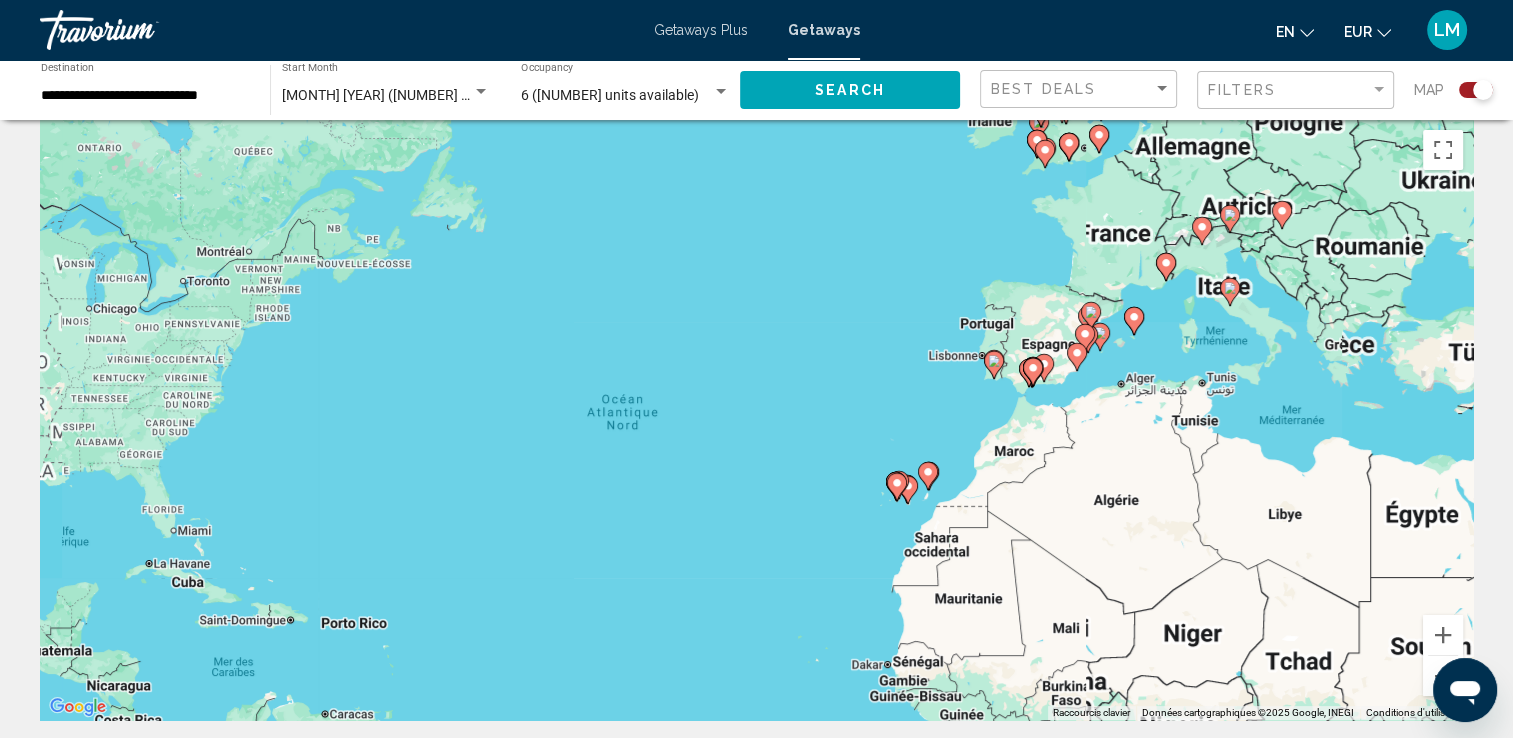 click on "Pour activer le glissement avec le clavier, appuyez sur Alt+Entrée. Une fois ce mode activé, utilisez les touches fléchées pour déplacer le repère. Pour valider le déplacement, appuyez sur Entrée. Pour annuler, appuyez sur Échap." at bounding box center (756, 420) 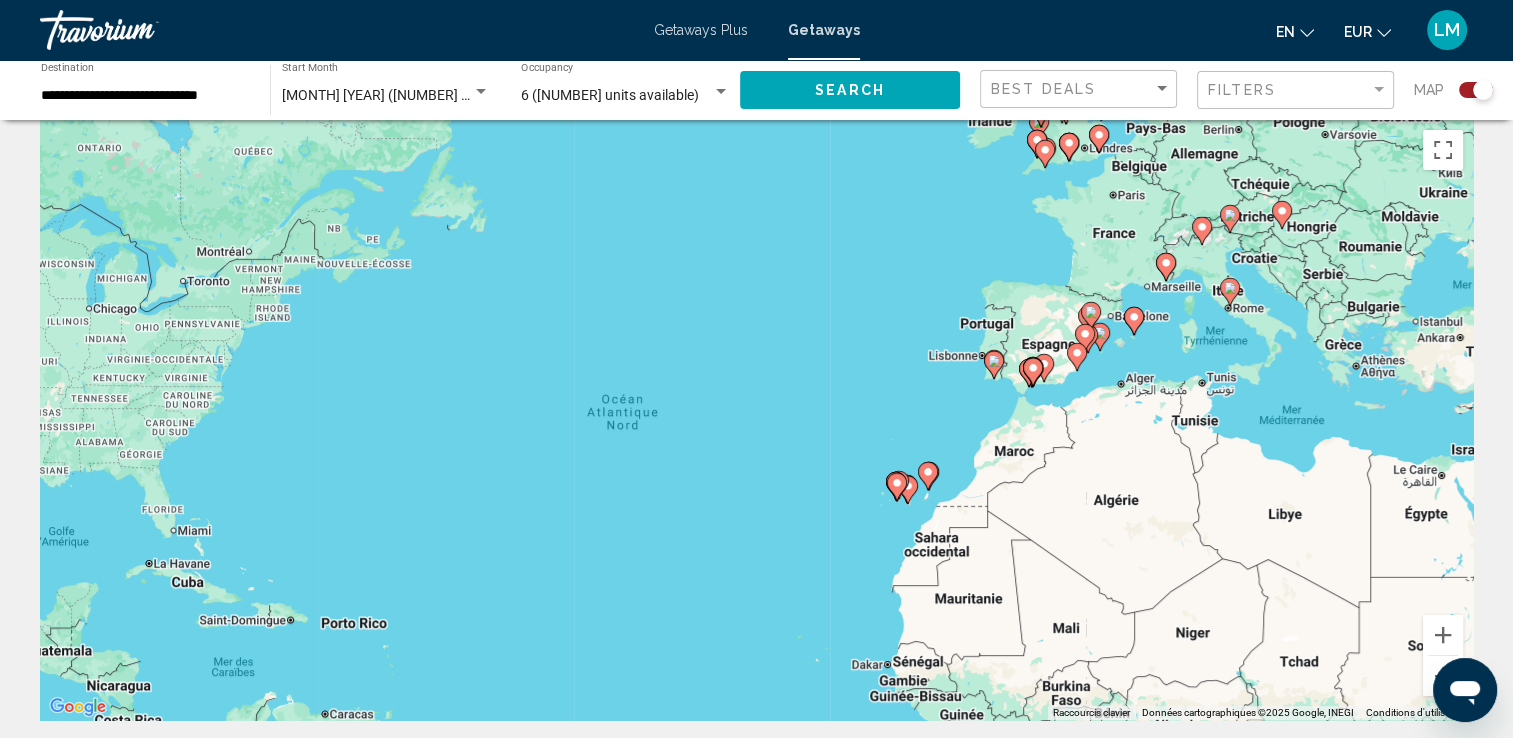 click on "Pour activer le glissement avec le clavier, appuyez sur Alt+Entrée. Une fois ce mode activé, utilisez les touches fléchées pour déplacer le repère. Pour valider le déplacement, appuyez sur Entrée. Pour annuler, appuyez sur Échap." at bounding box center [756, 420] 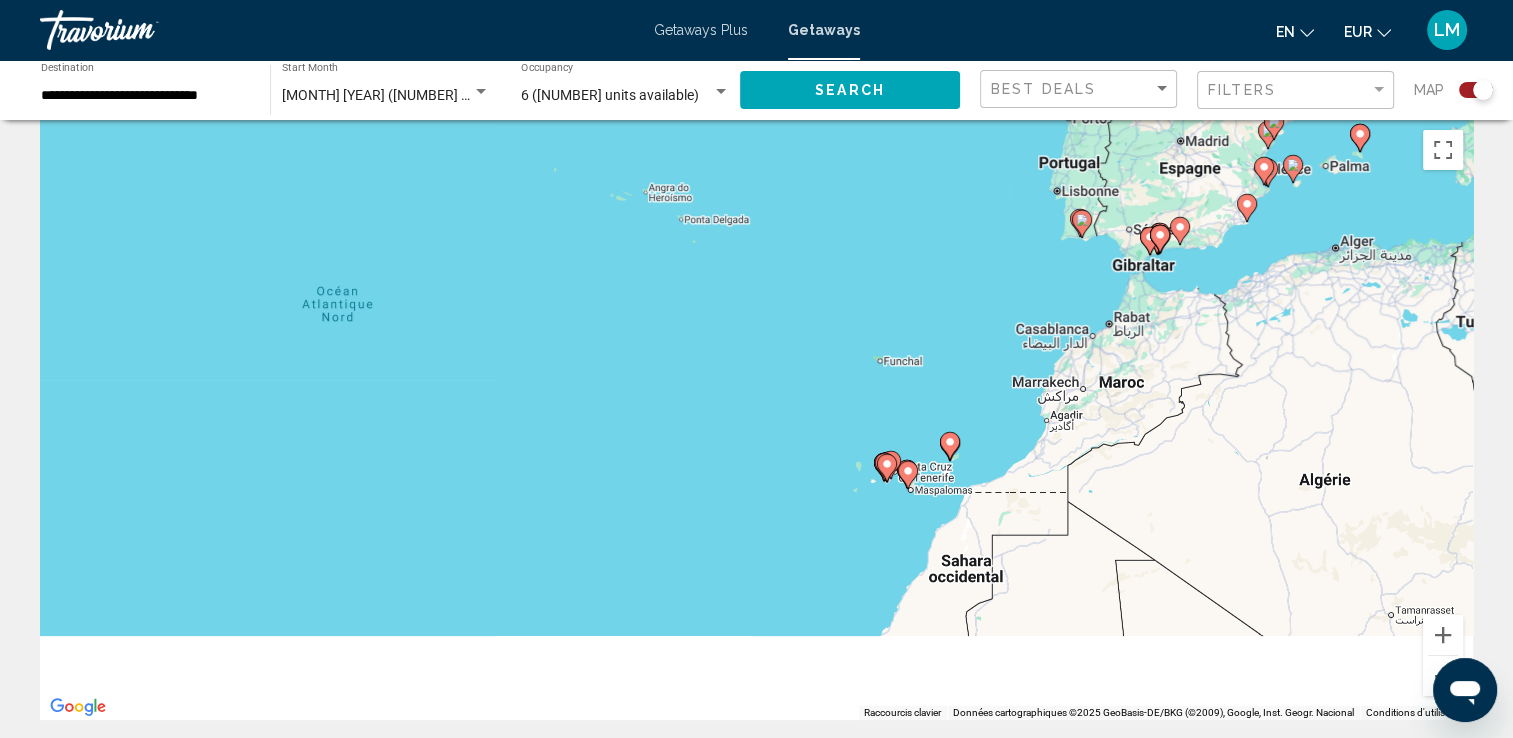 drag, startPoint x: 817, startPoint y: 274, endPoint x: 766, endPoint y: 227, distance: 69.354164 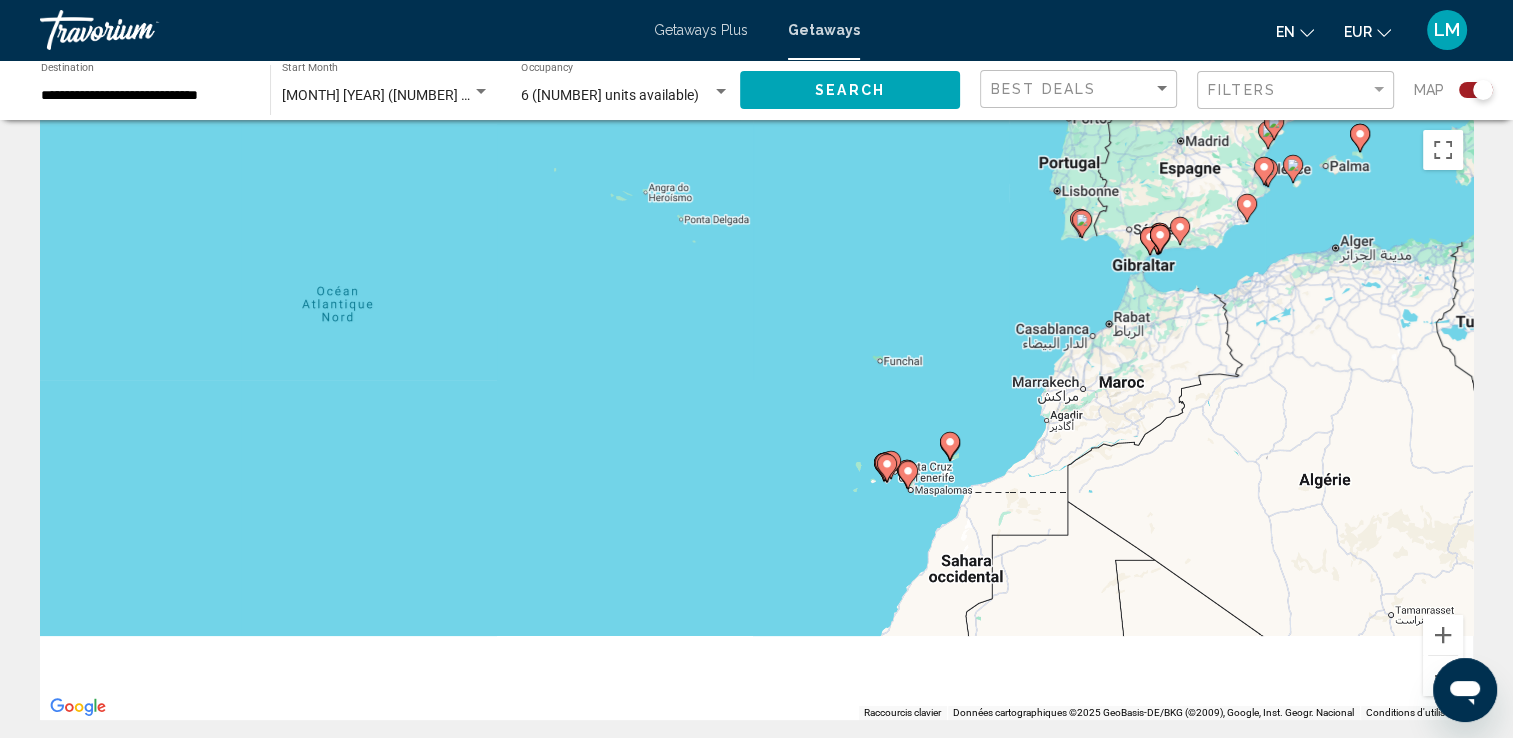 click on "Pour activer le glissement avec le clavier, appuyez sur Alt+Entrée. Une fois ce mode activé, utilisez les touches fléchées pour déplacer le repère. Pour valider le déplacement, appuyez sur Entrée. Pour annuler, appuyez sur Échap." at bounding box center (756, 420) 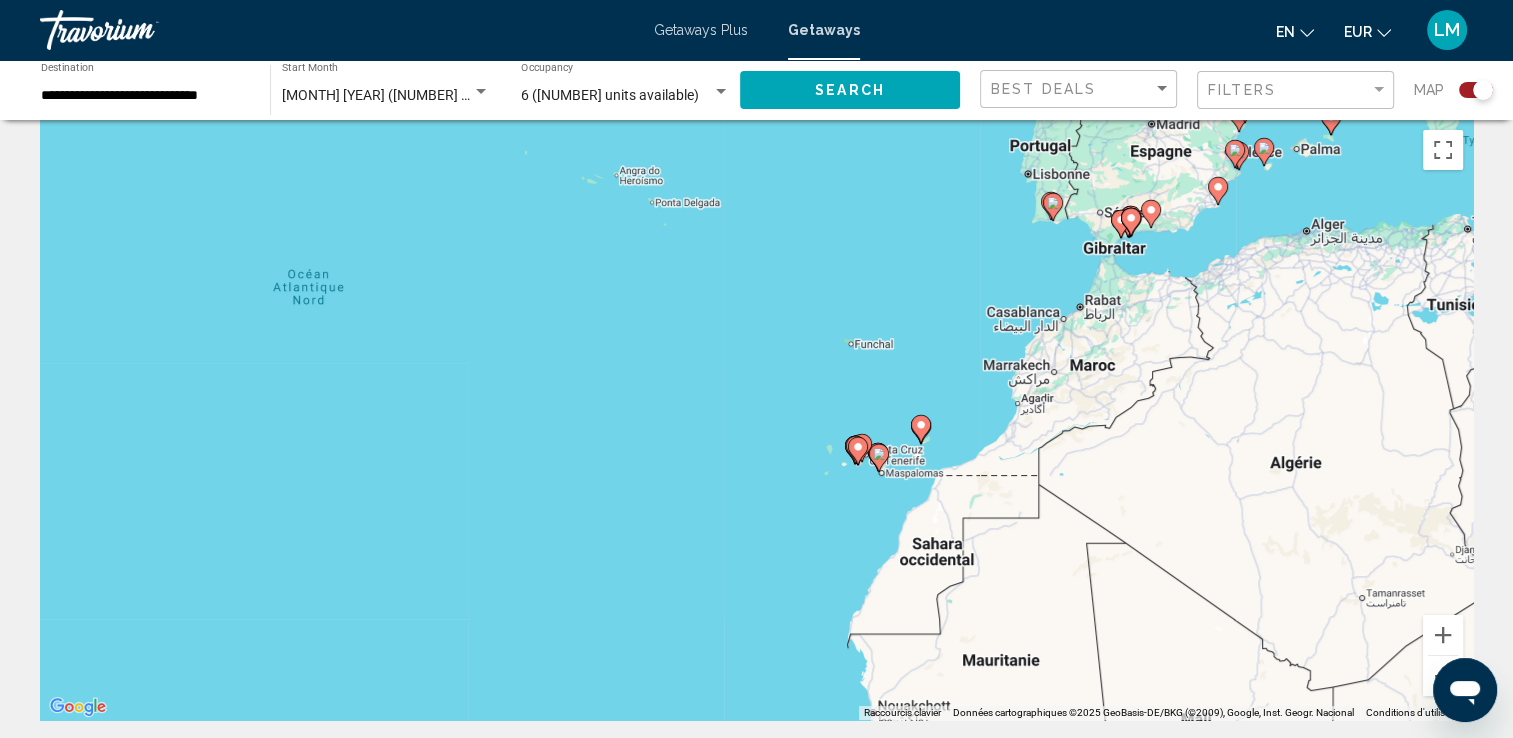 click on "Pour activer le glissement avec le clavier, appuyez sur Alt+Entrée. Une fois ce mode activé, utilisez les touches fléchées pour déplacer le repère. Pour valider le déplacement, appuyez sur Entrée. Pour annuler, appuyez sur Échap." at bounding box center (756, 420) 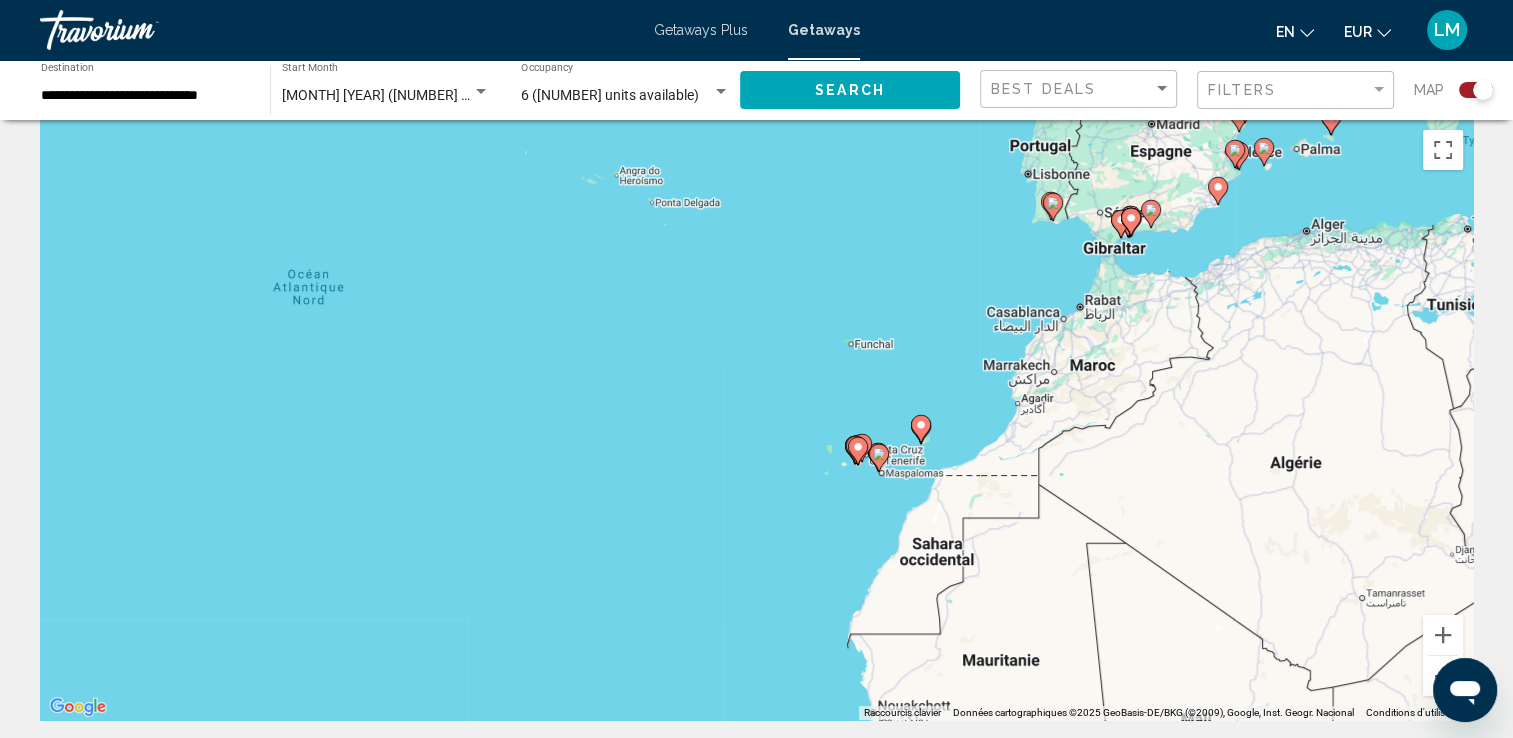 click on "Pour activer le glissement avec le clavier, appuyez sur Alt+Entrée. Une fois ce mode activé, utilisez les touches fléchées pour déplacer le repère. Pour valider le déplacement, appuyez sur Entrée. Pour annuler, appuyez sur Échap." at bounding box center (756, 420) 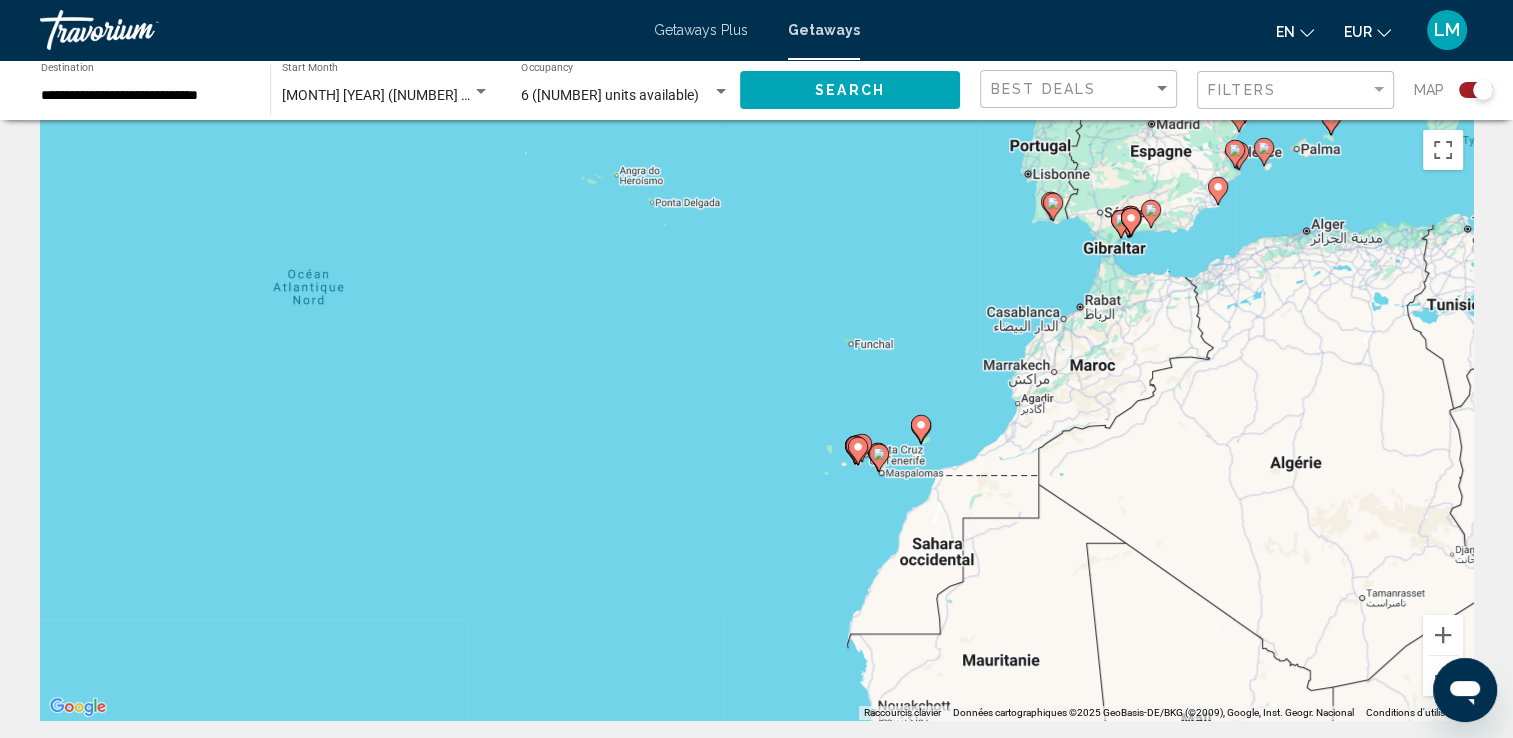 click on "Pour activer le glissement avec le clavier, appuyez sur Alt+Entrée. Une fois ce mode activé, utilisez les touches fléchées pour déplacer le repère. Pour valider le déplacement, appuyez sur Entrée. Pour annuler, appuyez sur Échap." at bounding box center [756, 420] 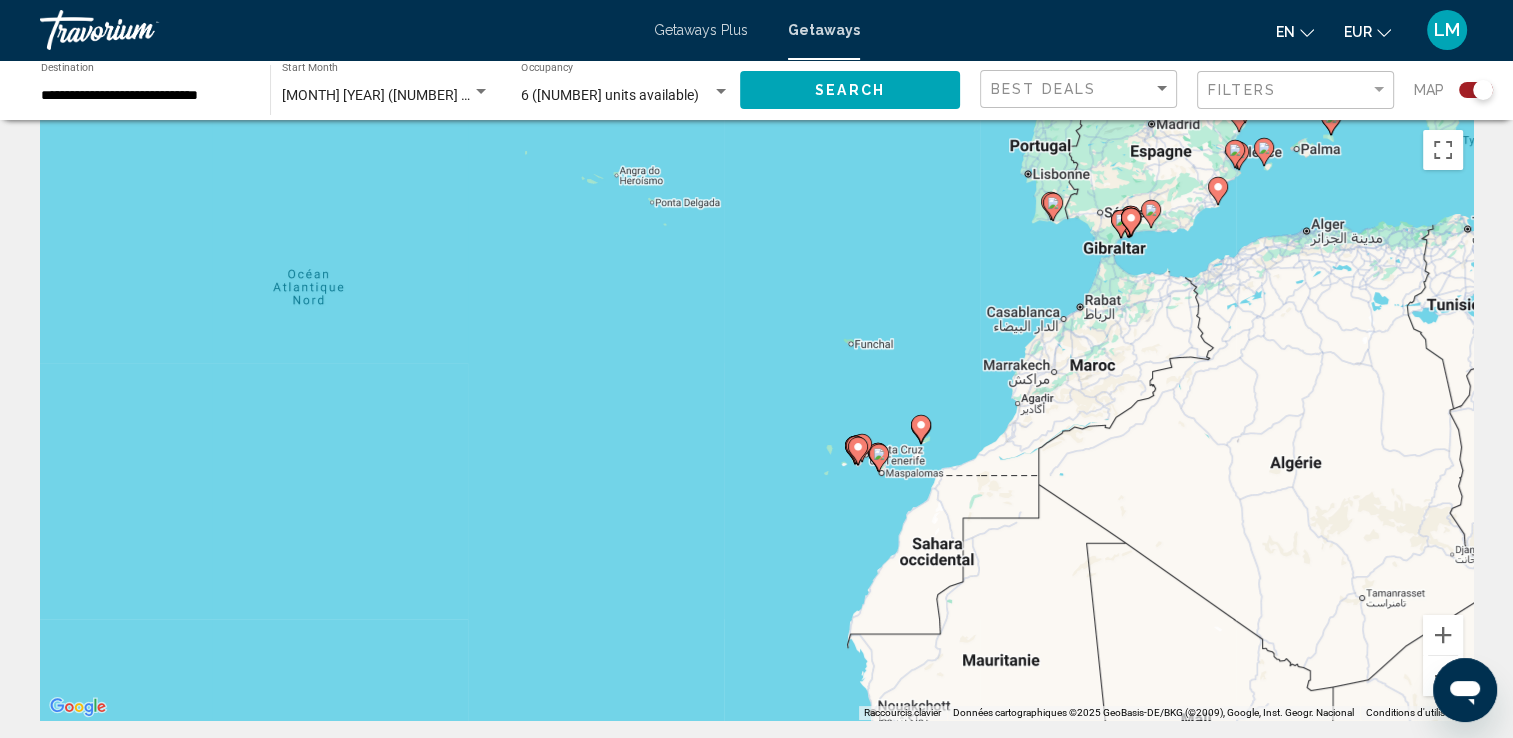 click on "Pour activer le glissement avec le clavier, appuyez sur Alt+Entrée. Une fois ce mode activé, utilisez les touches fléchées pour déplacer le repère. Pour valider le déplacement, appuyez sur Entrée. Pour annuler, appuyez sur Échap." at bounding box center [756, 420] 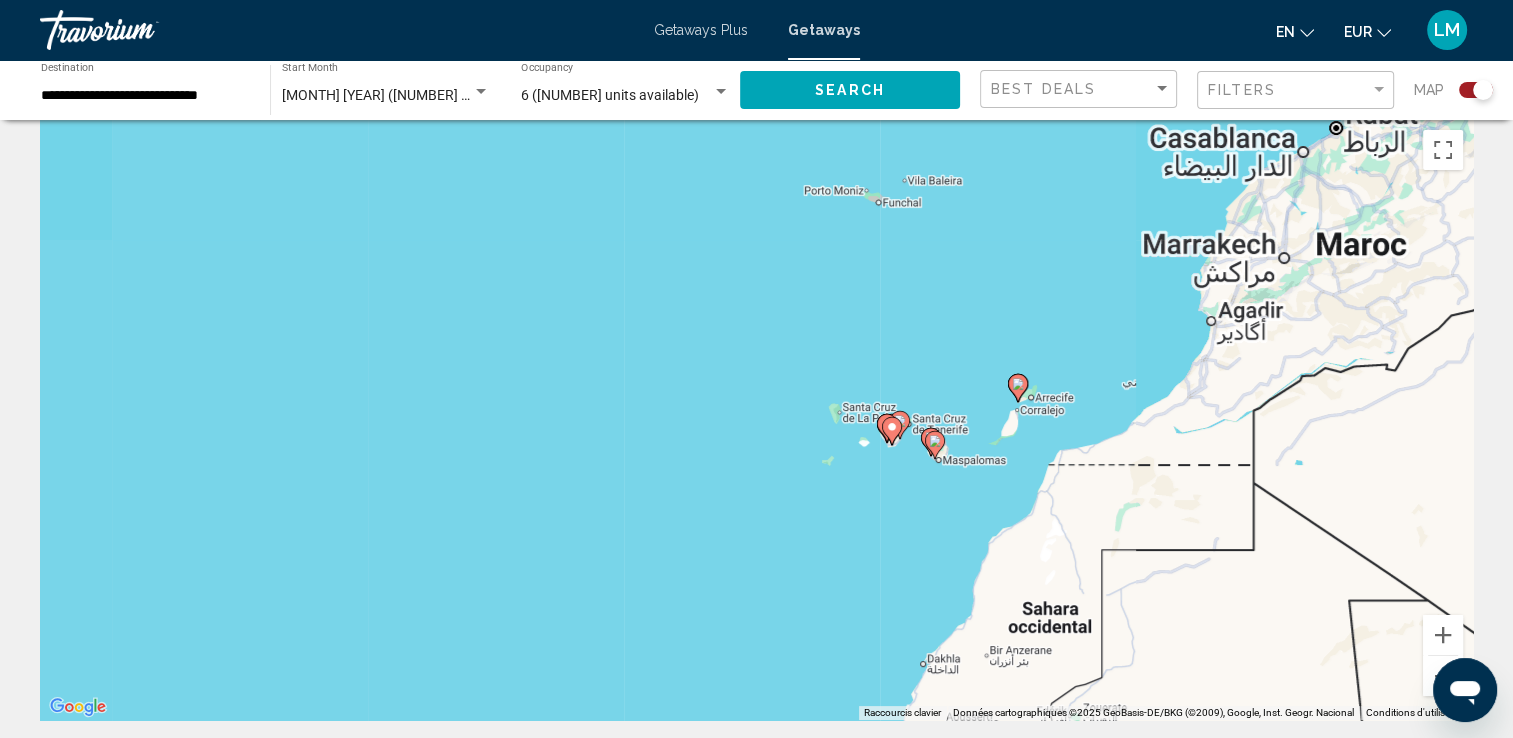click on "Pour activer le glissement avec le clavier, appuyez sur Alt+Entrée. Une fois ce mode activé, utilisez les touches fléchées pour déplacer le repère. Pour valider le déplacement, appuyez sur Entrée. Pour annuler, appuyez sur Échap." at bounding box center (756, 420) 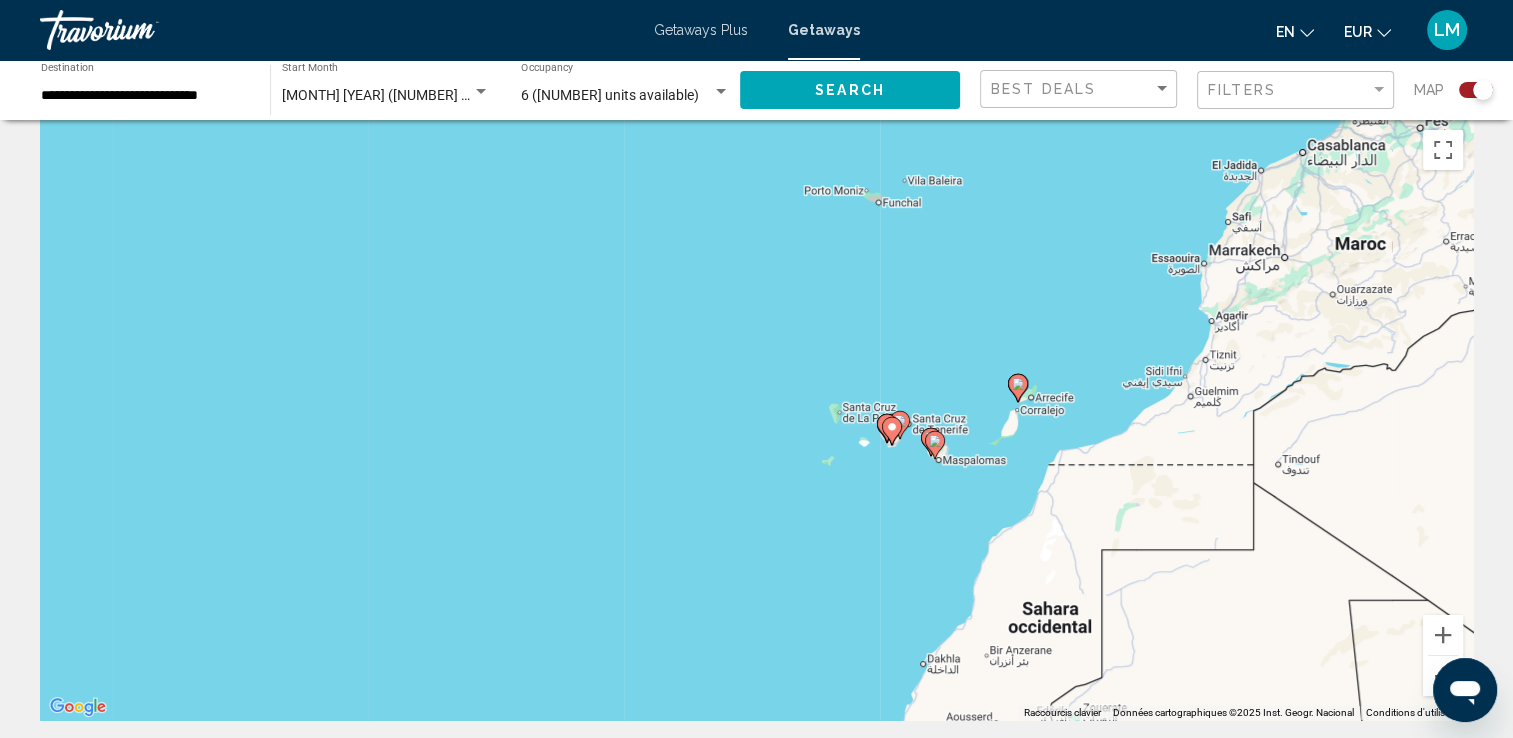 click on "Pour activer le glissement avec le clavier, appuyez sur Alt+Entrée. Une fois ce mode activé, utilisez les touches fléchées pour déplacer le repère. Pour valider le déplacement, appuyez sur Entrée. Pour annuler, appuyez sur Échap." at bounding box center (756, 420) 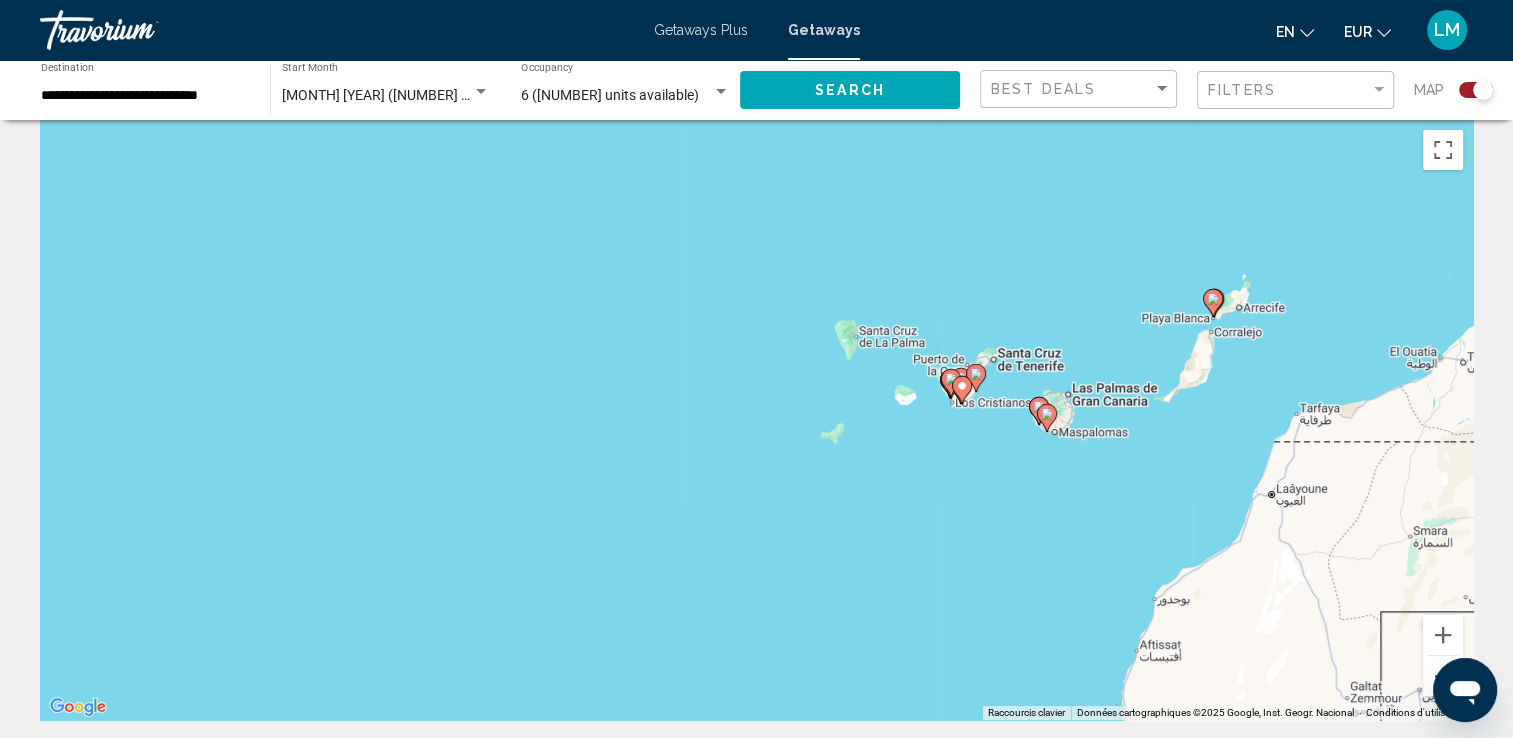 click on "Pour activer le glissement avec le clavier, appuyez sur Alt+Entrée. Une fois ce mode activé, utilisez les touches fléchées pour déplacer le repère. Pour valider le déplacement, appuyez sur Entrée. Pour annuler, appuyez sur Échap." at bounding box center (756, 420) 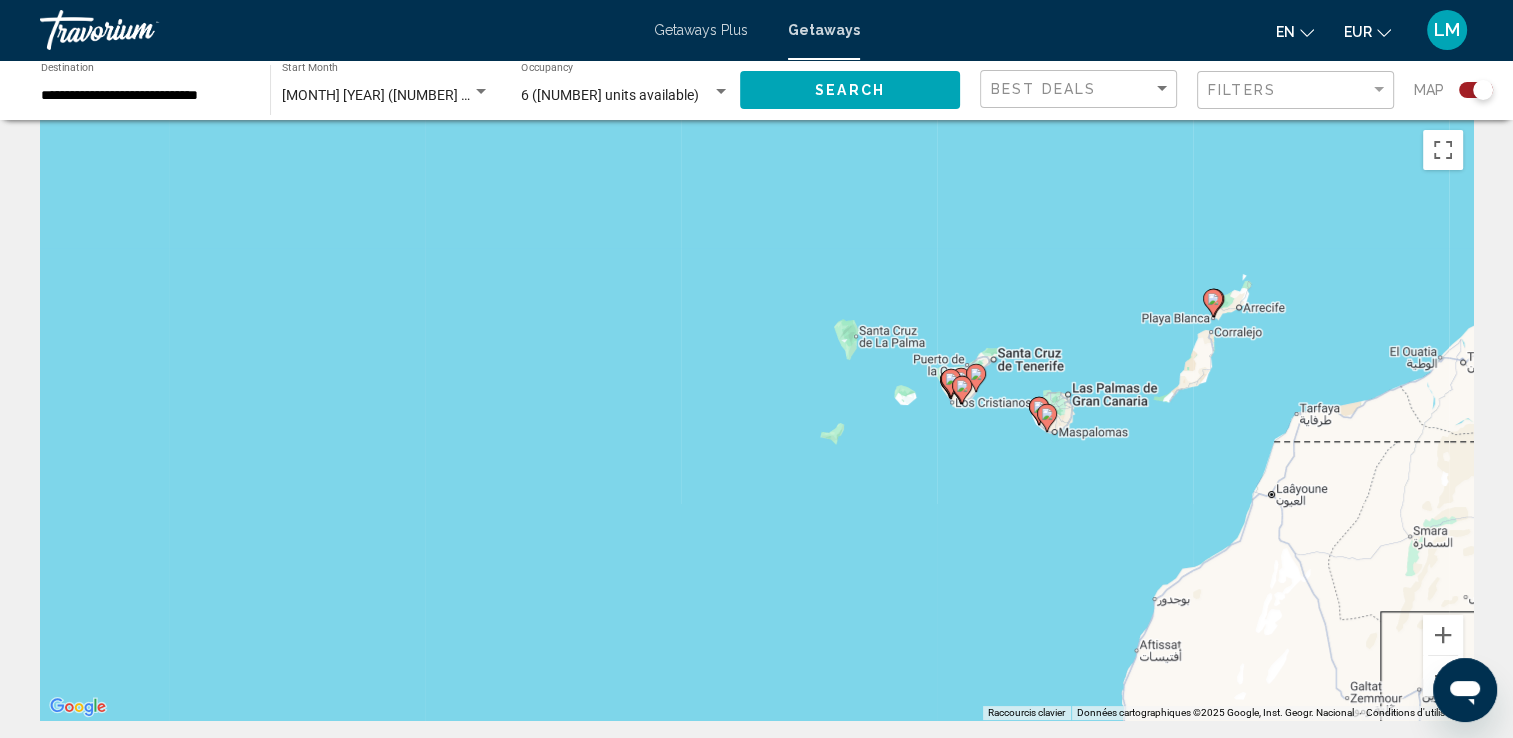 click on "Pour activer le glissement avec le clavier, appuyez sur Alt+Entrée. Une fois ce mode activé, utilisez les touches fléchées pour déplacer le repère. Pour valider le déplacement, appuyez sur Entrée. Pour annuler, appuyez sur Échap." at bounding box center (756, 420) 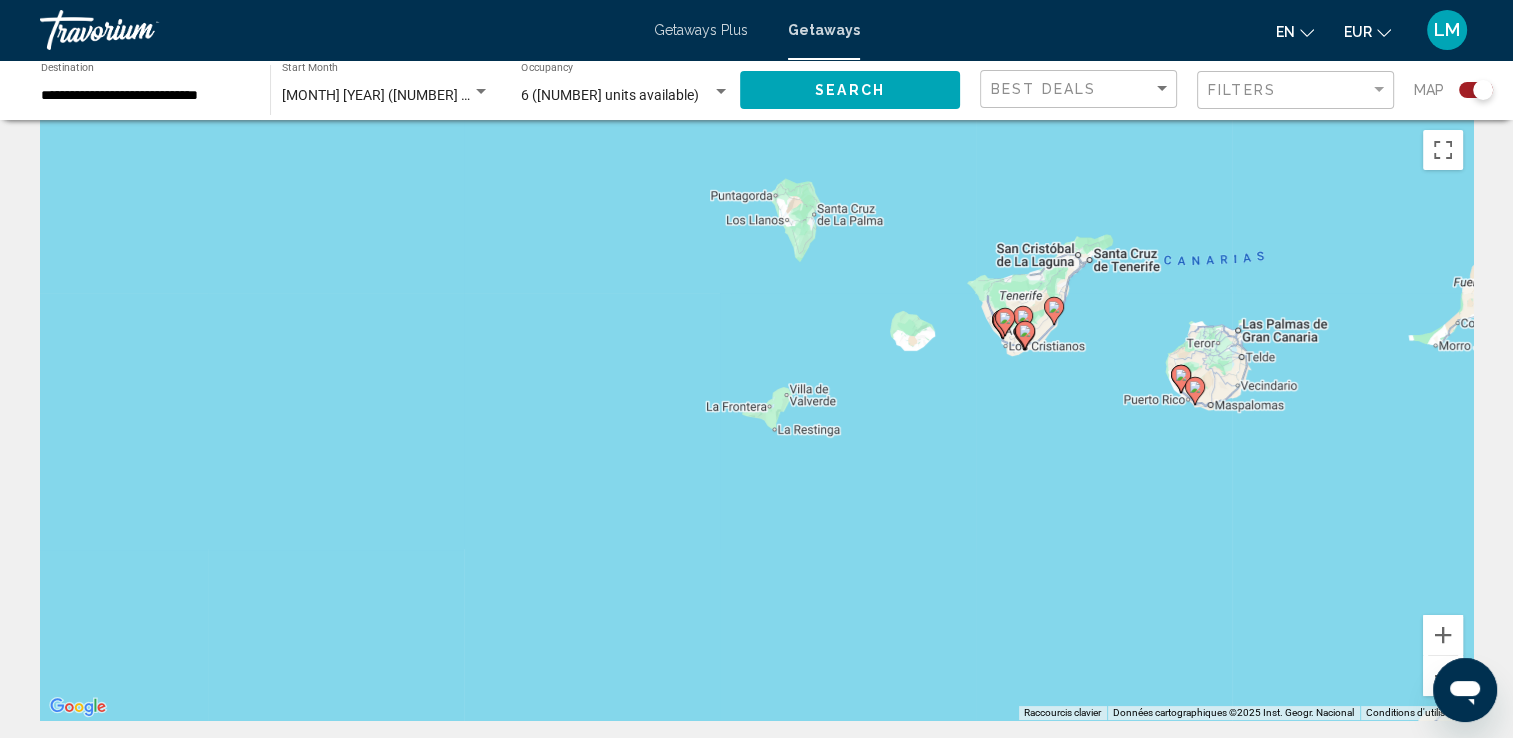 drag, startPoint x: 1181, startPoint y: 421, endPoint x: 974, endPoint y: 477, distance: 214.44113 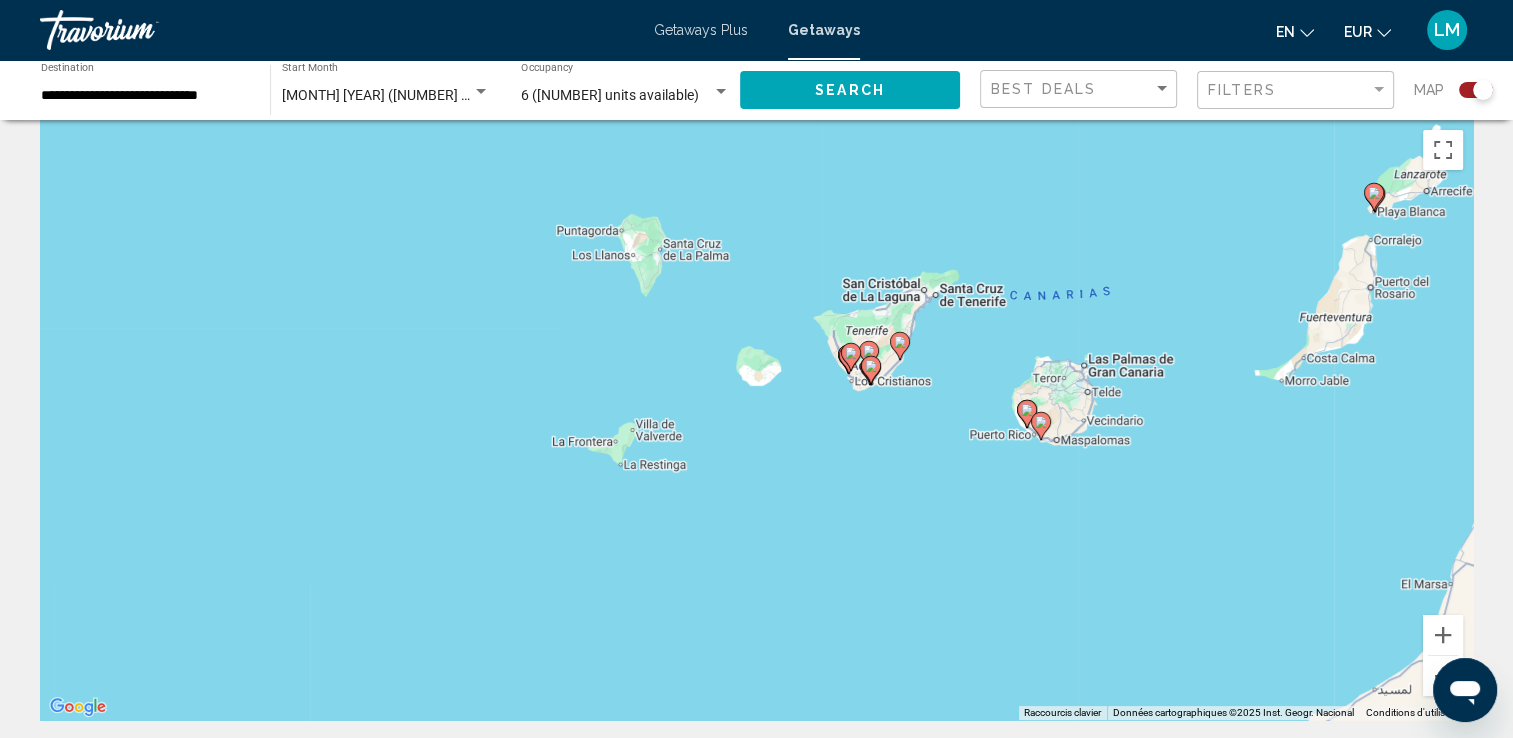 click on "Pour activer le glissement avec le clavier, appuyez sur Alt+Entrée. Une fois ce mode activé, utilisez les touches fléchées pour déplacer le repère. Pour valider le déplacement, appuyez sur Entrée. Pour annuler, appuyez sur Échap." at bounding box center (756, 420) 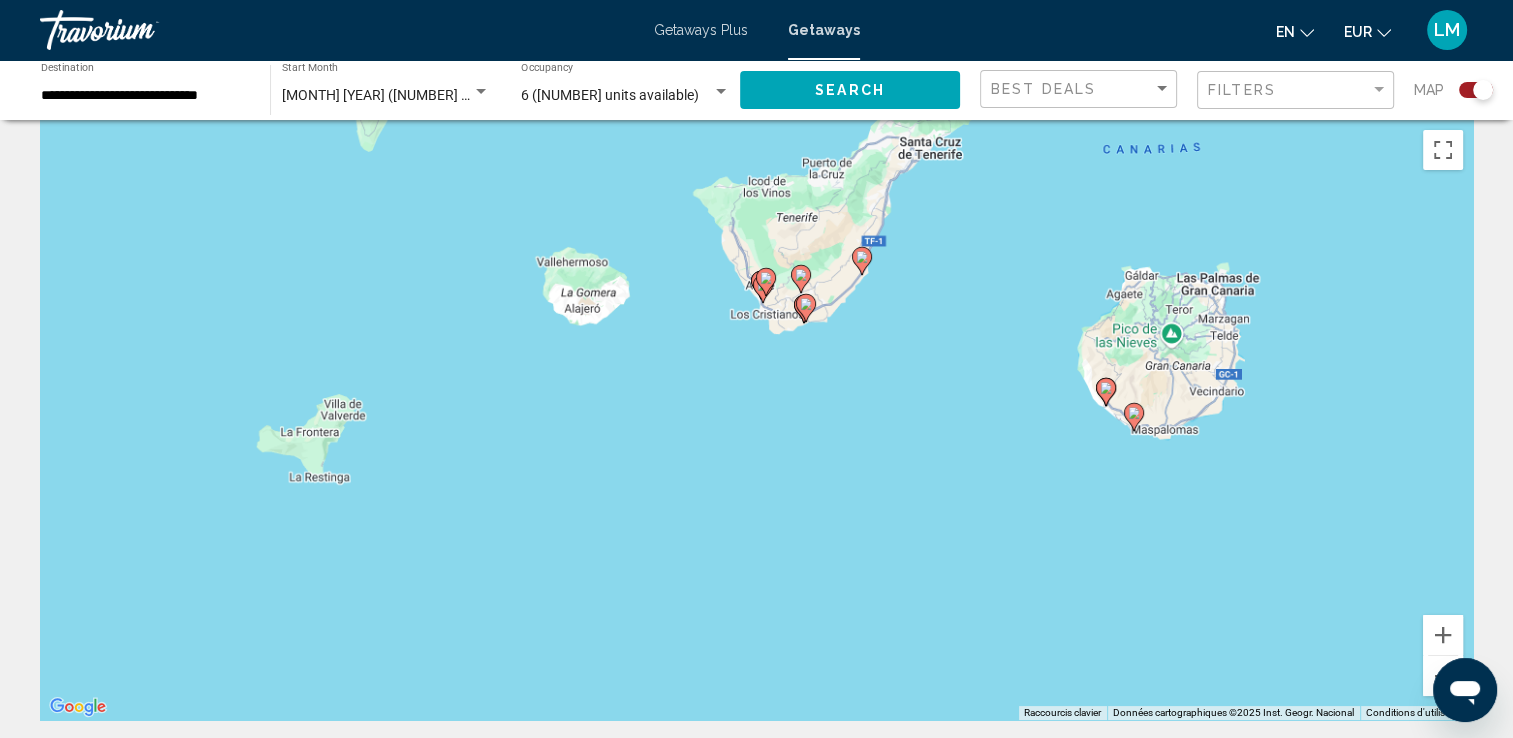 click on "Pour activer le glissement avec le clavier, appuyez sur Alt+Entrée. Une fois ce mode activé, utilisez les touches fléchées pour déplacer le repère. Pour valider le déplacement, appuyez sur Entrée. Pour annuler, appuyez sur Échap." at bounding box center (756, 420) 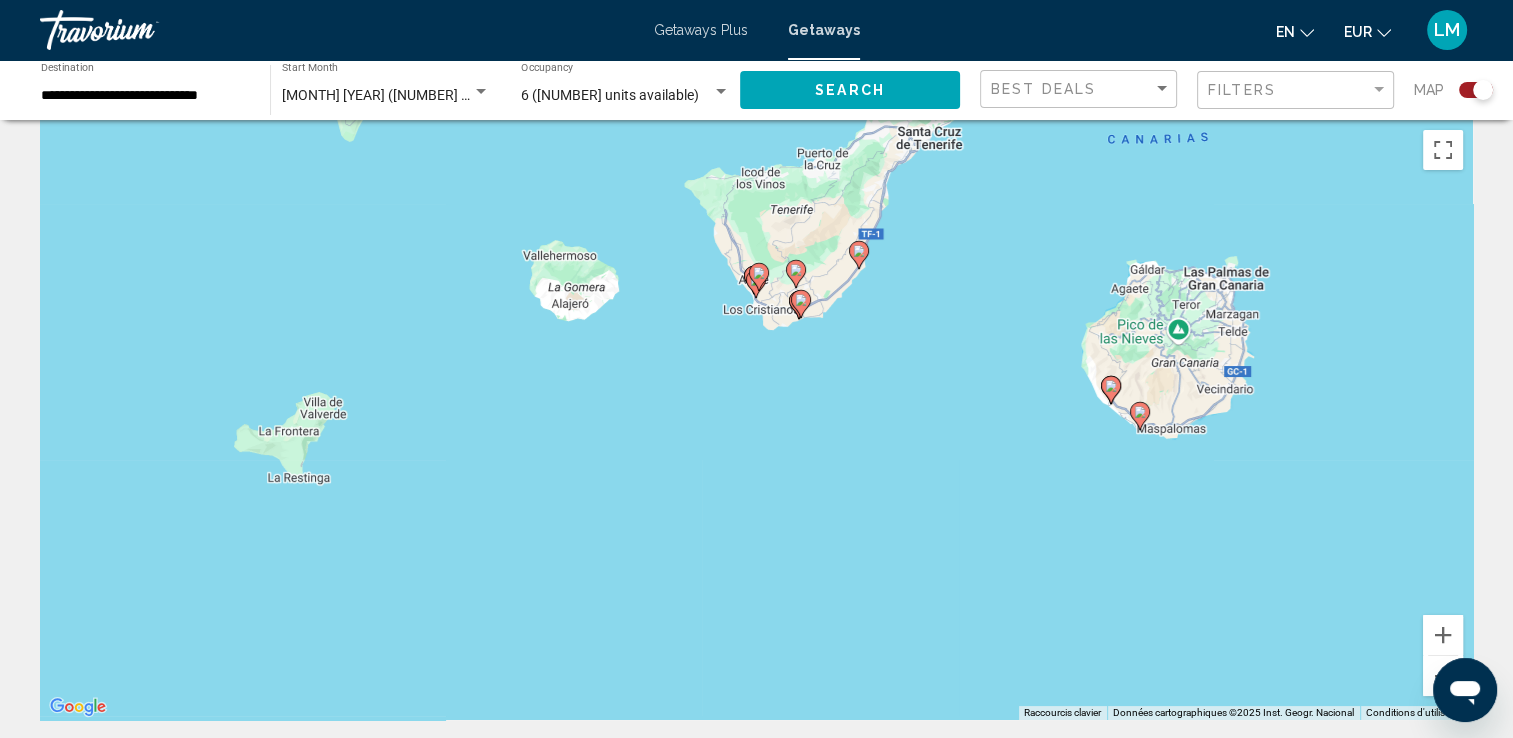 click on "Pour activer le glissement avec le clavier, appuyez sur Alt+Entrée. Une fois ce mode activé, utilisez les touches fléchées pour déplacer le repère. Pour valider le déplacement, appuyez sur Entrée. Pour annuler, appuyez sur Échap." at bounding box center [756, 420] 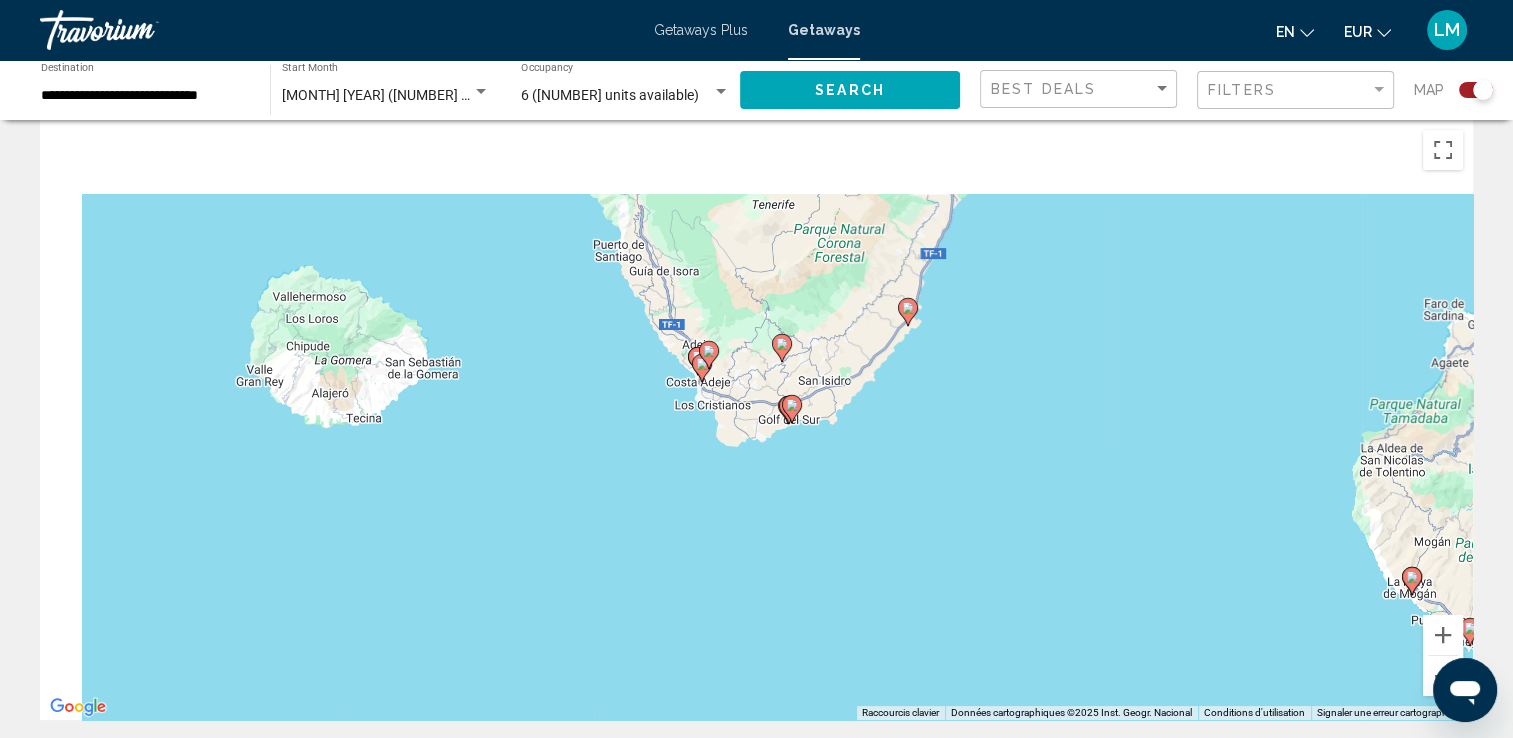 drag, startPoint x: 904, startPoint y: 390, endPoint x: 1000, endPoint y: 591, distance: 222.74873 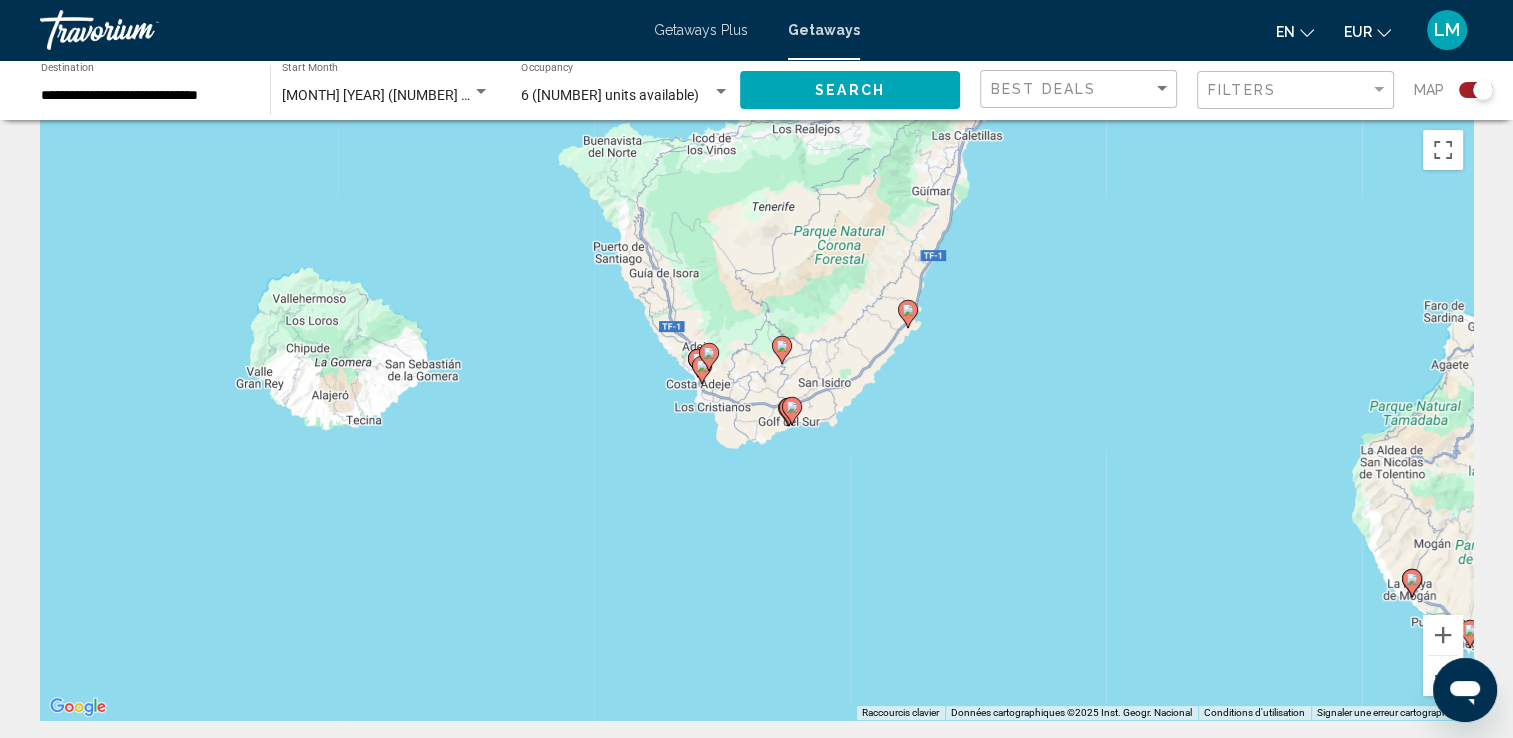 click on "Pour activer le glissement avec le clavier, appuyez sur Alt+Entrée. Une fois ce mode activé, utilisez les touches fléchées pour déplacer le repère. Pour valider le déplacement, appuyez sur Entrée. Pour annuler, appuyez sur Échap." at bounding box center (756, 420) 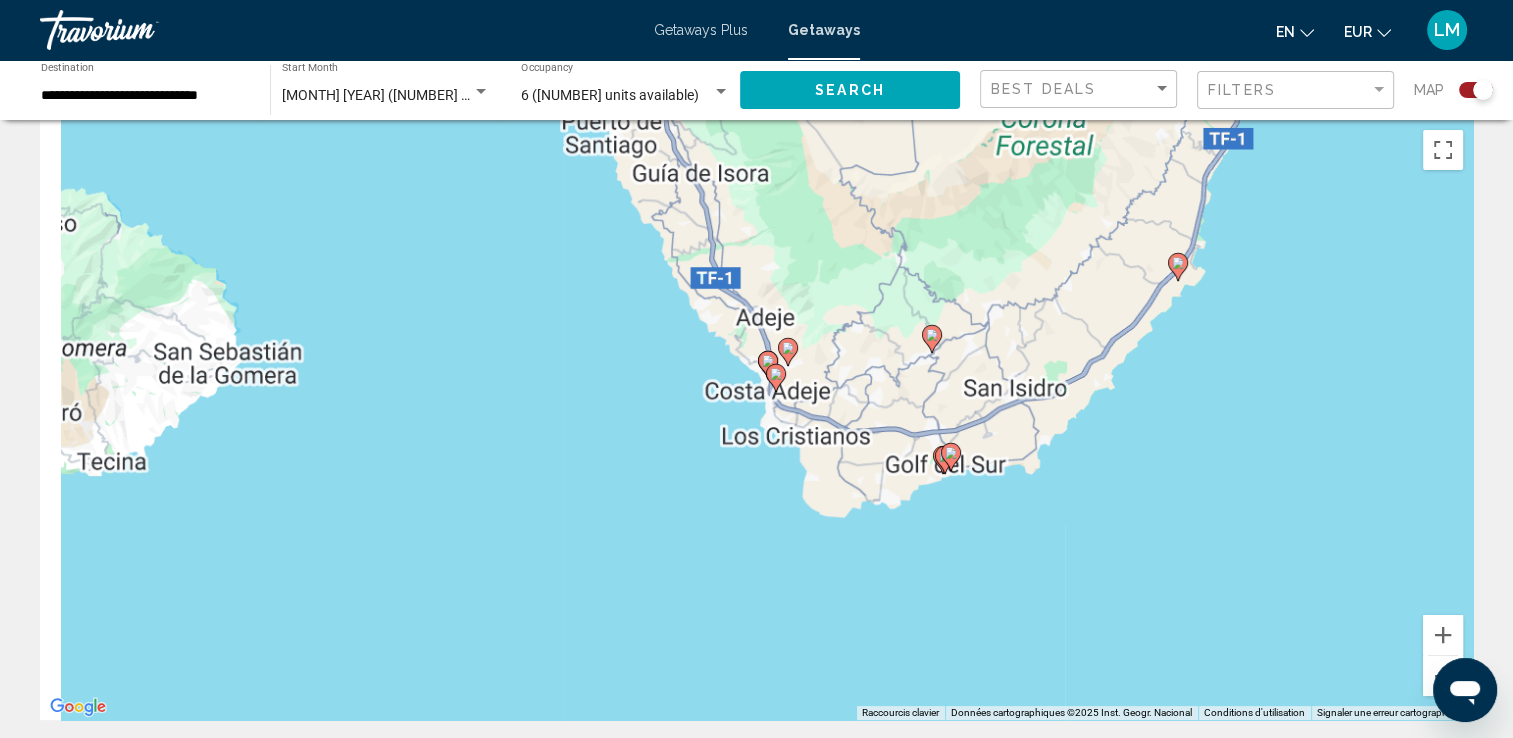click on "Pour activer le glissement avec le clavier, appuyez sur Alt+Entrée. Une fois ce mode activé, utilisez les touches fléchées pour déplacer le repère. Pour valider le déplacement, appuyez sur Entrée. Pour annuler, appuyez sur Échap." at bounding box center (756, 420) 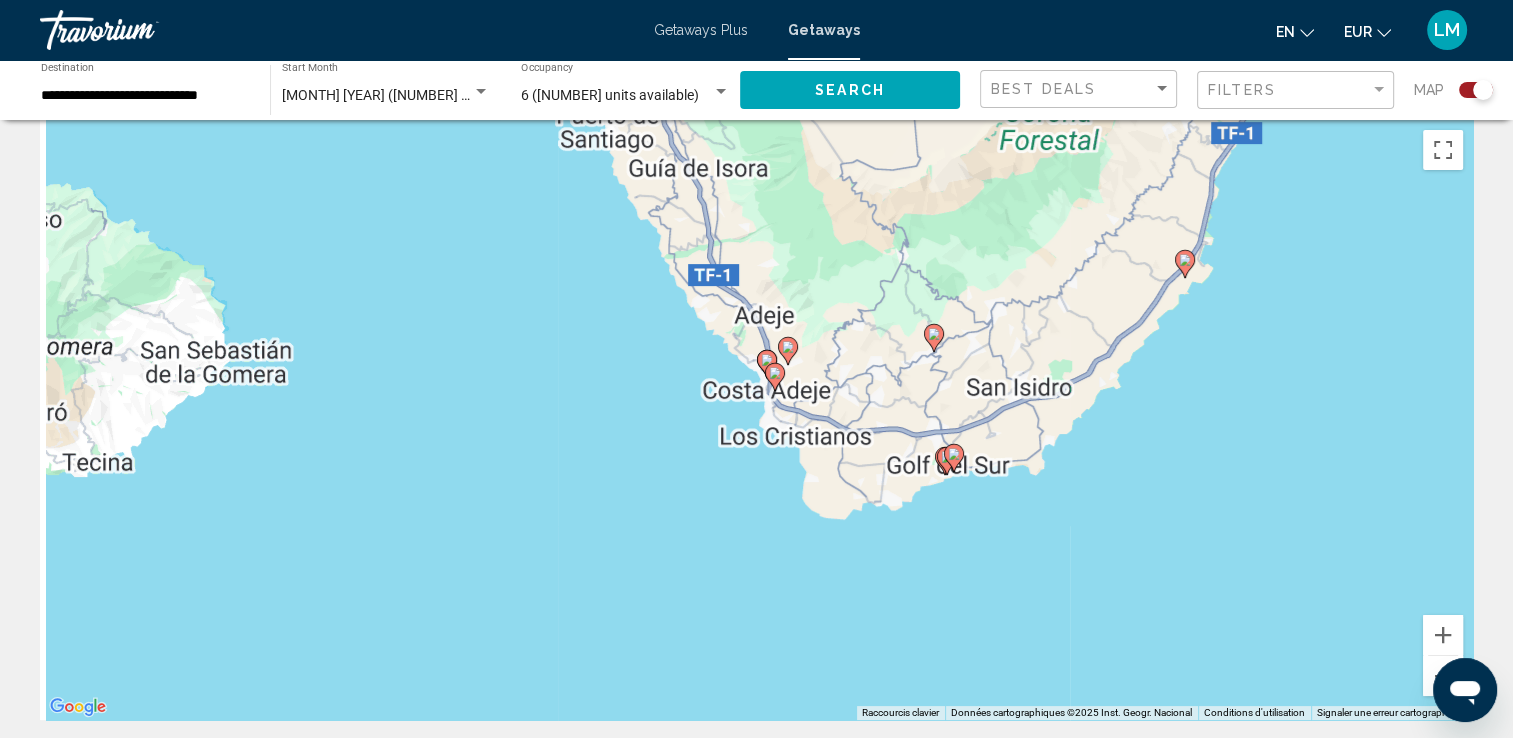 click on "Pour activer le glissement avec le clavier, appuyez sur Alt+Entrée. Une fois ce mode activé, utilisez les touches fléchées pour déplacer le repère. Pour valider le déplacement, appuyez sur Entrée. Pour annuler, appuyez sur Échap." at bounding box center [756, 420] 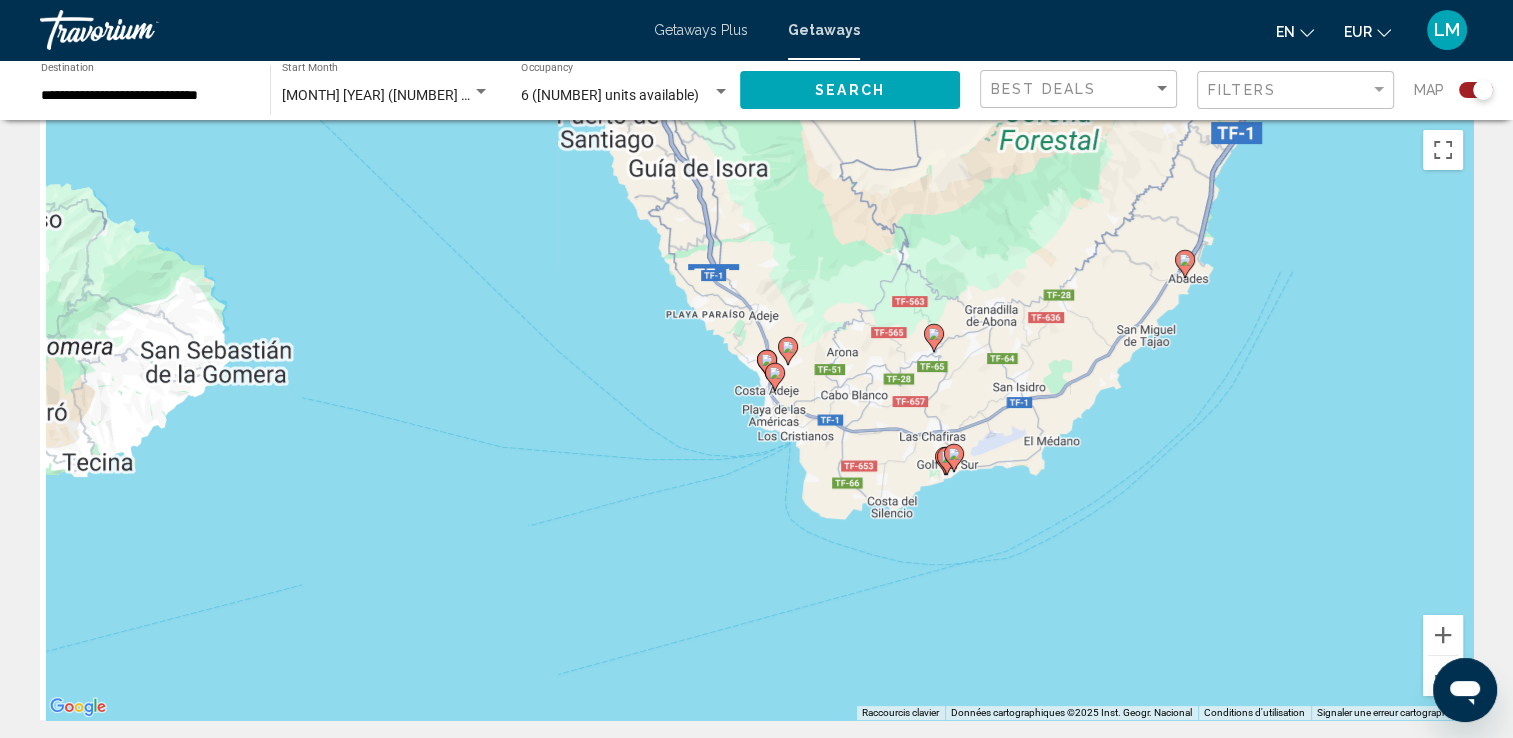 click on "Pour activer le glissement avec le clavier, appuyez sur Alt+Entrée. Une fois ce mode activé, utilisez les touches fléchées pour déplacer le repère. Pour valider le déplacement, appuyez sur Entrée. Pour annuler, appuyez sur Échap." at bounding box center (756, 420) 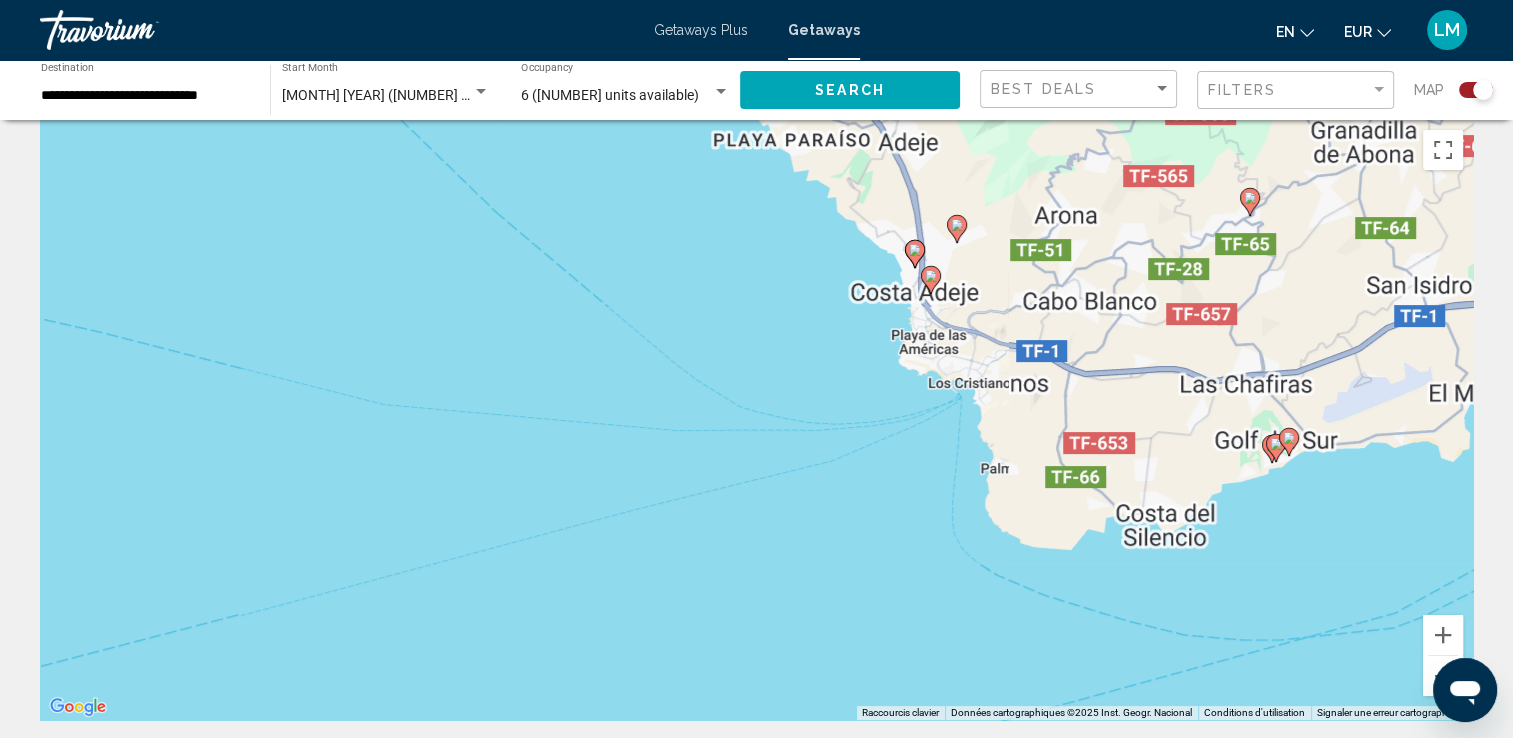click 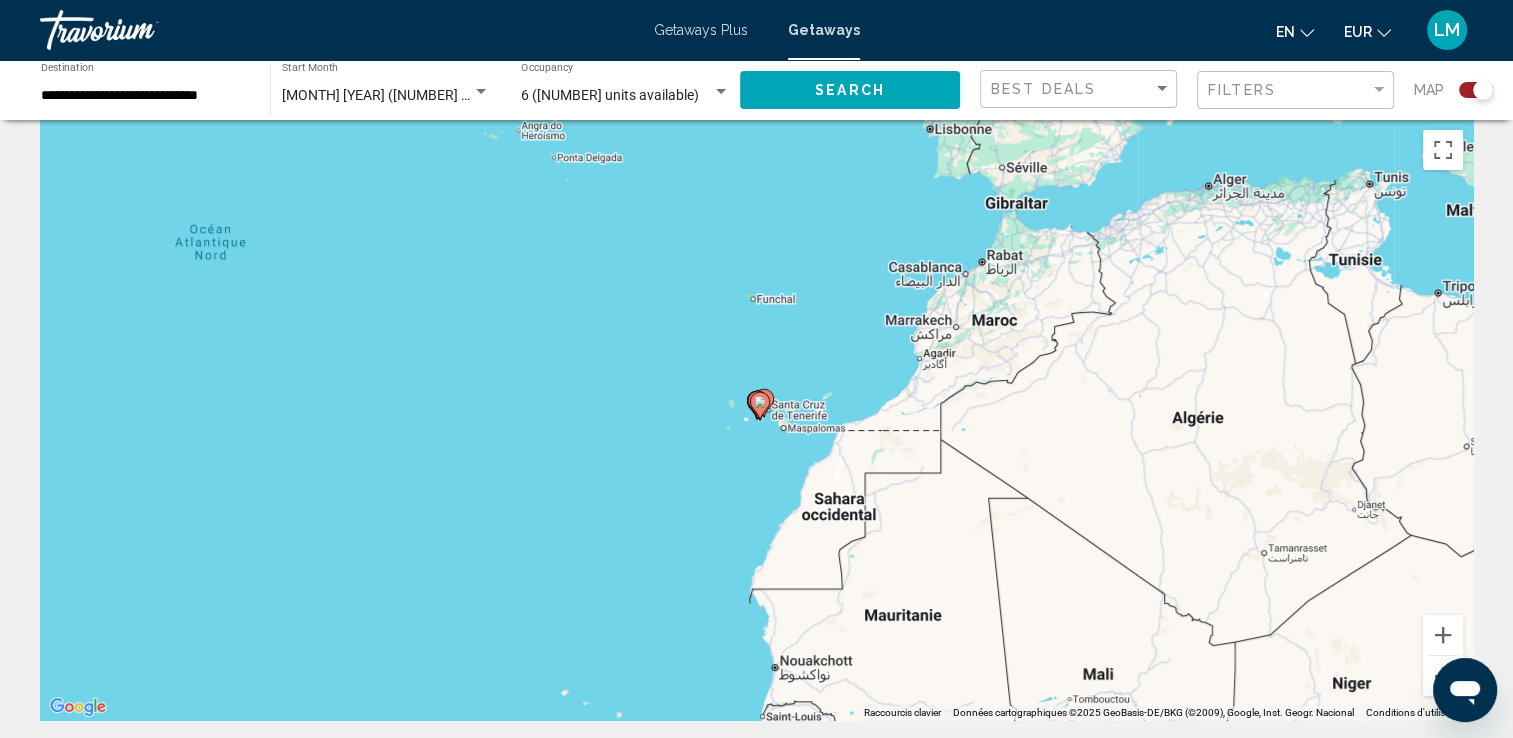 click on "Pour naviguer, appuyez sur les touches fléchées.  Pour activer le glissement avec le clavier, appuyez sur Alt+Entrée. Une fois ce mode activé, utilisez les touches fléchées pour déplacer le repère. Pour valider le déplacement, appuyez sur Entrée. Pour annuler, appuyez sur Échap." at bounding box center (756, 420) 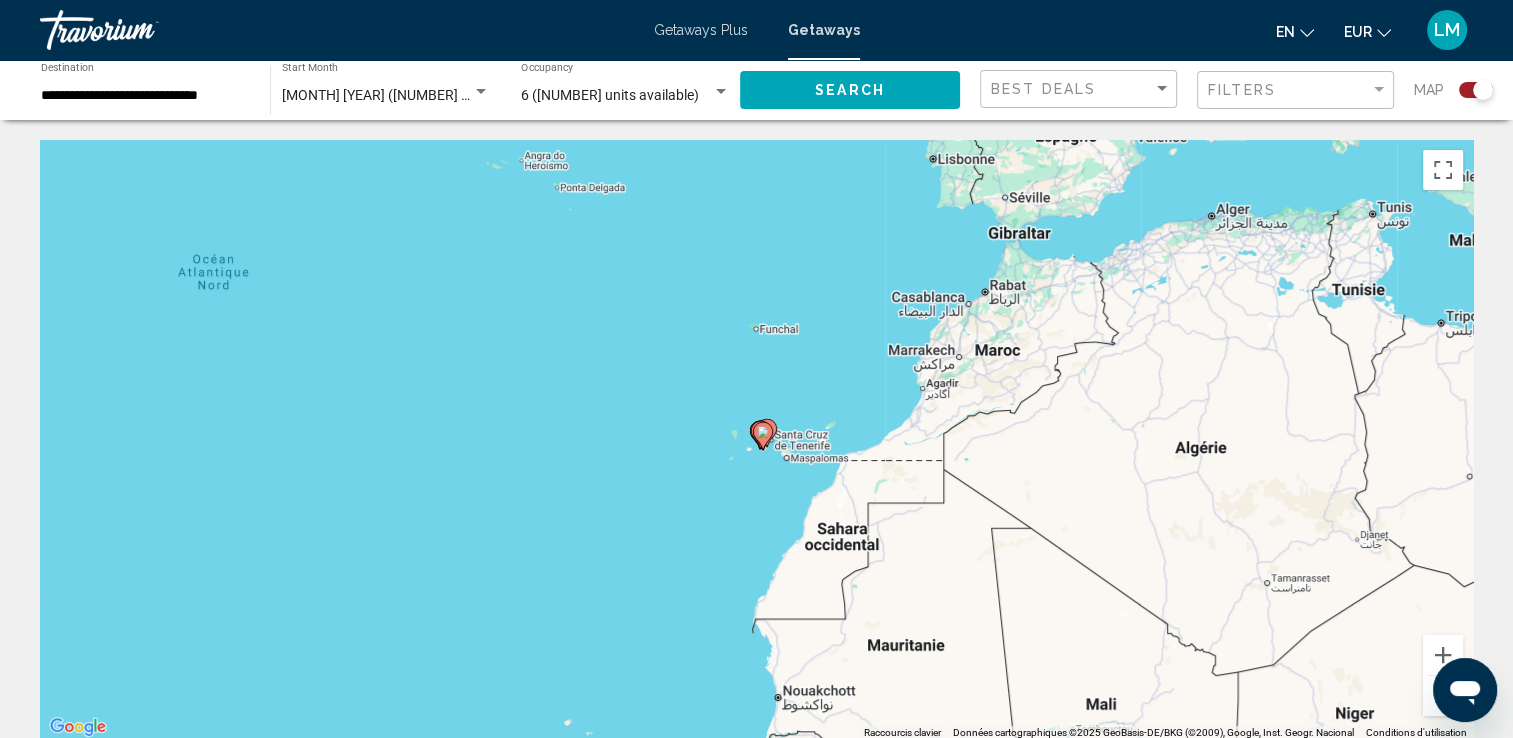 click on "Pour activer le glissement avec le clavier, appuyez sur Alt+Entrée. Une fois ce mode activé, utilisez les touches fléchées pour déplacer le repère. Pour valider le déplacement, appuyez sur Entrée. Pour annuler, appuyez sur Échap." at bounding box center (756, 440) 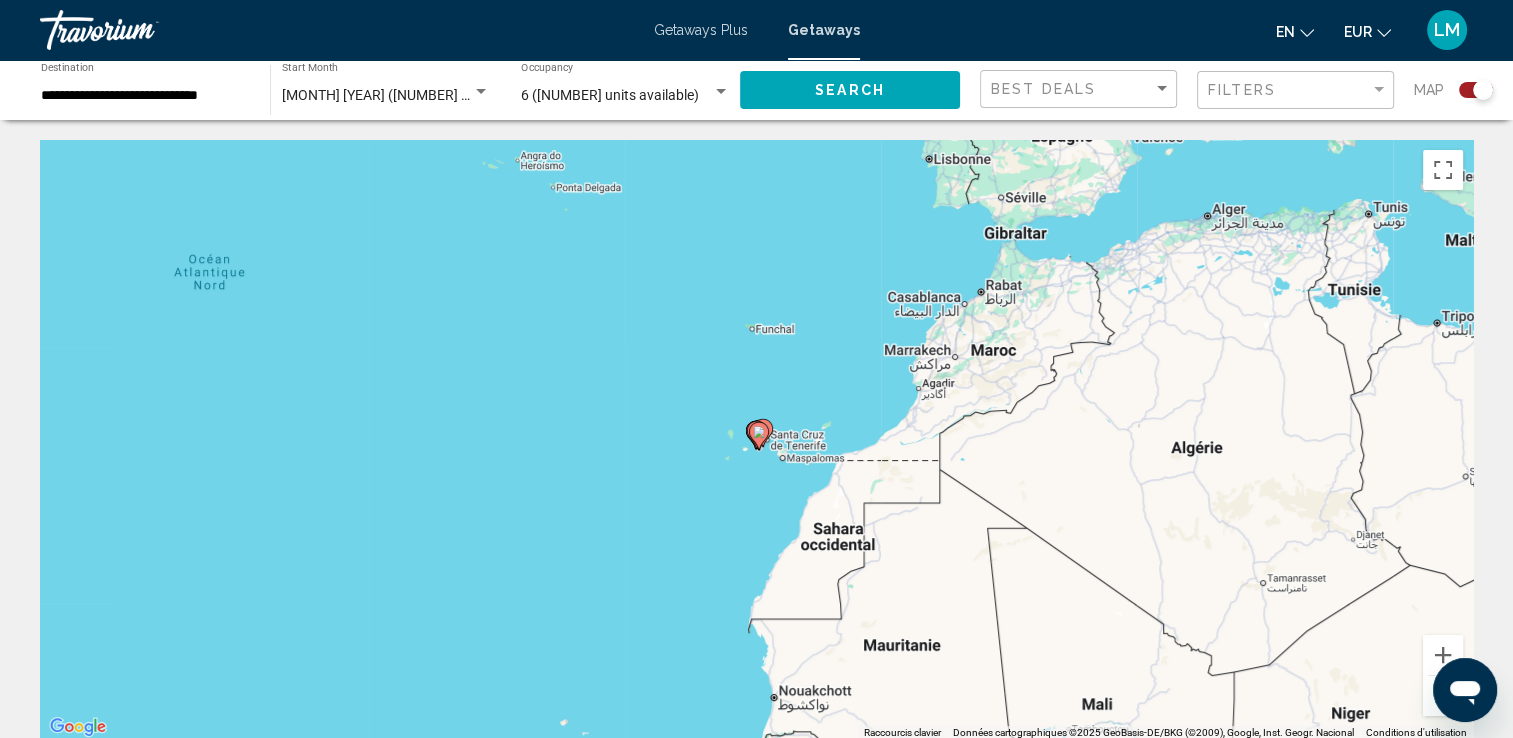 click on "Pour activer le glissement avec le clavier, appuyez sur Alt+Entrée. Une fois ce mode activé, utilisez les touches fléchées pour déplacer le repère. Pour valider le déplacement, appuyez sur Entrée. Pour annuler, appuyez sur Échap." at bounding box center (756, 440) 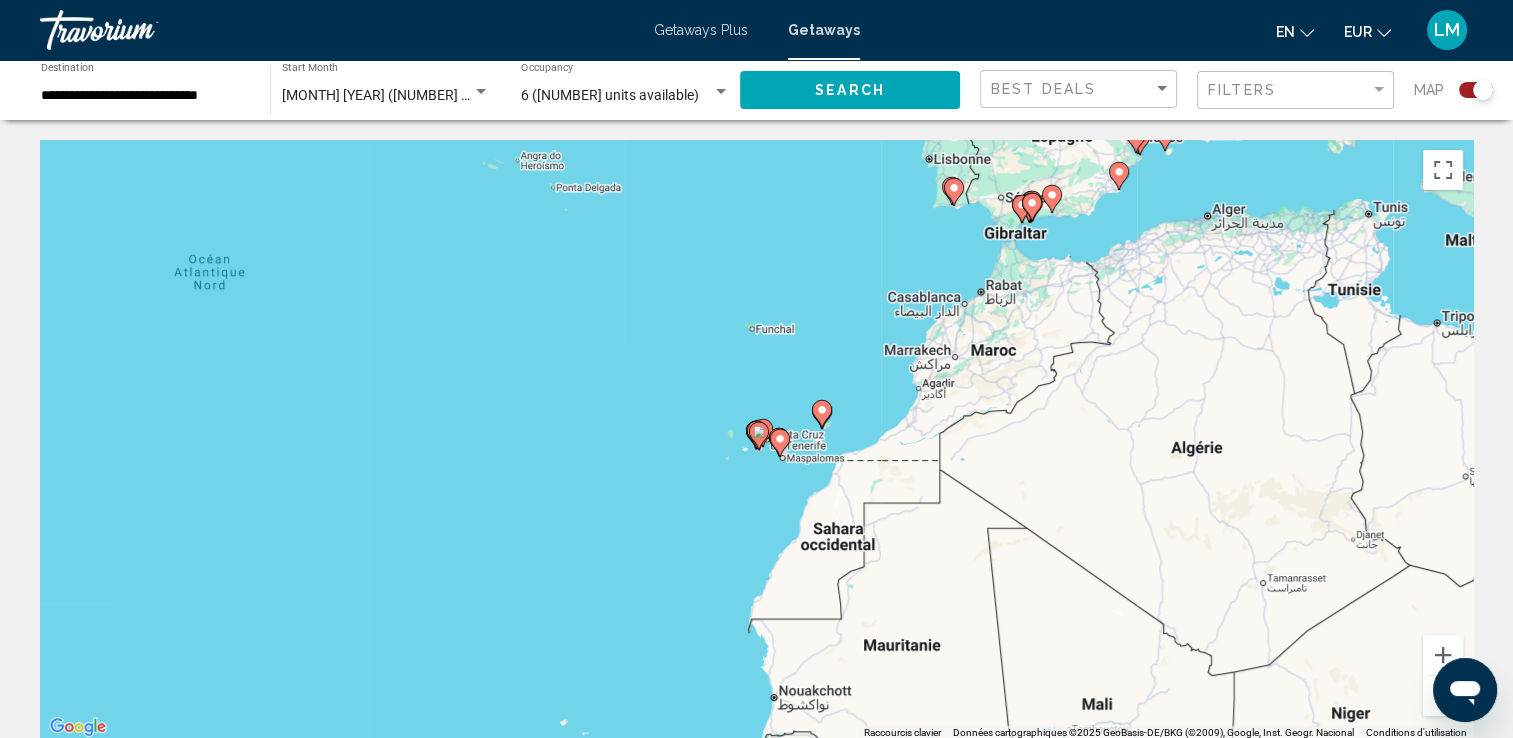 click on "Pour activer le glissement avec le clavier, appuyez sur Alt+Entrée. Une fois ce mode activé, utilisez les touches fléchées pour déplacer le repère. Pour valider le déplacement, appuyez sur Entrée. Pour annuler, appuyez sur Échap." at bounding box center (756, 440) 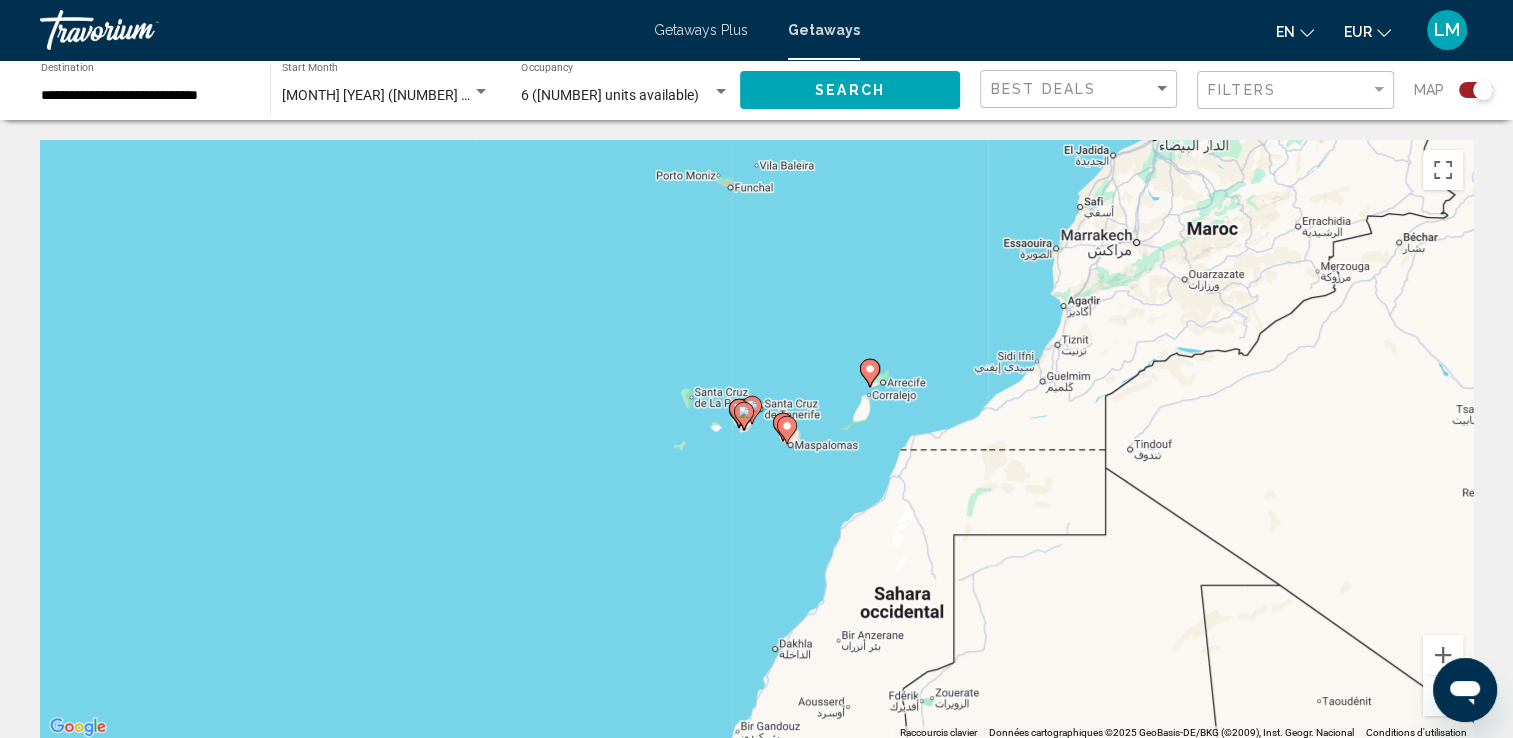 click on "Pour activer le glissement avec le clavier, appuyez sur Alt+Entrée. Une fois ce mode activé, utilisez les touches fléchées pour déplacer le repère. Pour valider le déplacement, appuyez sur Entrée. Pour annuler, appuyez sur Échap." at bounding box center (756, 440) 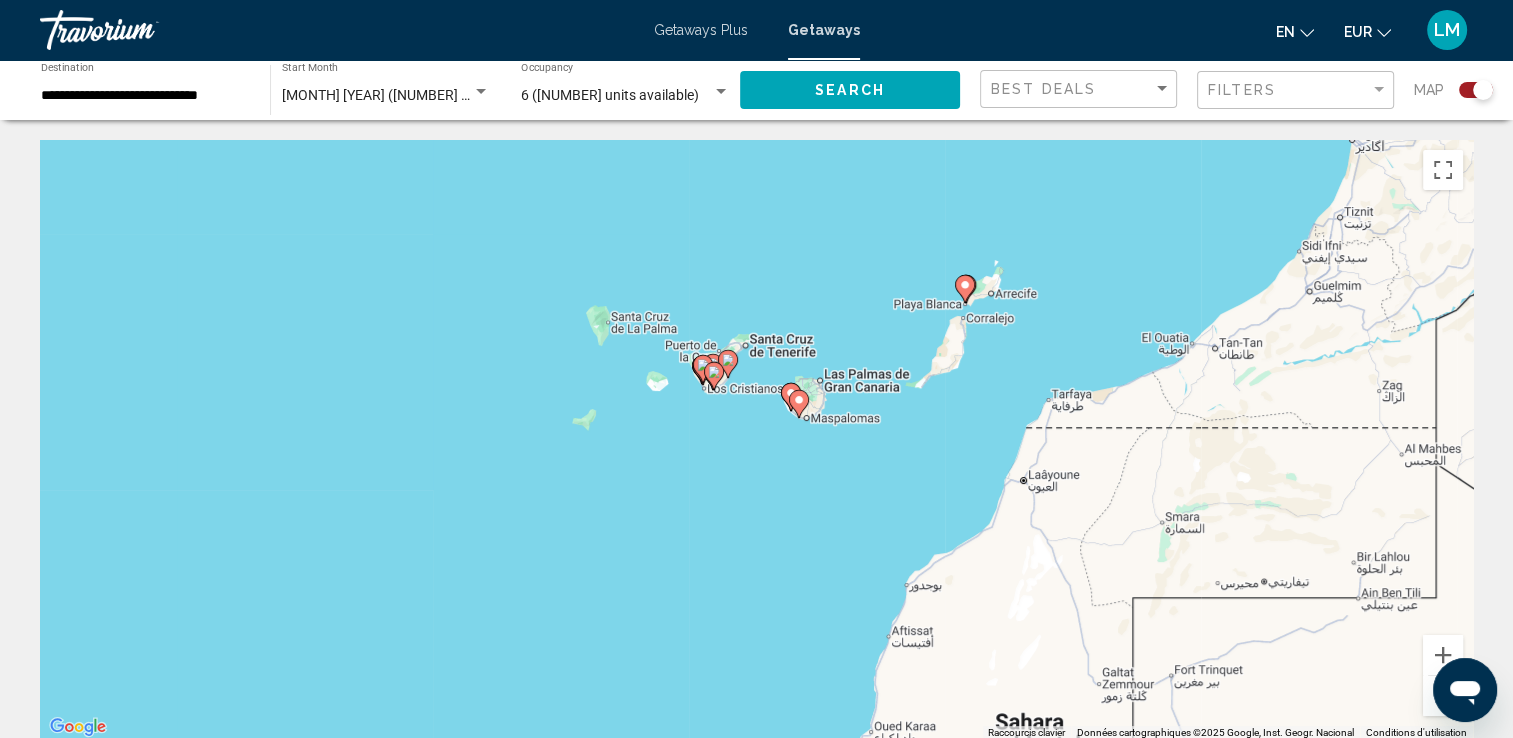click on "Pour activer le glissement avec le clavier, appuyez sur Alt+Entrée. Une fois ce mode activé, utilisez les touches fléchées pour déplacer le repère. Pour valider le déplacement, appuyez sur Entrée. Pour annuler, appuyez sur Échap." at bounding box center [756, 440] 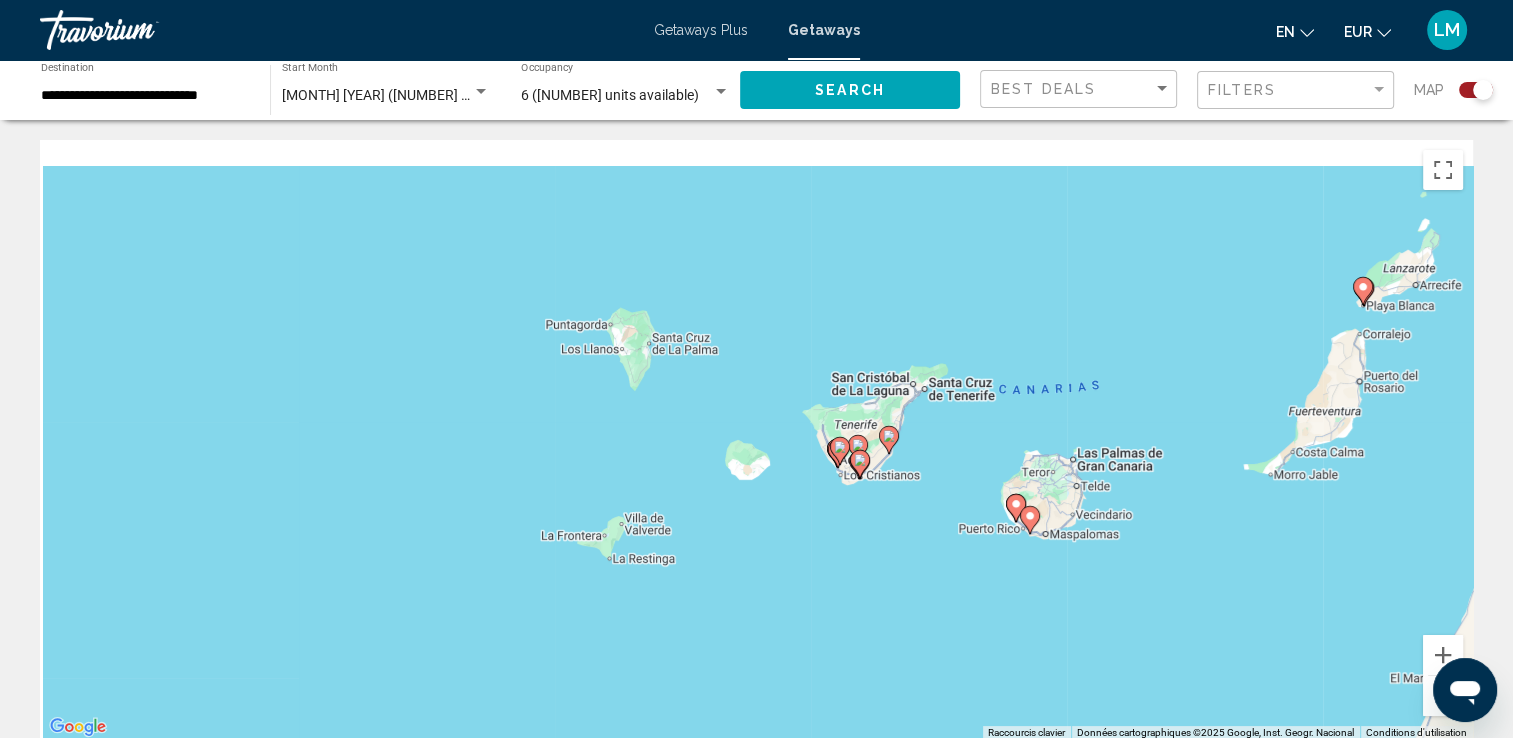 drag, startPoint x: 735, startPoint y: 408, endPoint x: 890, endPoint y: 515, distance: 188.34543 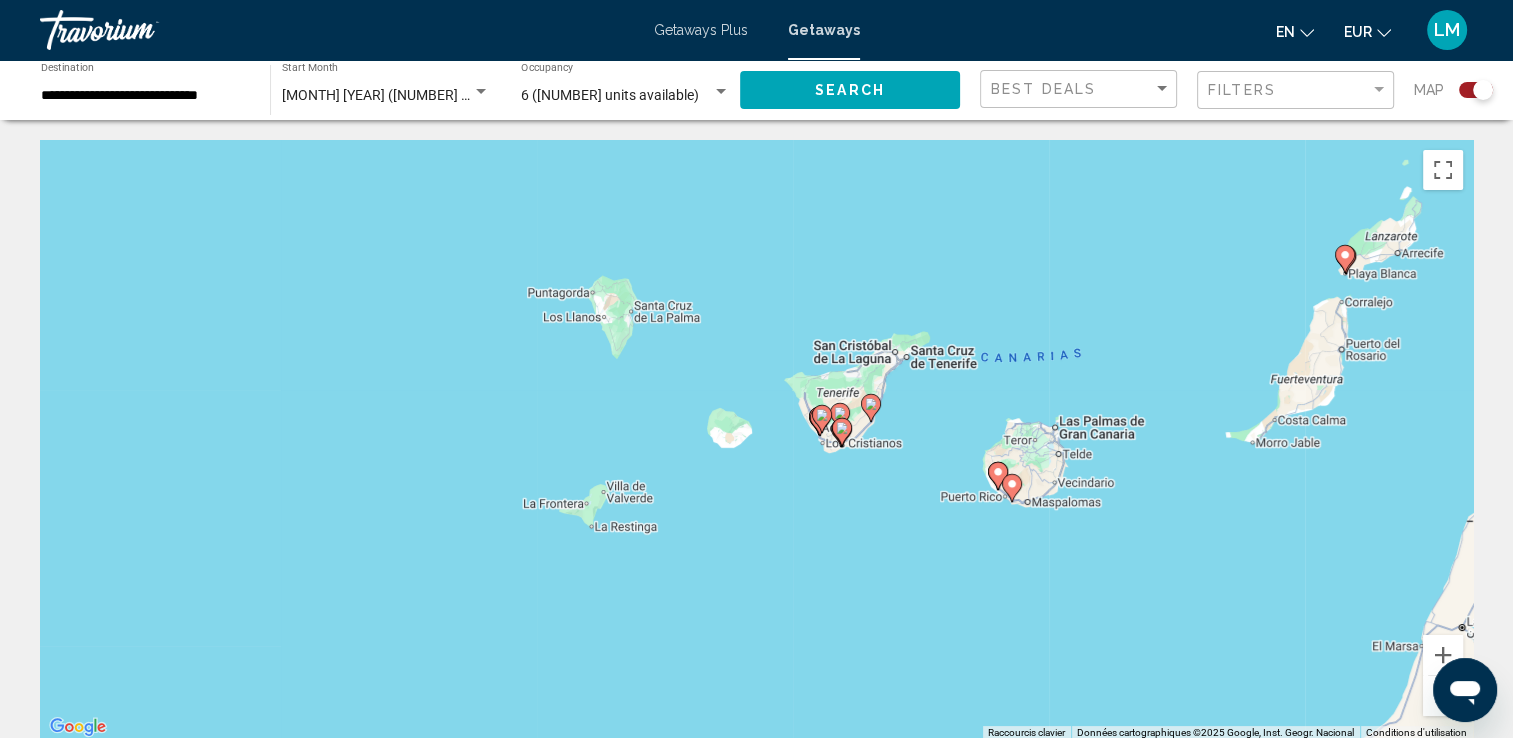 click on "Pour activer le glissement avec le clavier, appuyez sur Alt+Entrée. Une fois ce mode activé, utilisez les touches fléchées pour déplacer le repère. Pour valider le déplacement, appuyez sur Entrée. Pour annuler, appuyez sur Échap." at bounding box center (756, 440) 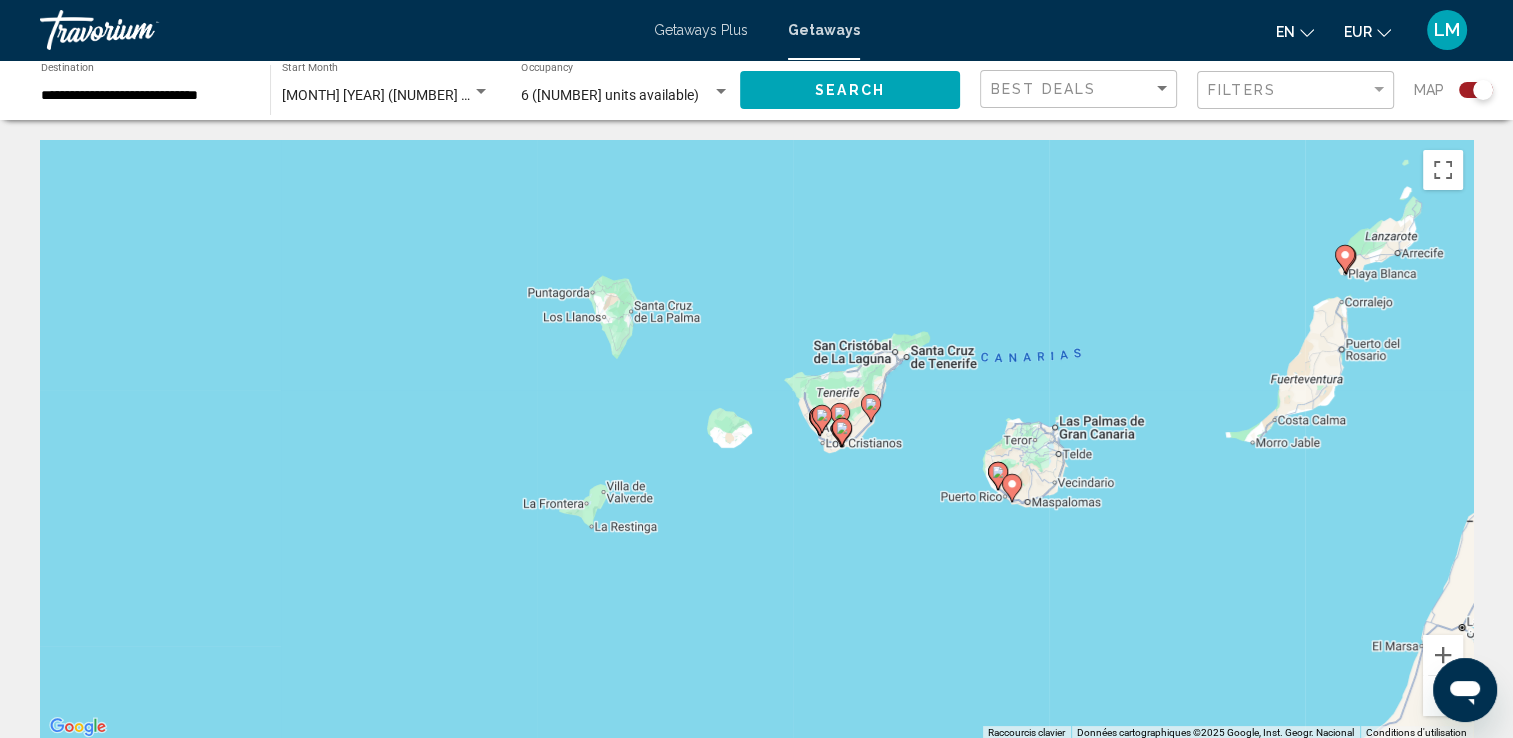 click on "Pour activer le glissement avec le clavier, appuyez sur Alt+Entrée. Une fois ce mode activé, utilisez les touches fléchées pour déplacer le repère. Pour valider le déplacement, appuyez sur Entrée. Pour annuler, appuyez sur Échap." at bounding box center (756, 440) 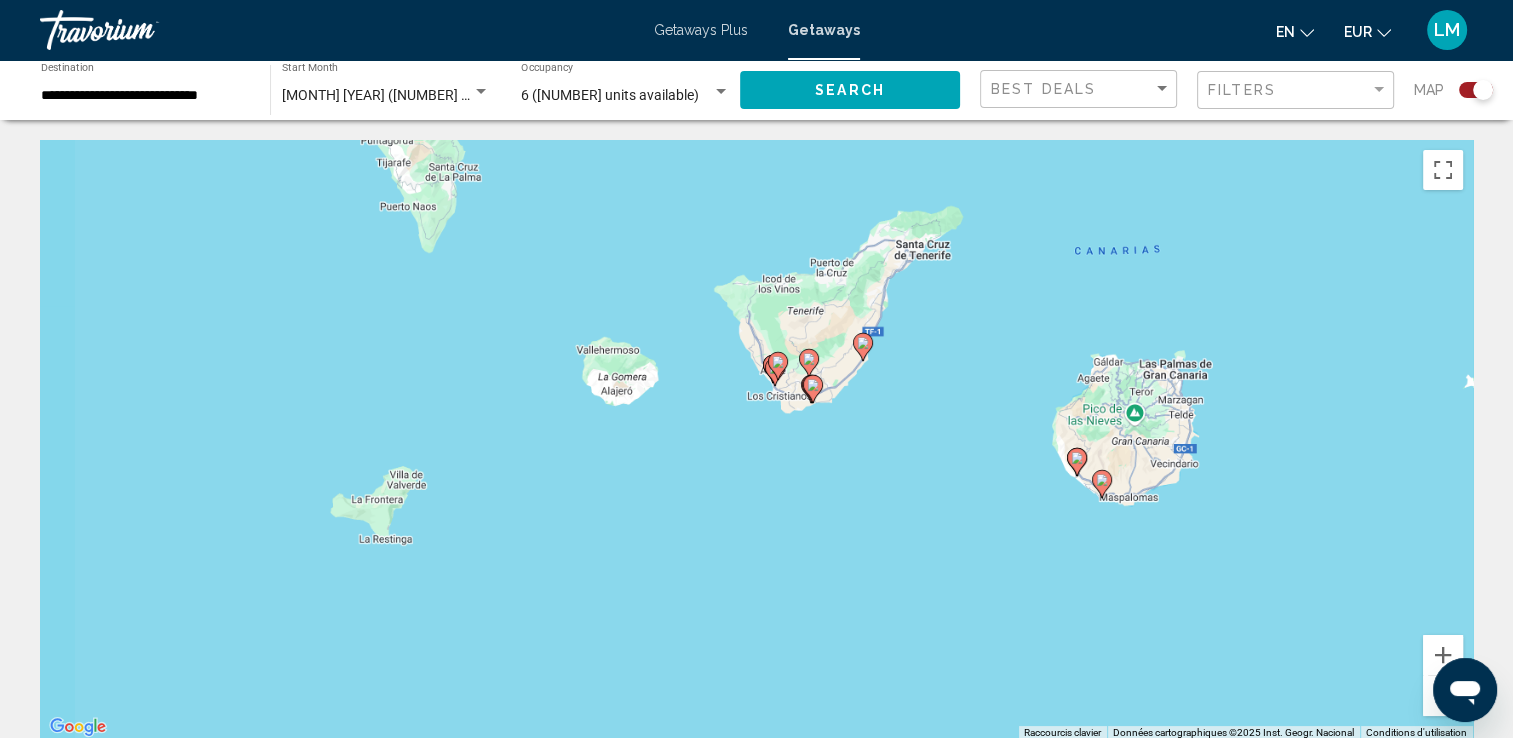 click on "Pour activer le glissement avec le clavier, appuyez sur Alt+Entrée. Une fois ce mode activé, utilisez les touches fléchées pour déplacer le repère. Pour valider le déplacement, appuyez sur Entrée. Pour annuler, appuyez sur Échap." at bounding box center (756, 440) 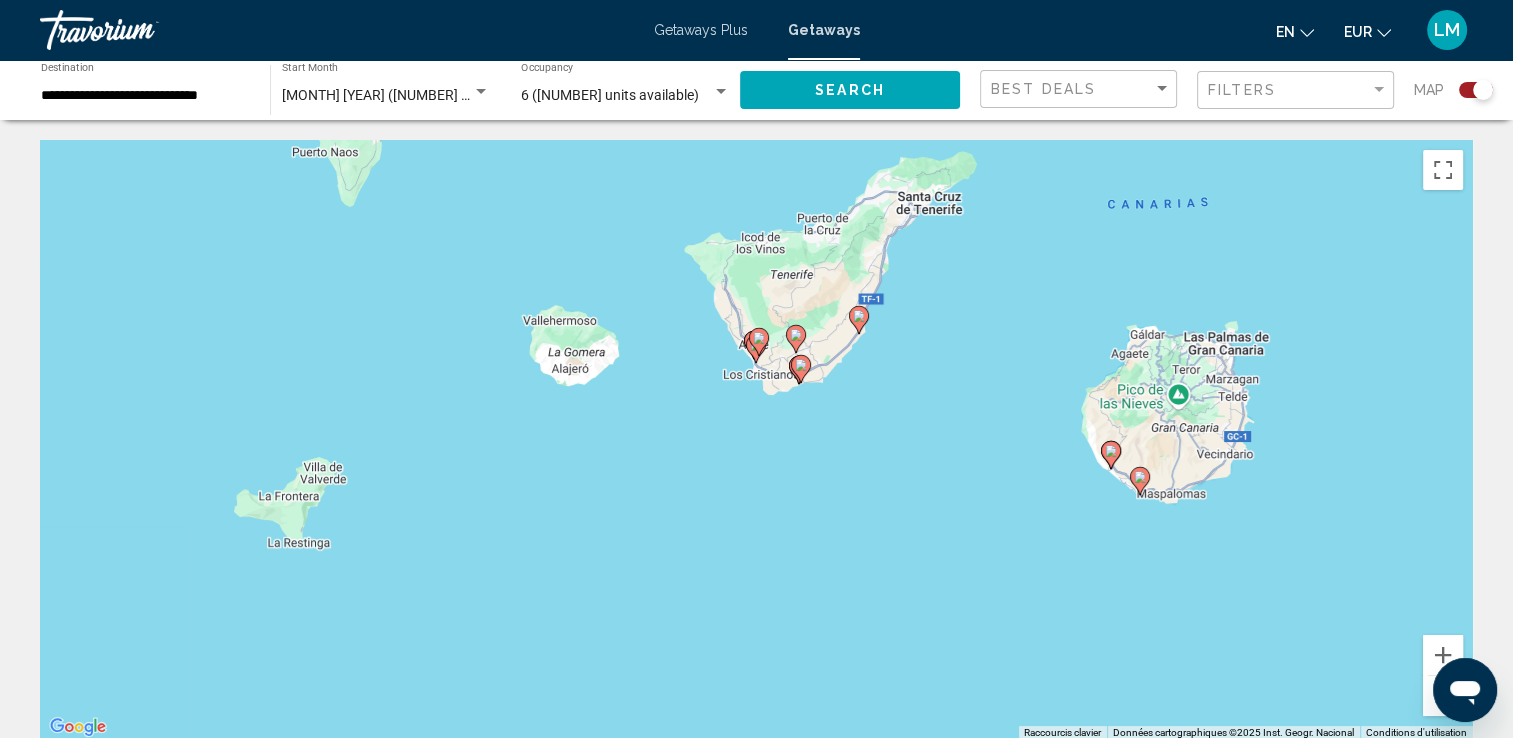 drag, startPoint x: 806, startPoint y: 446, endPoint x: 836, endPoint y: 546, distance: 104.40307 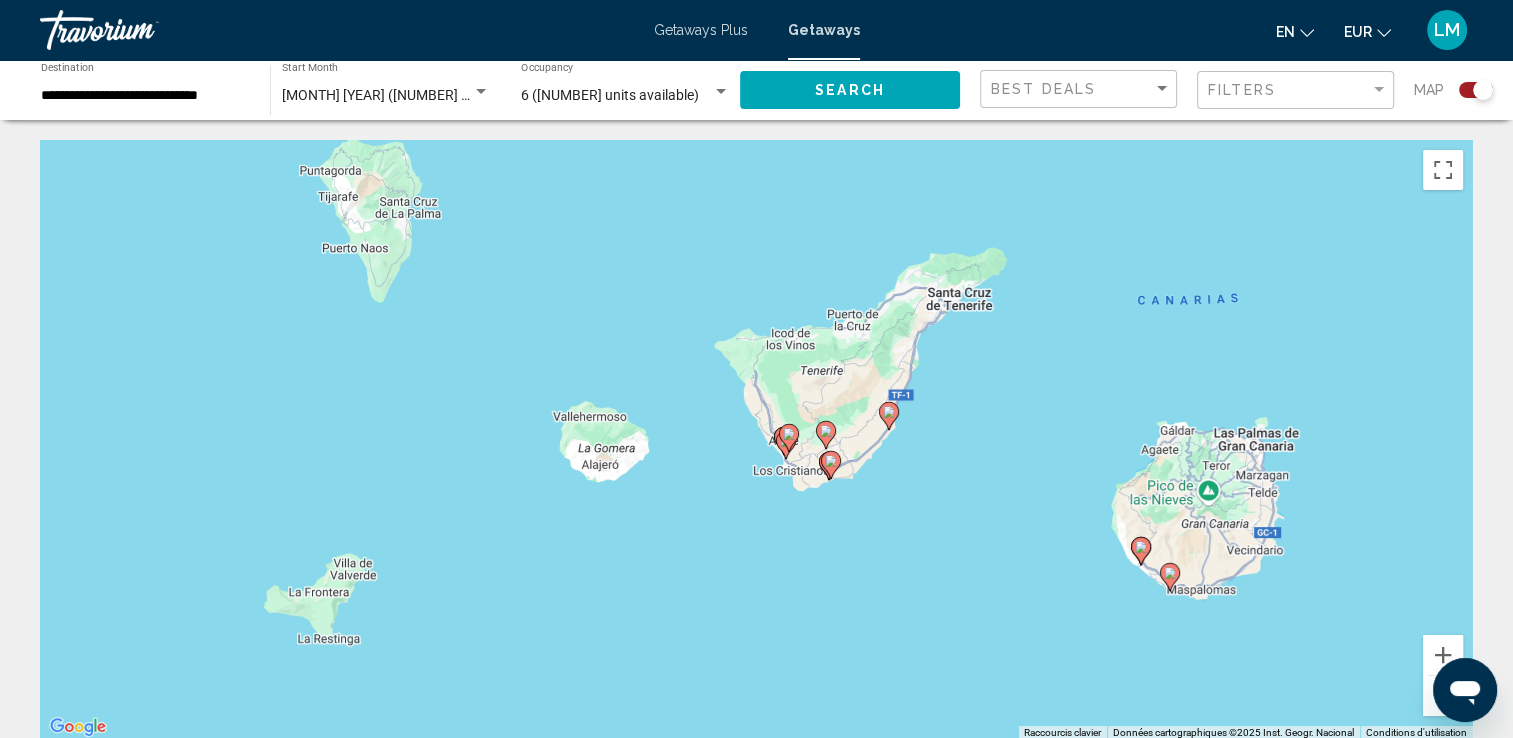 click on "Pour activer le glissement avec le clavier, appuyez sur Alt+Entrée. Une fois ce mode activé, utilisez les touches fléchées pour déplacer le repère. Pour valider le déplacement, appuyez sur Entrée. Pour annuler, appuyez sur Échap." at bounding box center (756, 440) 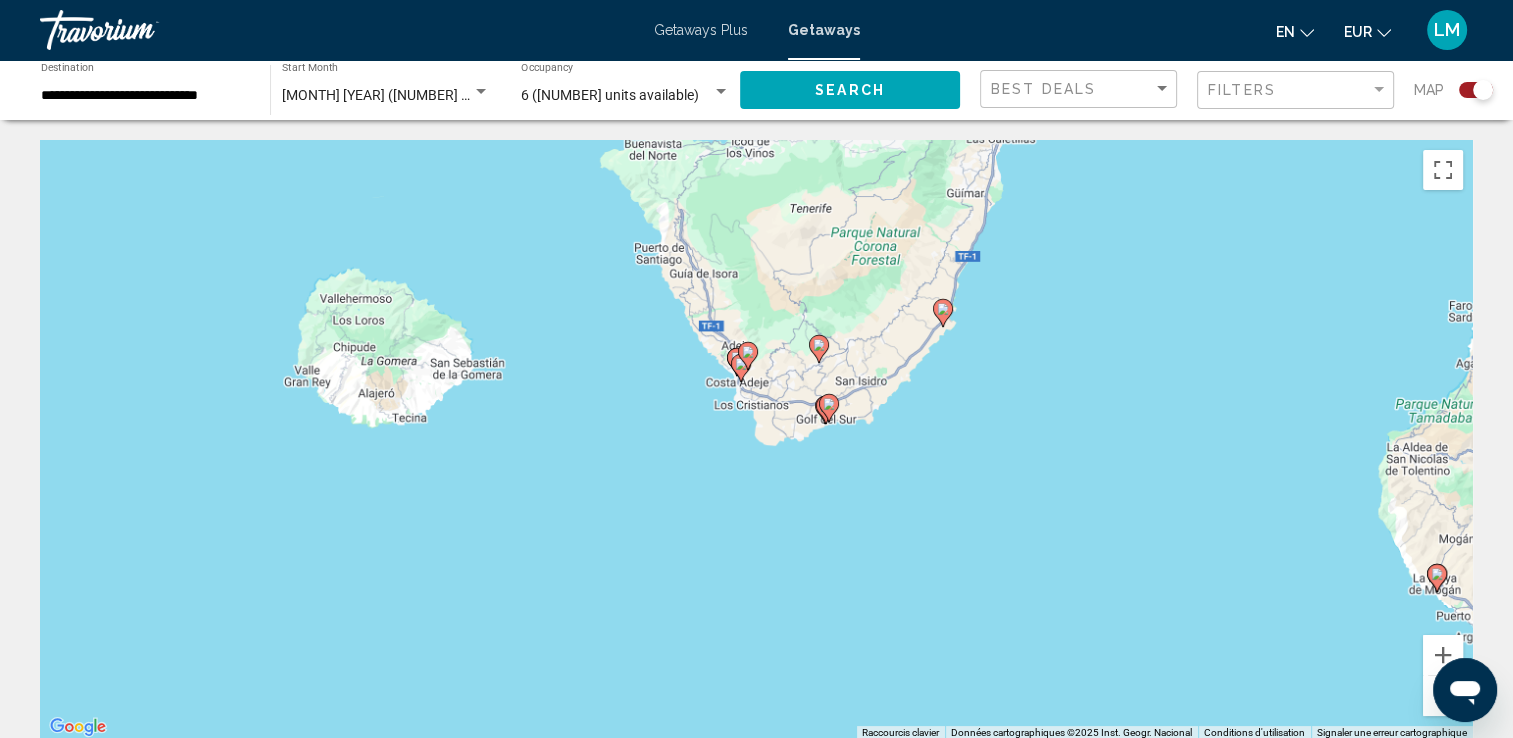 click on "Pour activer le glissement avec le clavier, appuyez sur Alt+Entrée. Une fois ce mode activé, utilisez les touches fléchées pour déplacer le repère. Pour valider le déplacement, appuyez sur Entrée. Pour annuler, appuyez sur Échap." at bounding box center [756, 440] 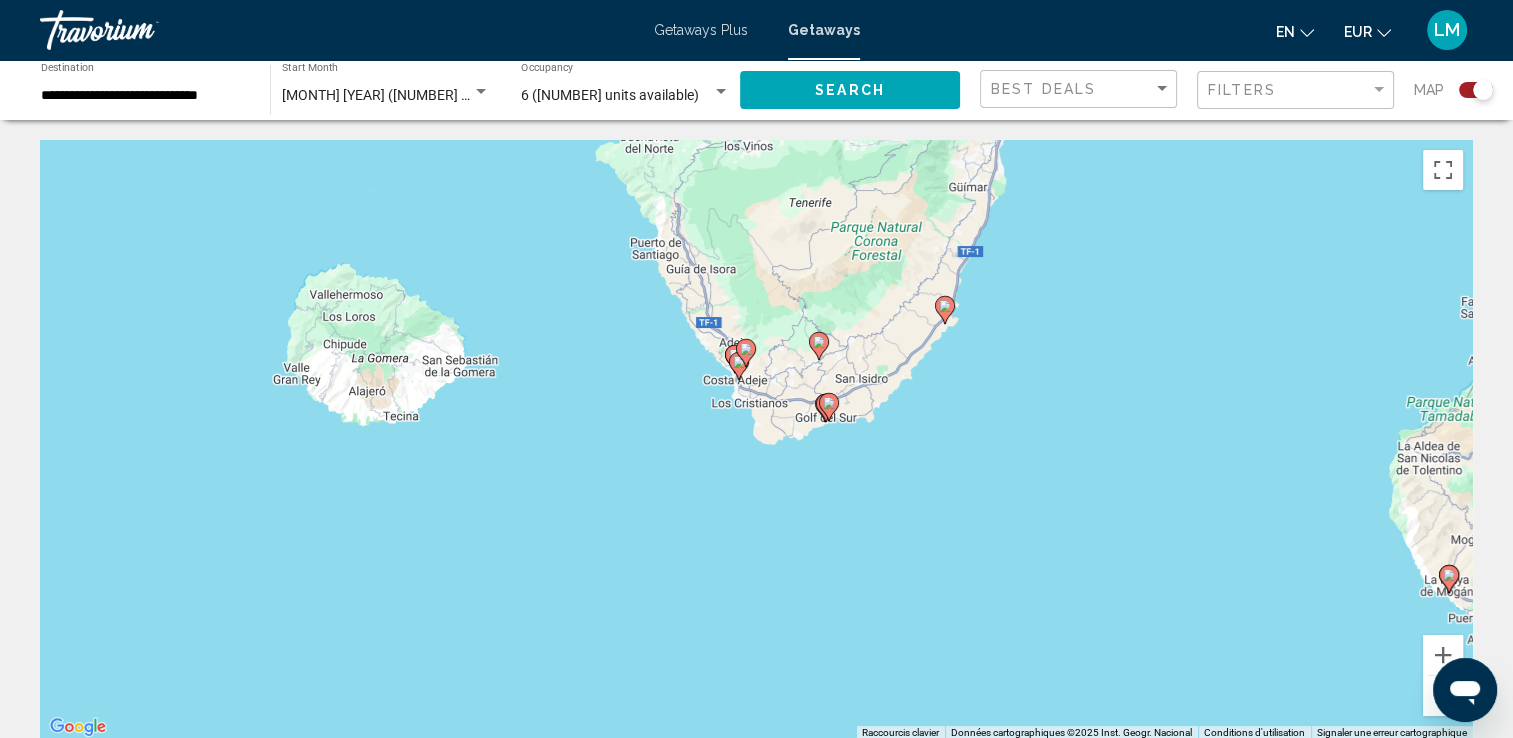 click on "Pour activer le glissement avec le clavier, appuyez sur Alt+Entrée. Une fois ce mode activé, utilisez les touches fléchées pour déplacer le repère. Pour valider le déplacement, appuyez sur Entrée. Pour annuler, appuyez sur Échap." at bounding box center [756, 440] 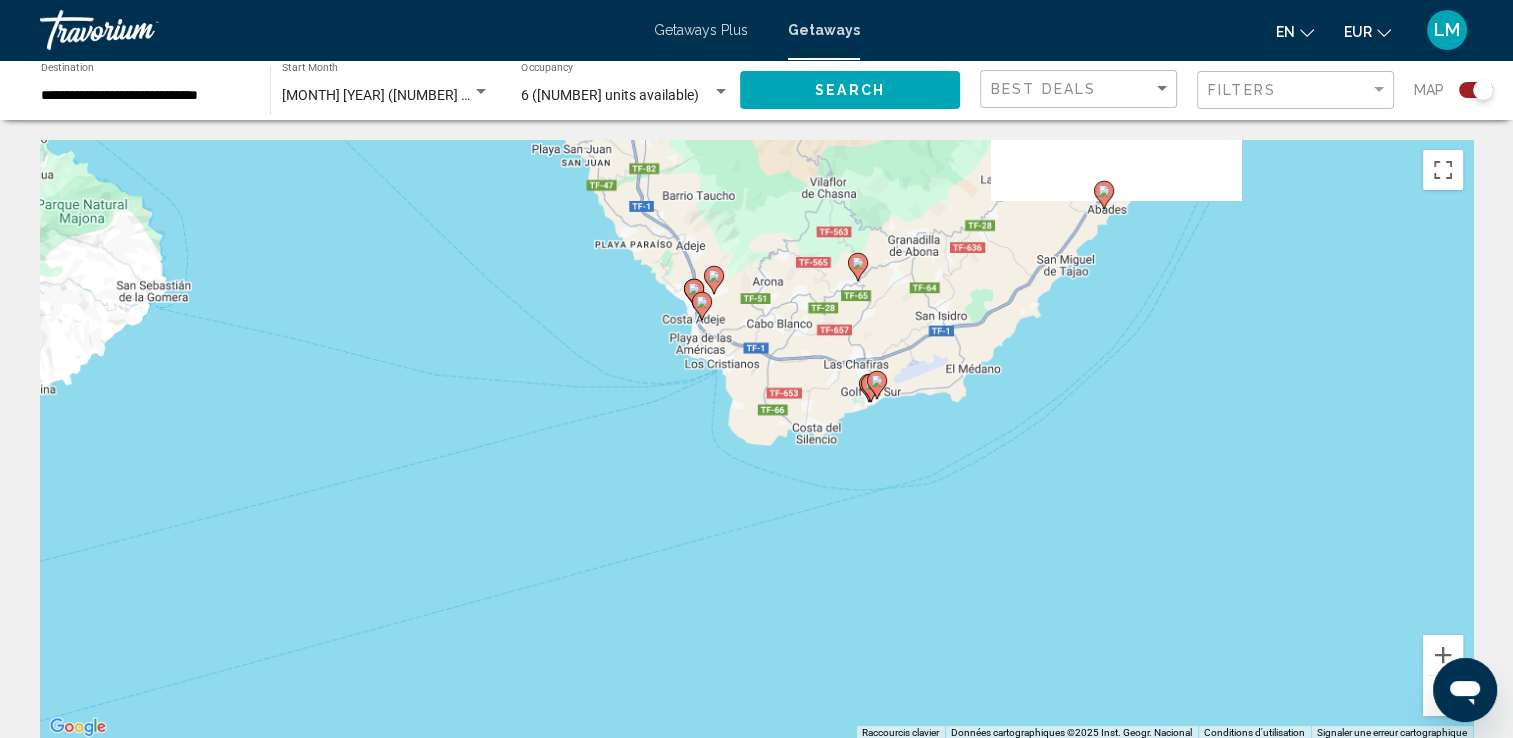 drag, startPoint x: 843, startPoint y: 548, endPoint x: 853, endPoint y: 562, distance: 17.20465 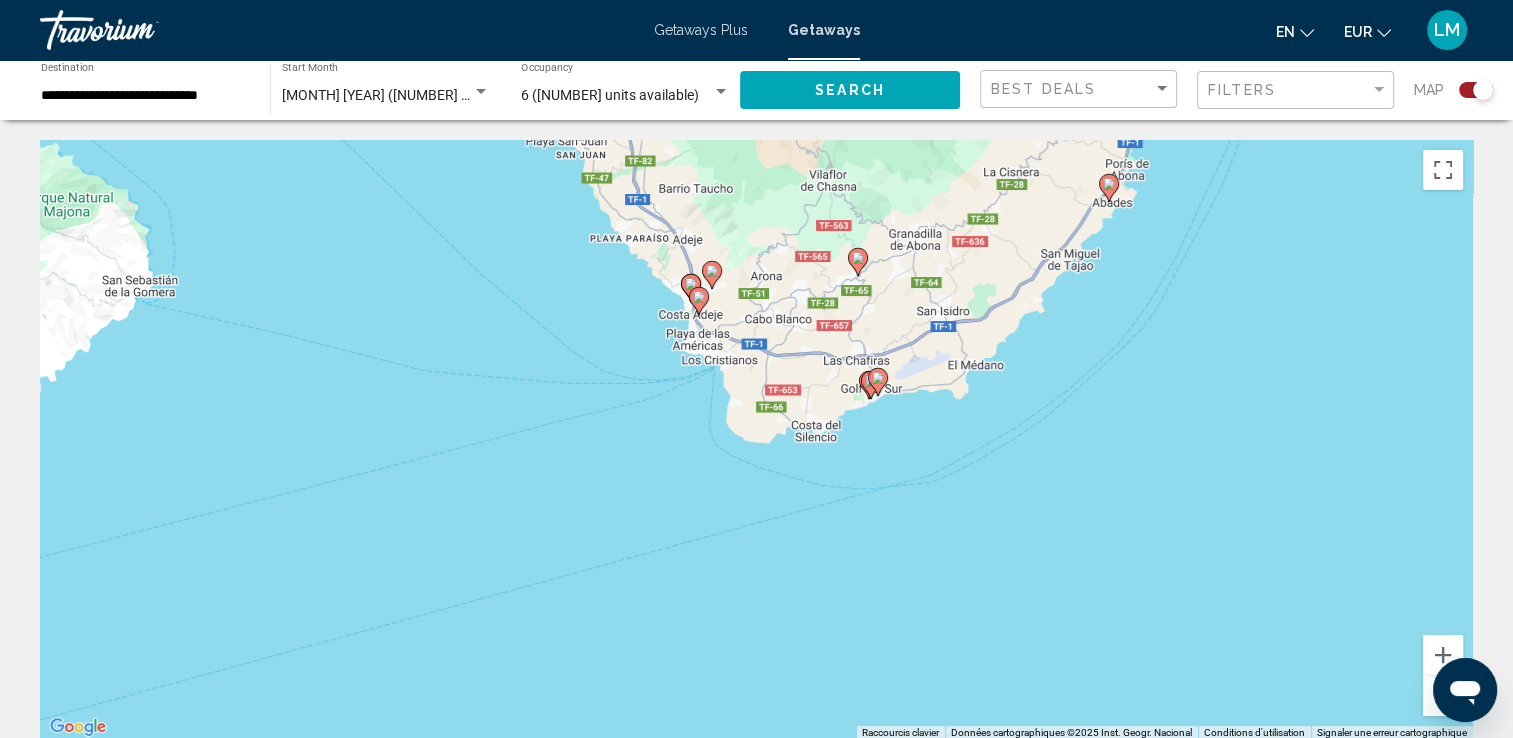 click on "Pour activer le glissement avec le clavier, appuyez sur Alt+Entrée. Une fois ce mode activé, utilisez les touches fléchées pour déplacer le repère. Pour valider le déplacement, appuyez sur Entrée. Pour annuler, appuyez sur Échap." at bounding box center [756, 440] 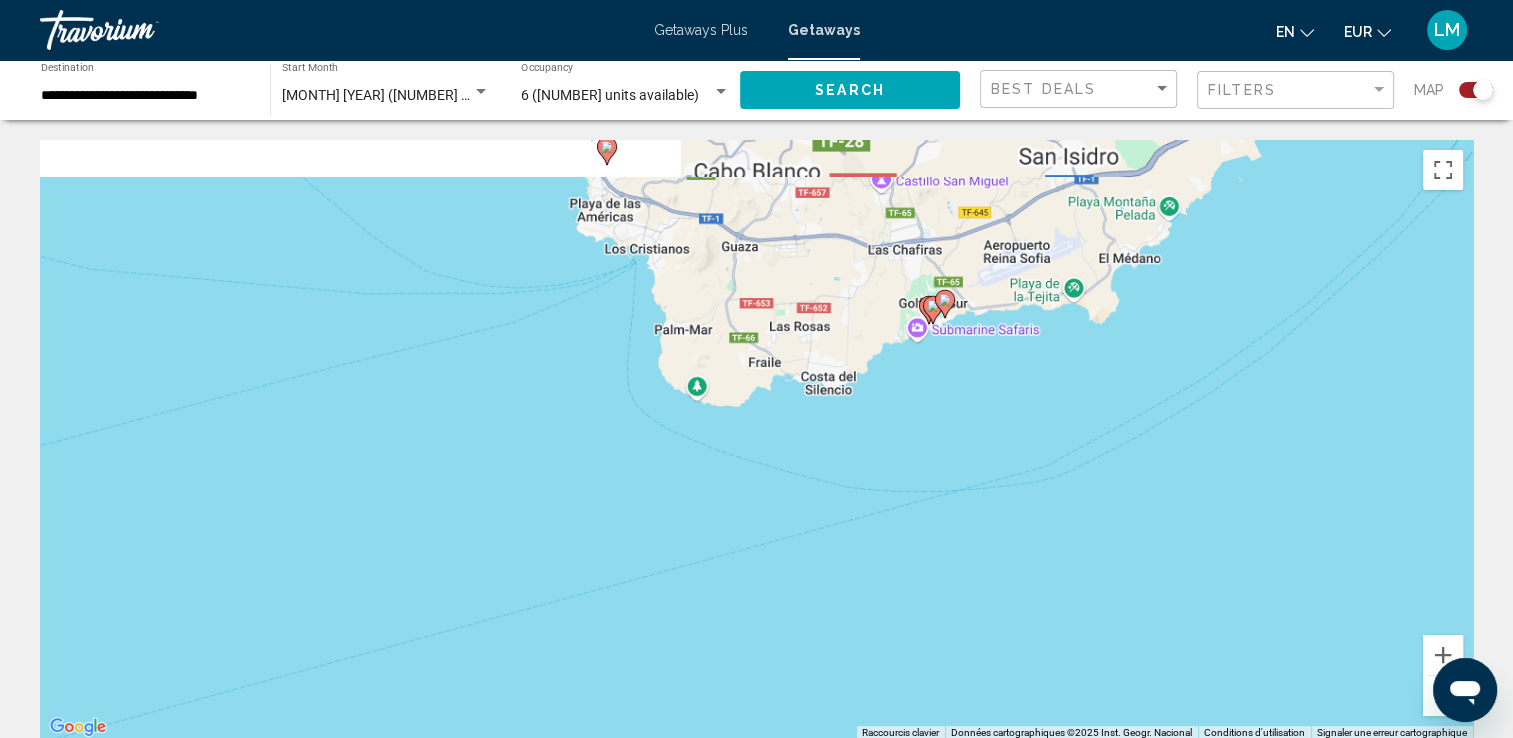 drag, startPoint x: 892, startPoint y: 613, endPoint x: 939, endPoint y: 662, distance: 67.89698 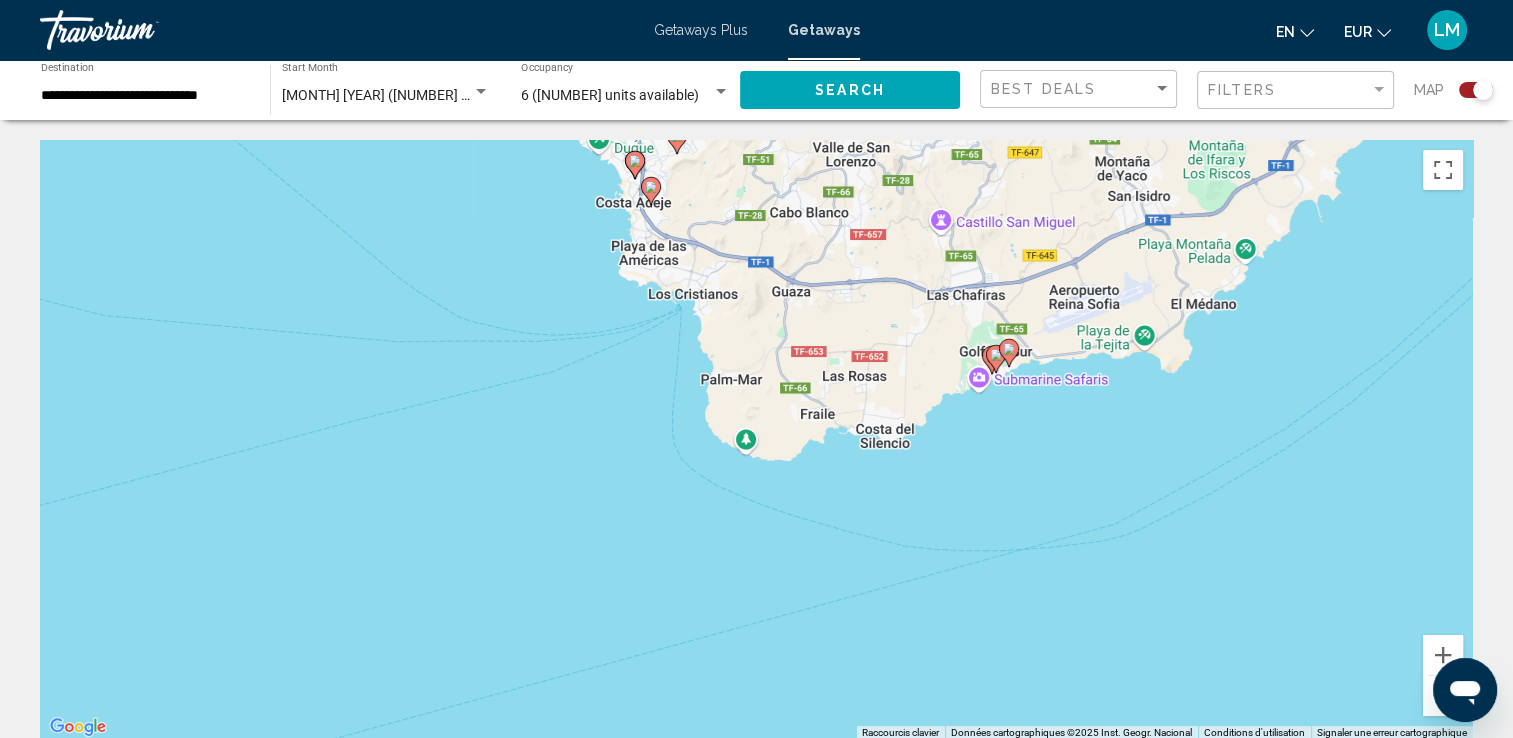 click on "Pour activer le glissement avec le clavier, appuyez sur Alt+Entrée. Une fois ce mode activé, utilisez les touches fléchées pour déplacer le repère. Pour valider le déplacement, appuyez sur Entrée. Pour annuler, appuyez sur Échap." at bounding box center (756, 440) 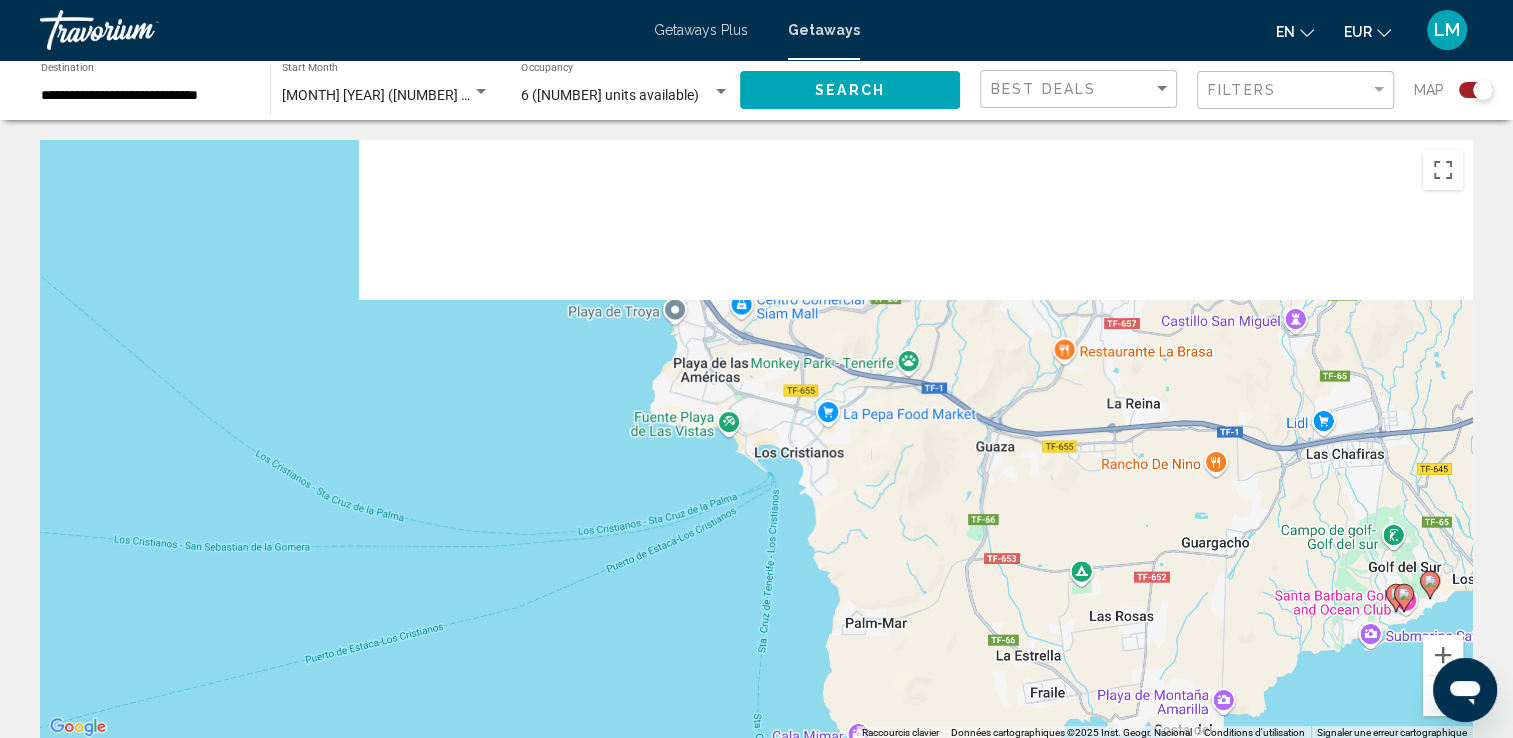 drag, startPoint x: 663, startPoint y: 445, endPoint x: 705, endPoint y: 664, distance: 222.99103 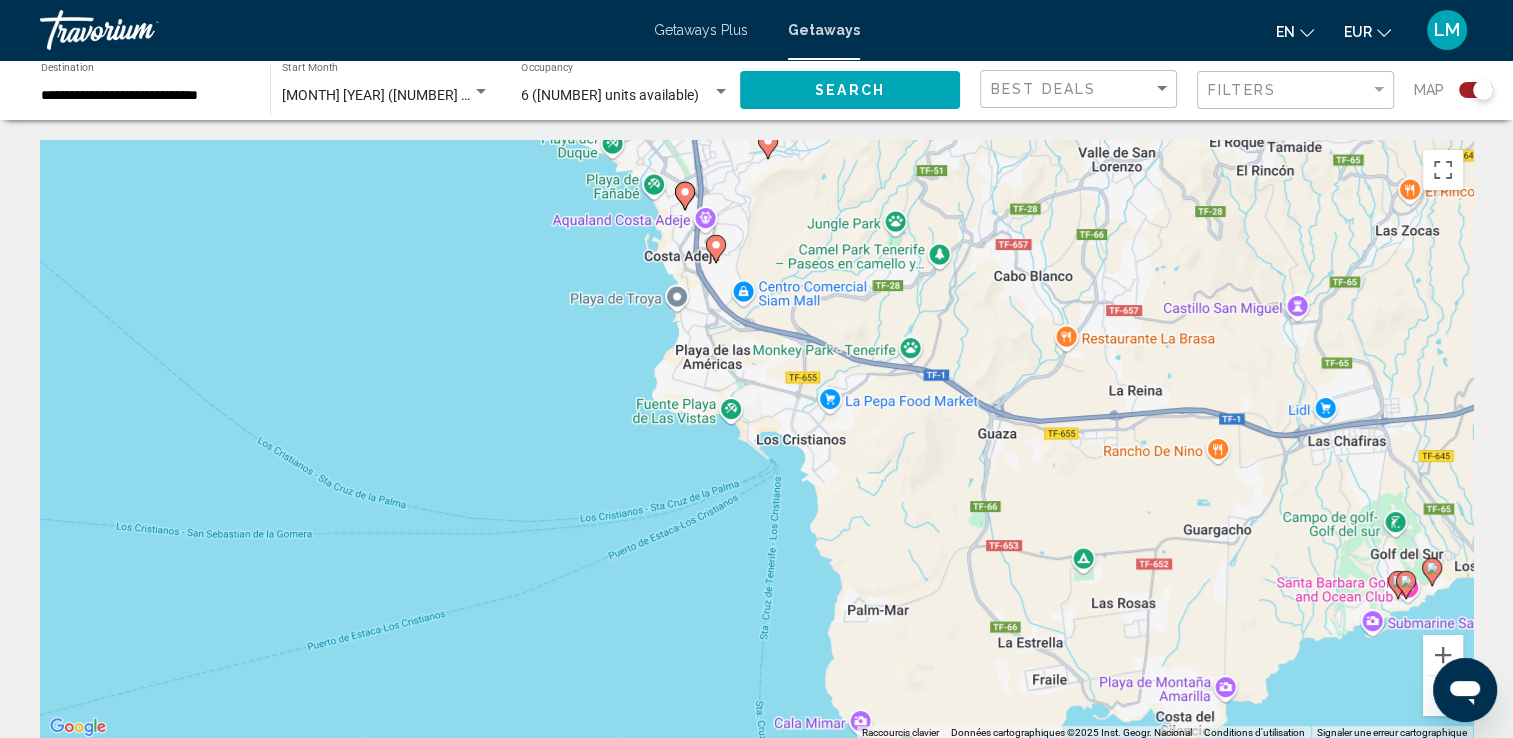 click 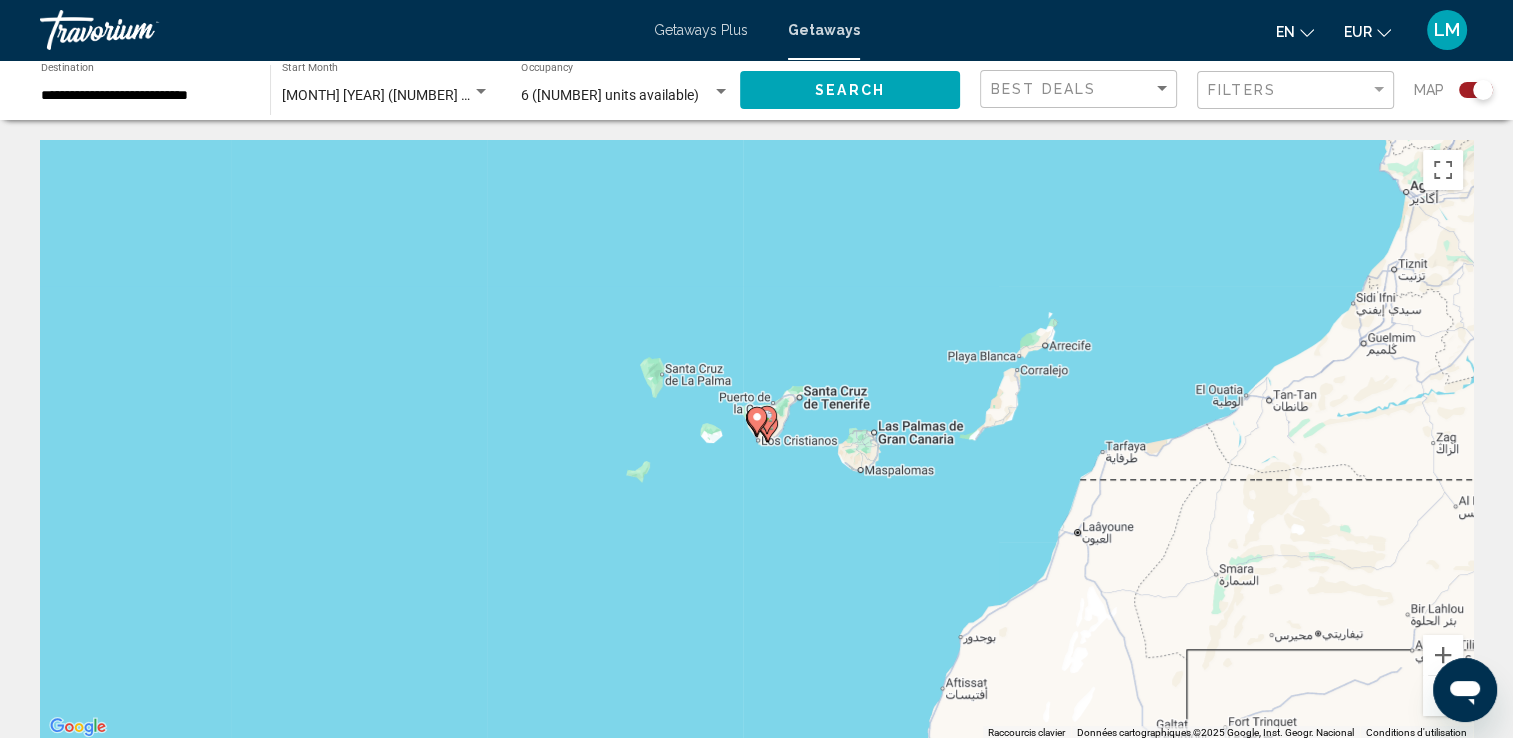click 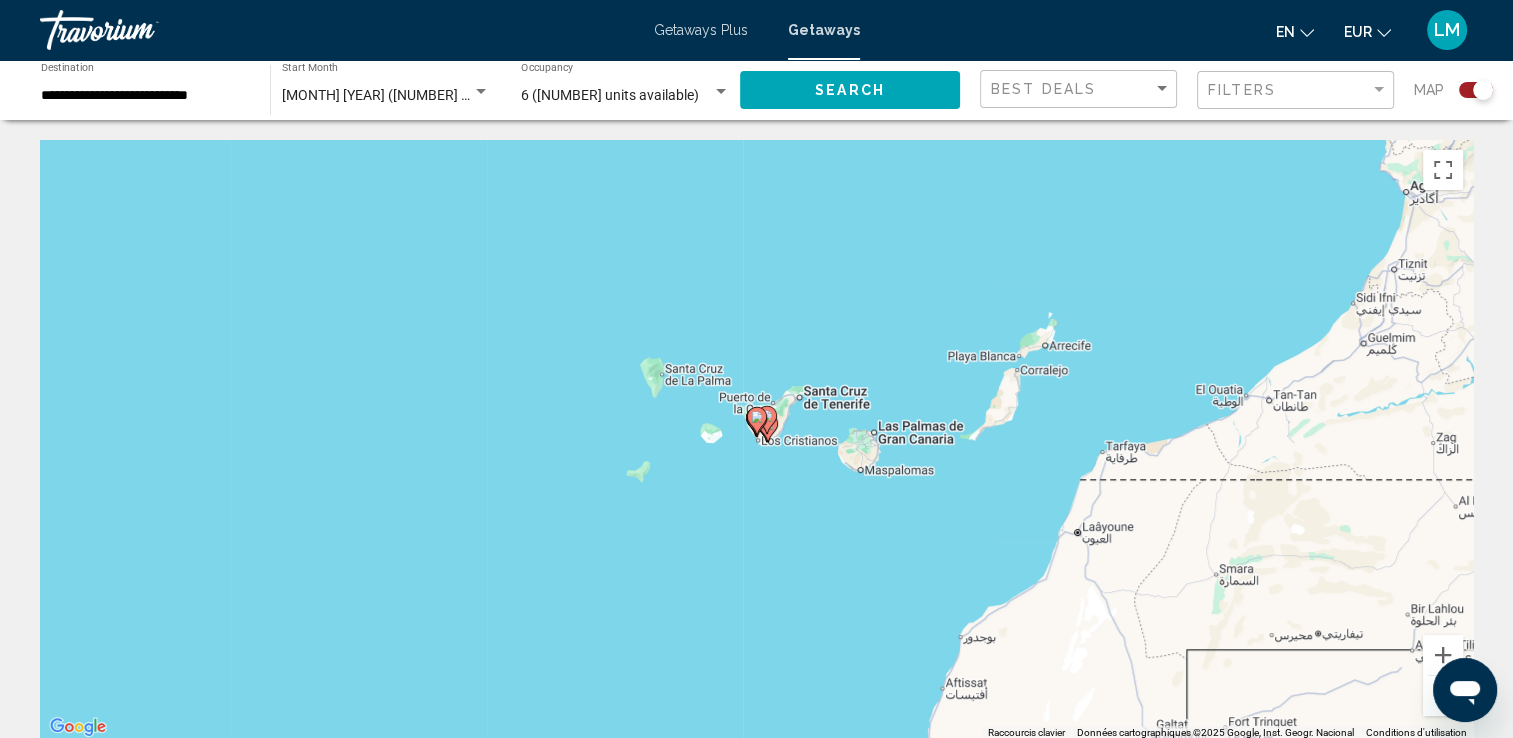 type on "**********" 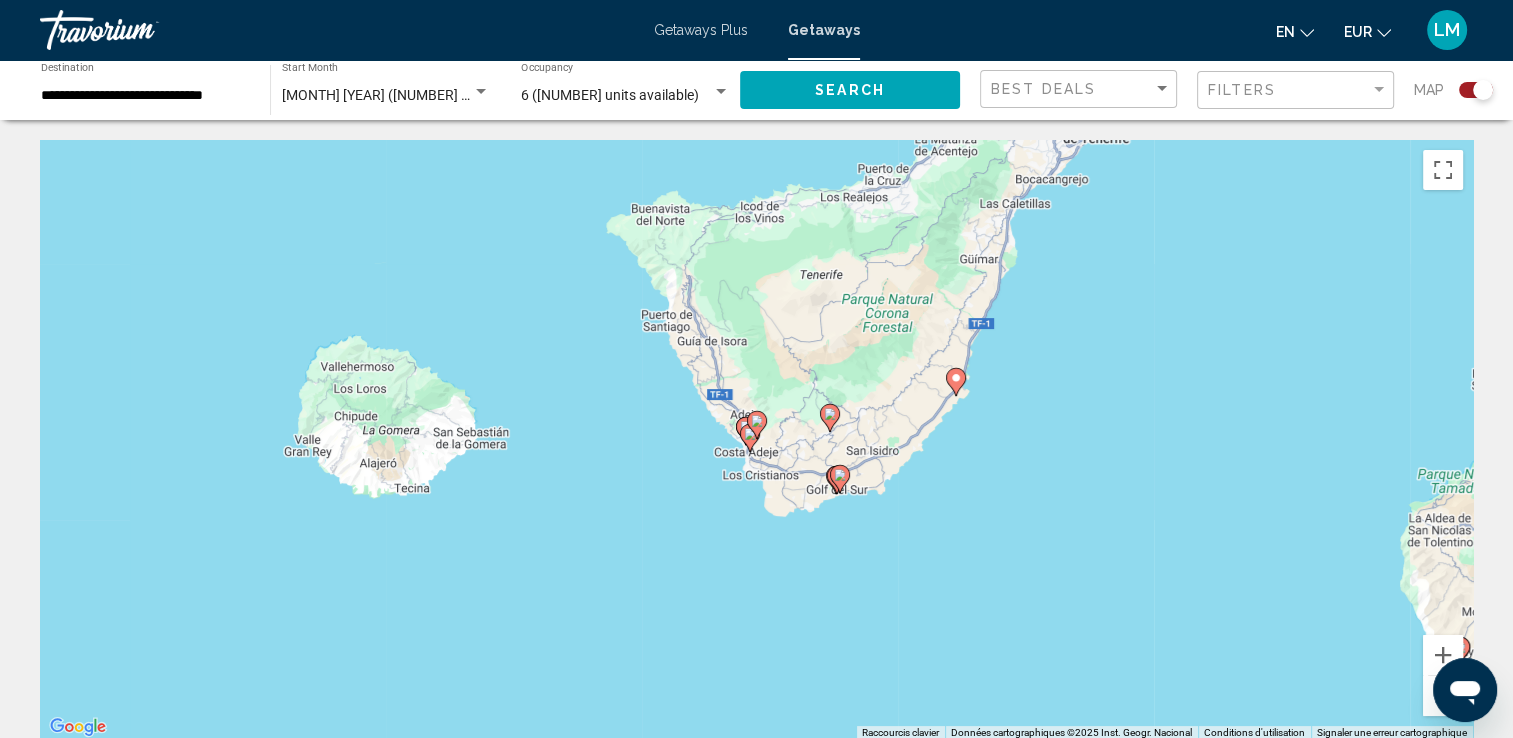 click 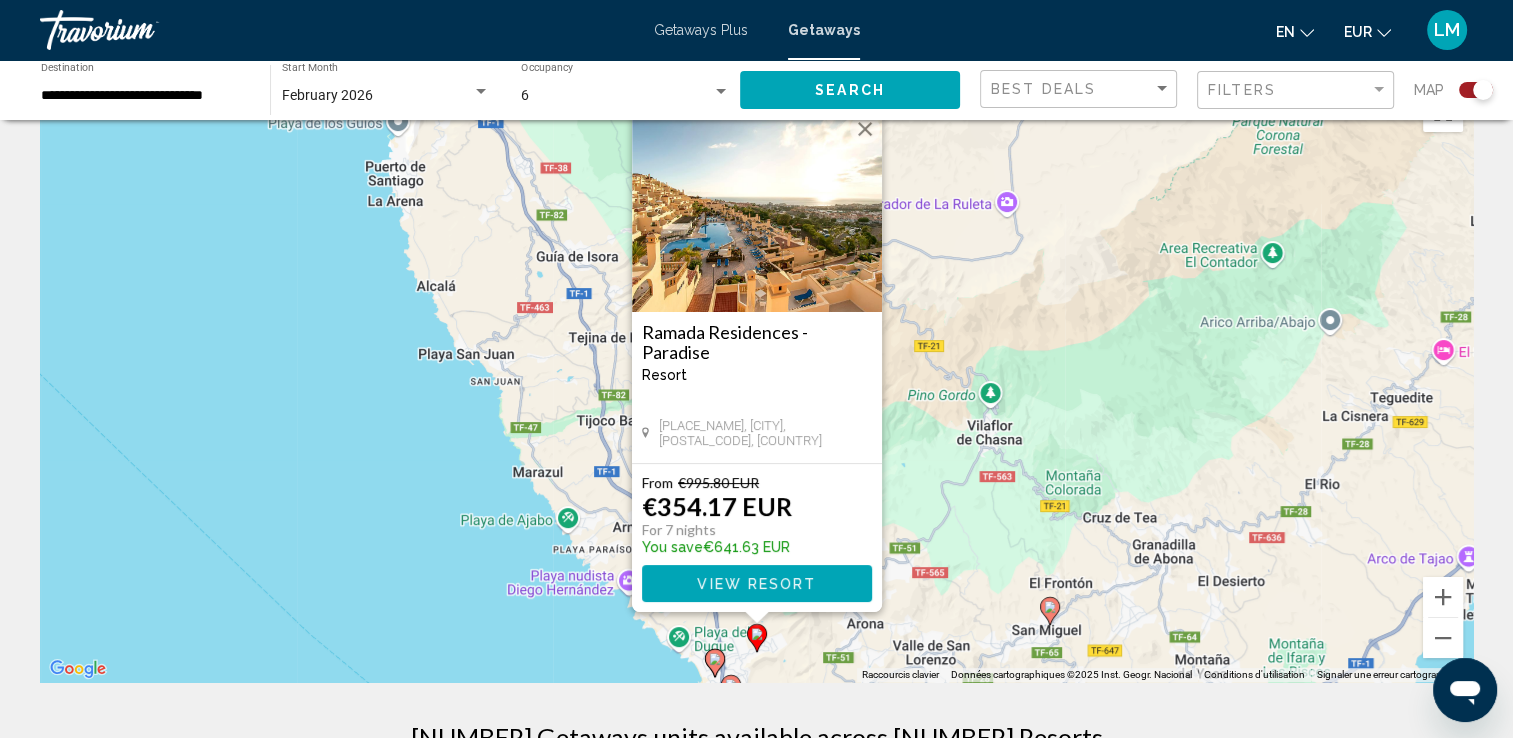 scroll, scrollTop: 100, scrollLeft: 0, axis: vertical 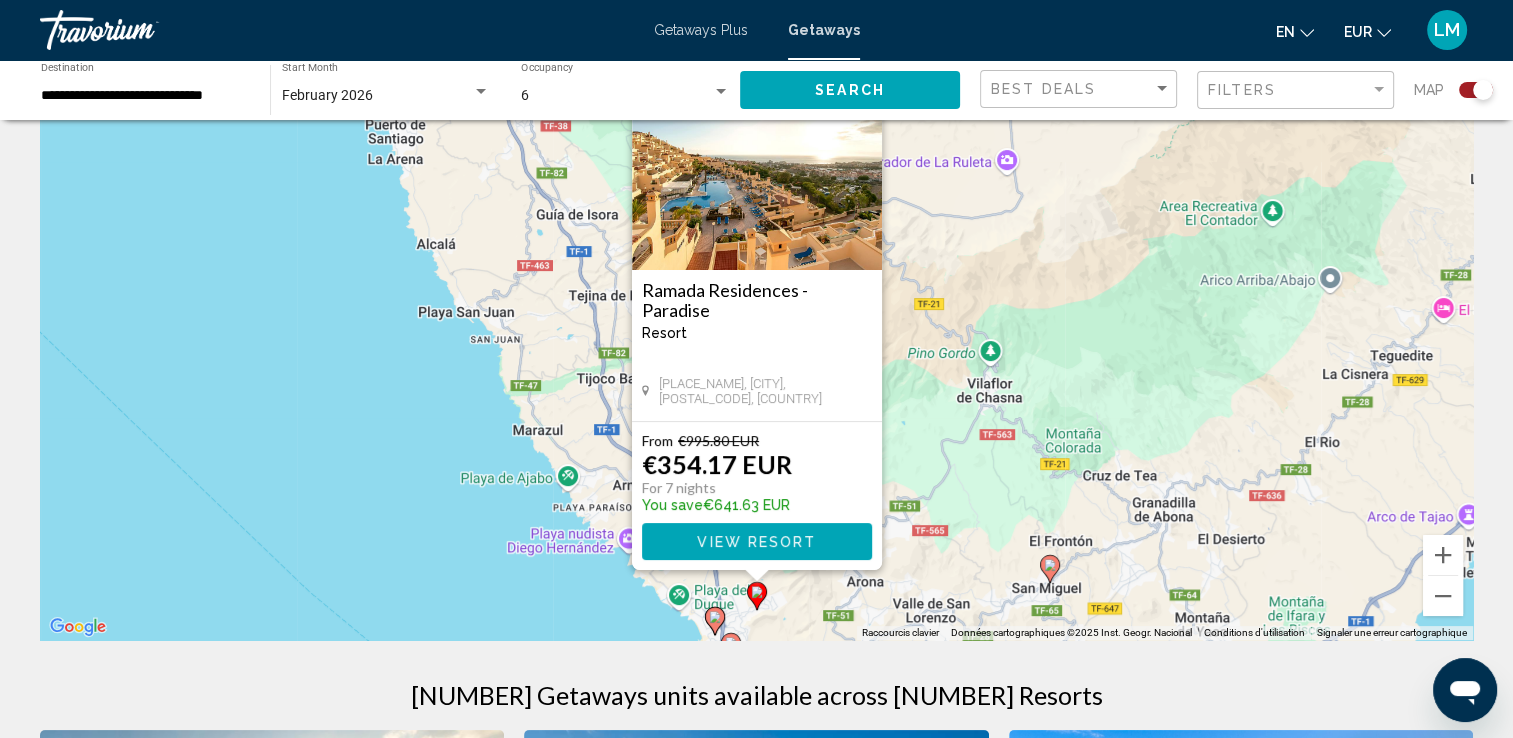 click at bounding box center (757, 170) 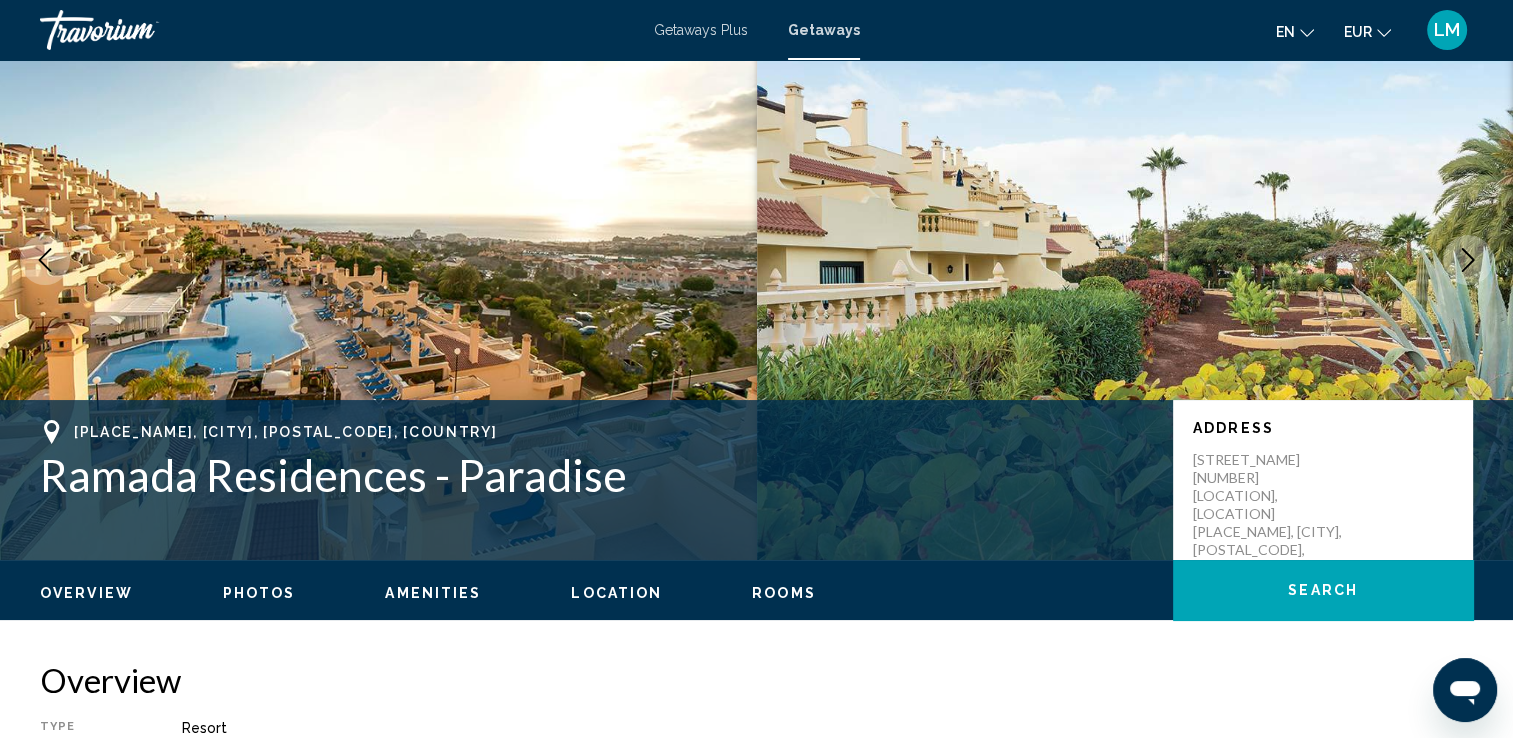 scroll, scrollTop: 0, scrollLeft: 0, axis: both 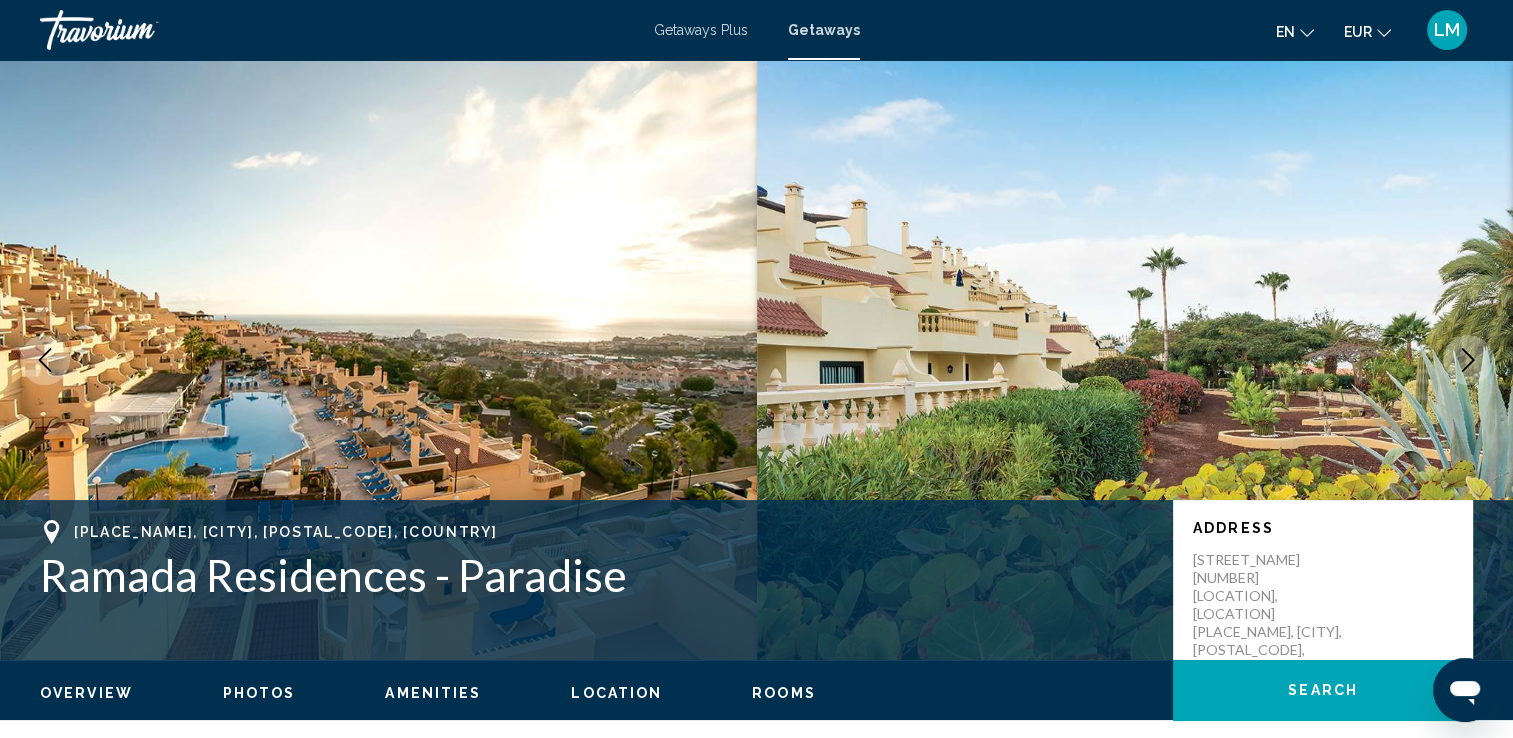 click 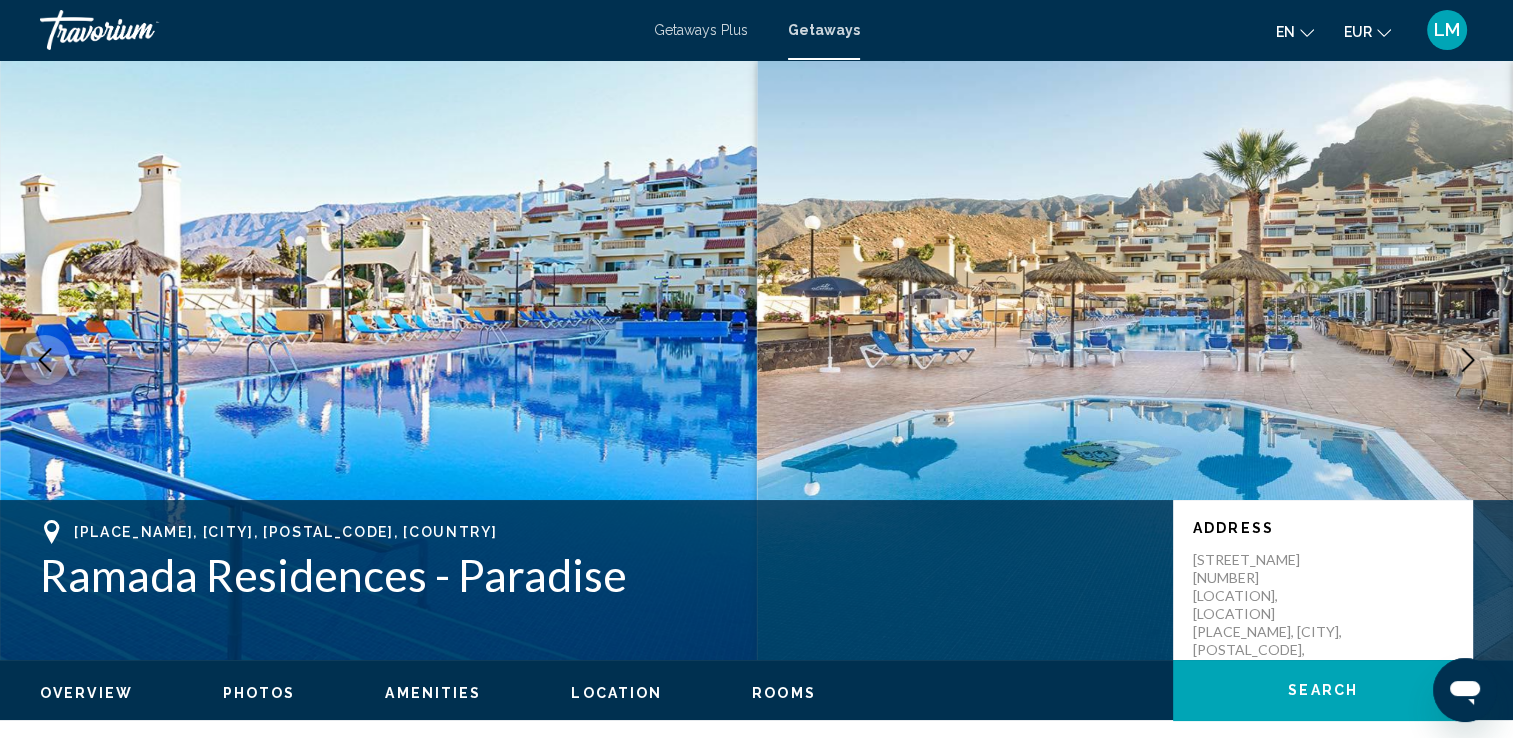 click 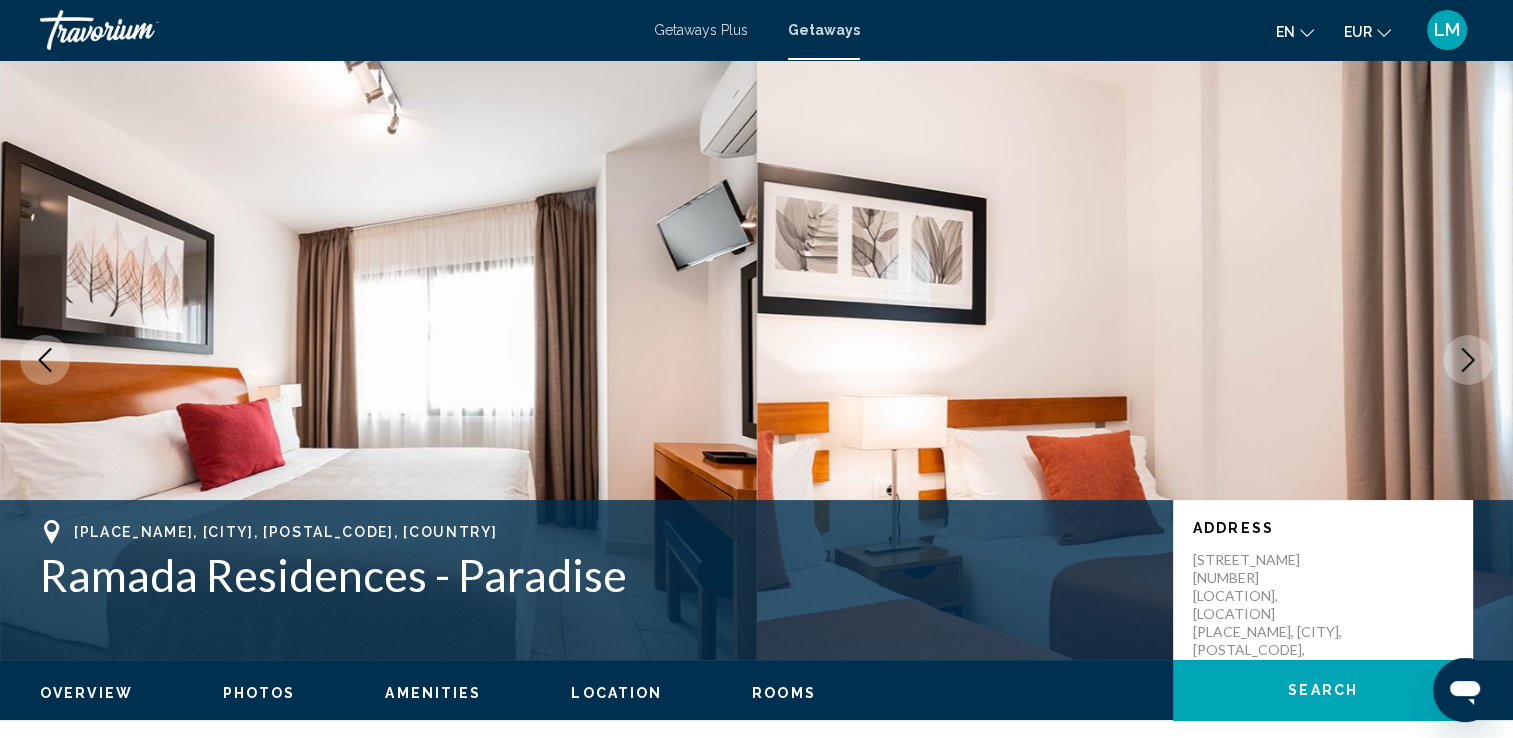 click 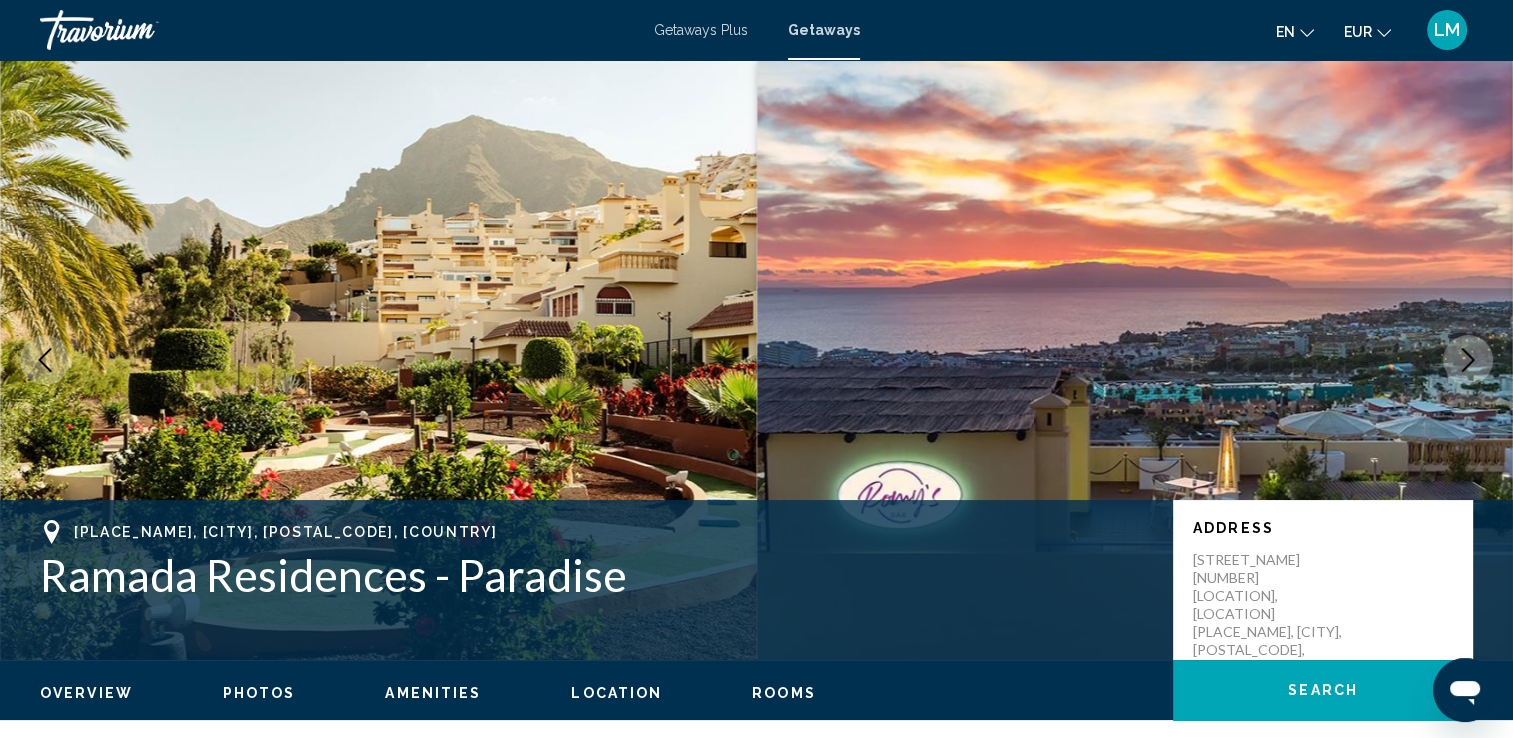 drag, startPoint x: 1460, startPoint y: 366, endPoint x: 1456, endPoint y: 378, distance: 12.649111 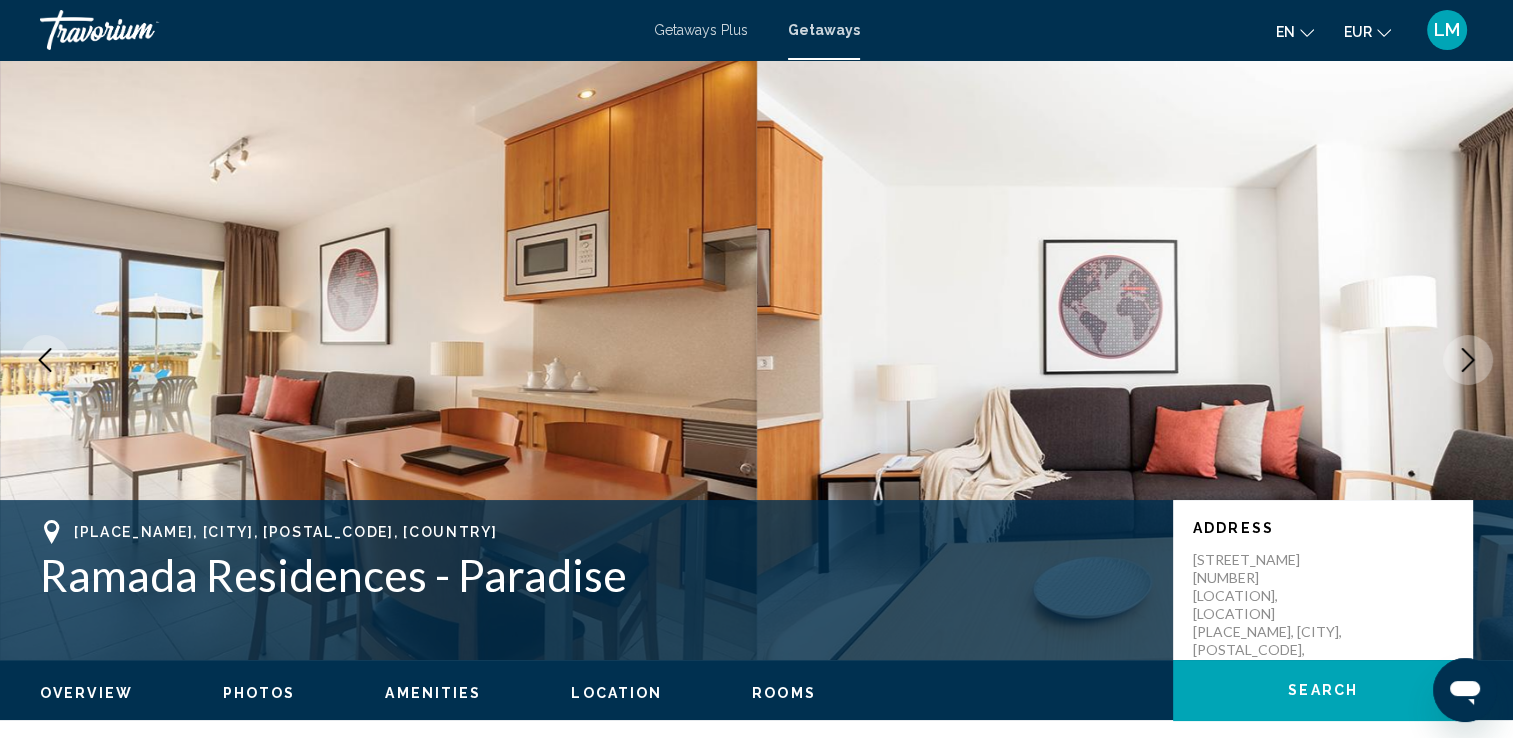 click at bounding box center (1468, 360) 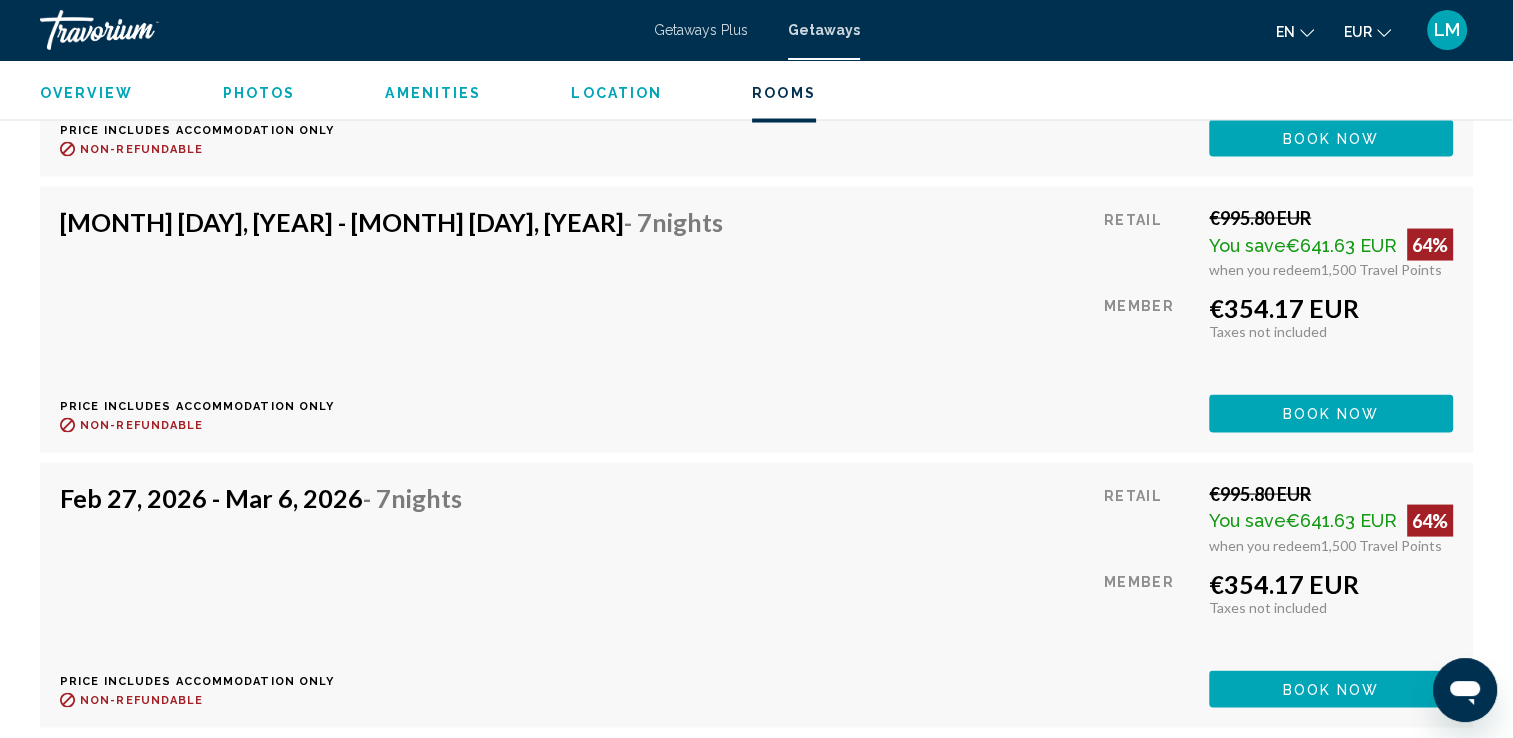scroll, scrollTop: 4000, scrollLeft: 0, axis: vertical 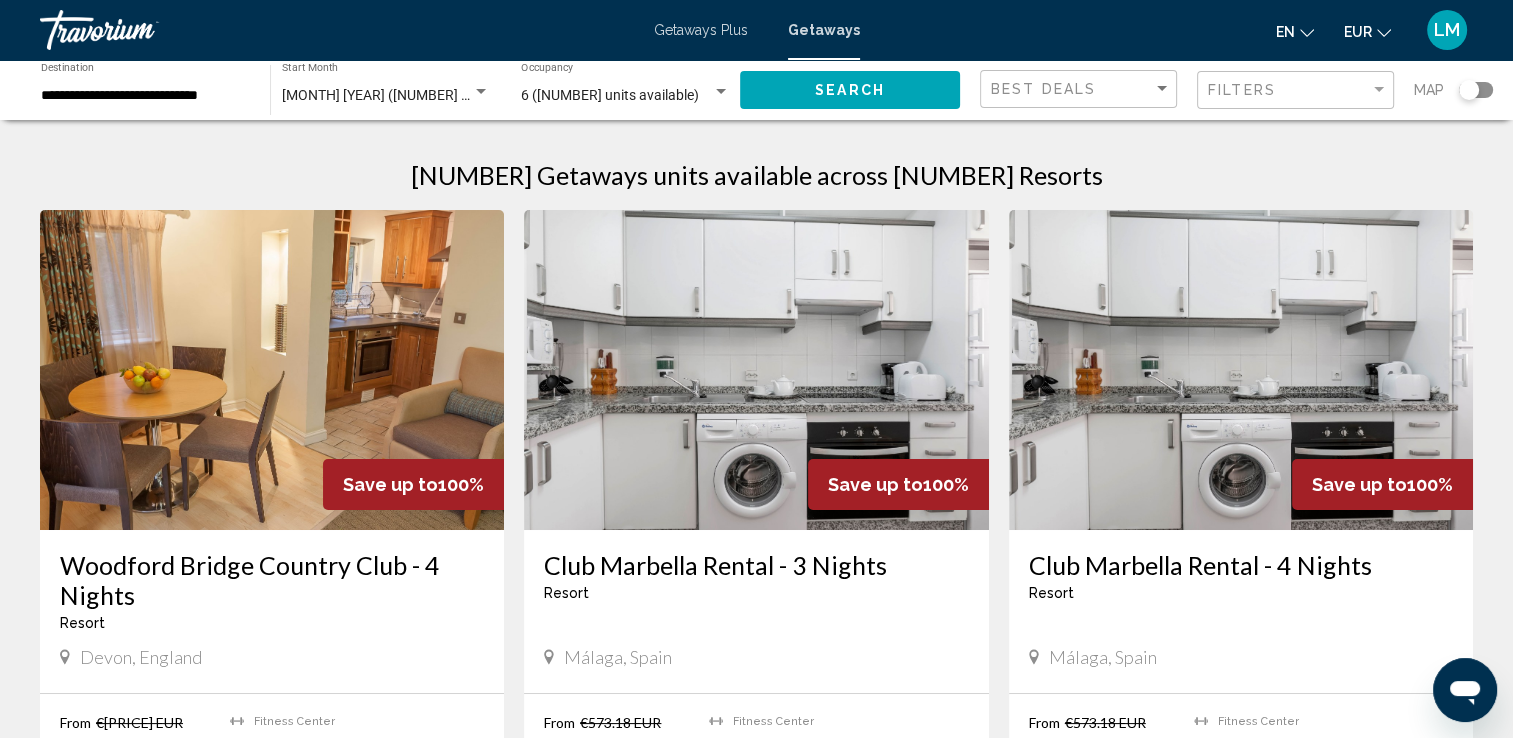 click 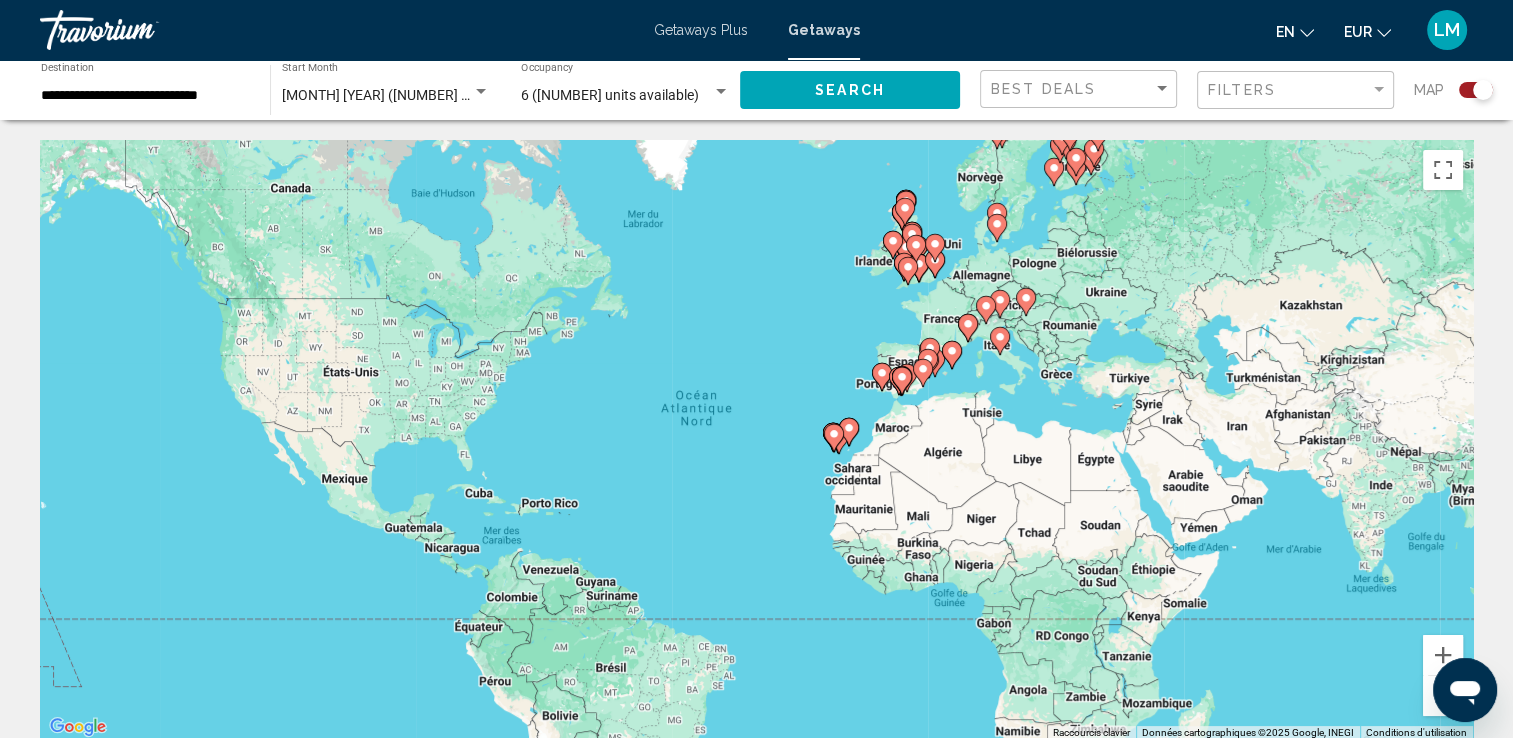 drag, startPoint x: 726, startPoint y: 408, endPoint x: 764, endPoint y: 412, distance: 38.209946 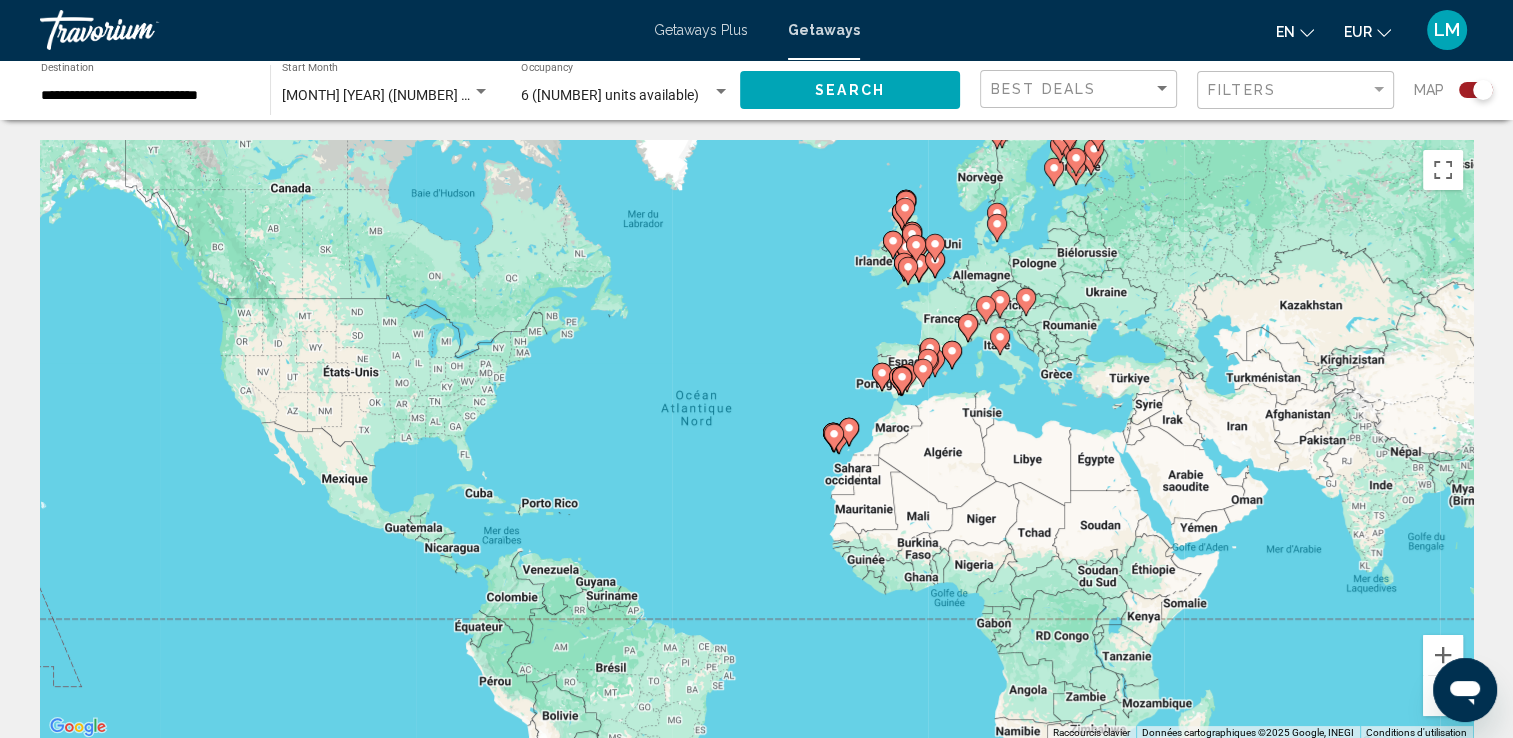 click on "Pour activer le glissement avec le clavier, appuyez sur Alt+Entrée. Une fois ce mode activé, utilisez les touches fléchées pour déplacer le repère. Pour valider le déplacement, appuyez sur Entrée. Pour annuler, appuyez sur Échap." at bounding box center (756, 440) 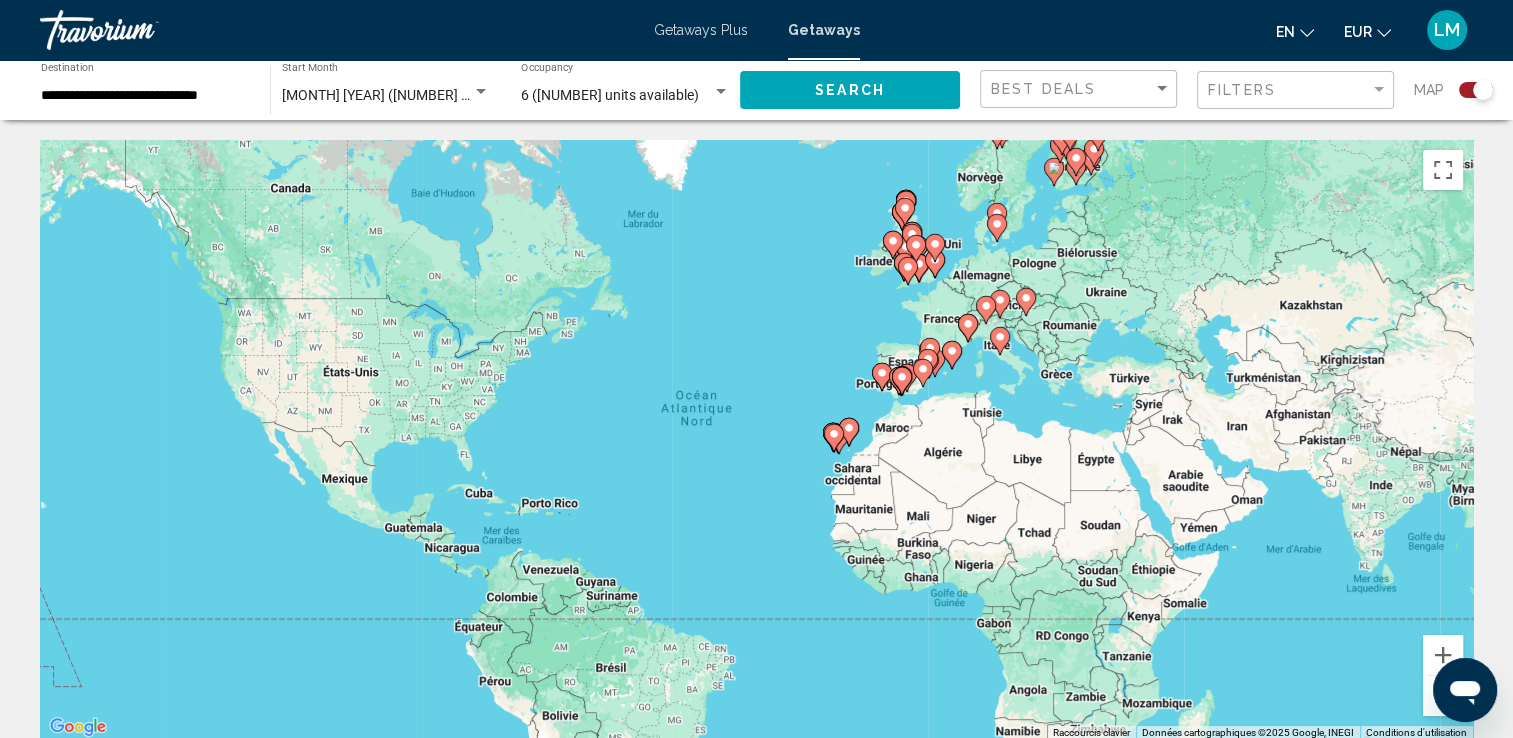 click 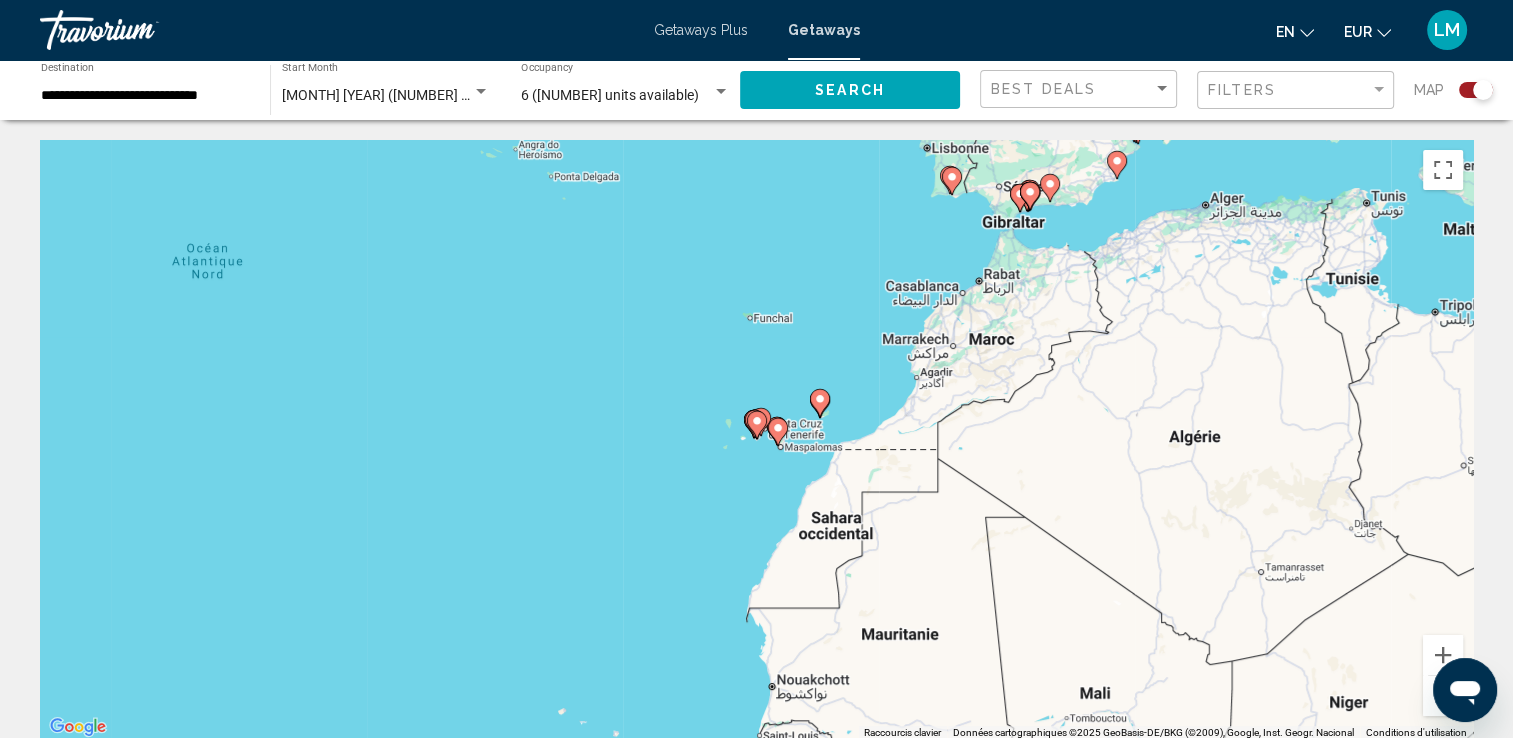 click 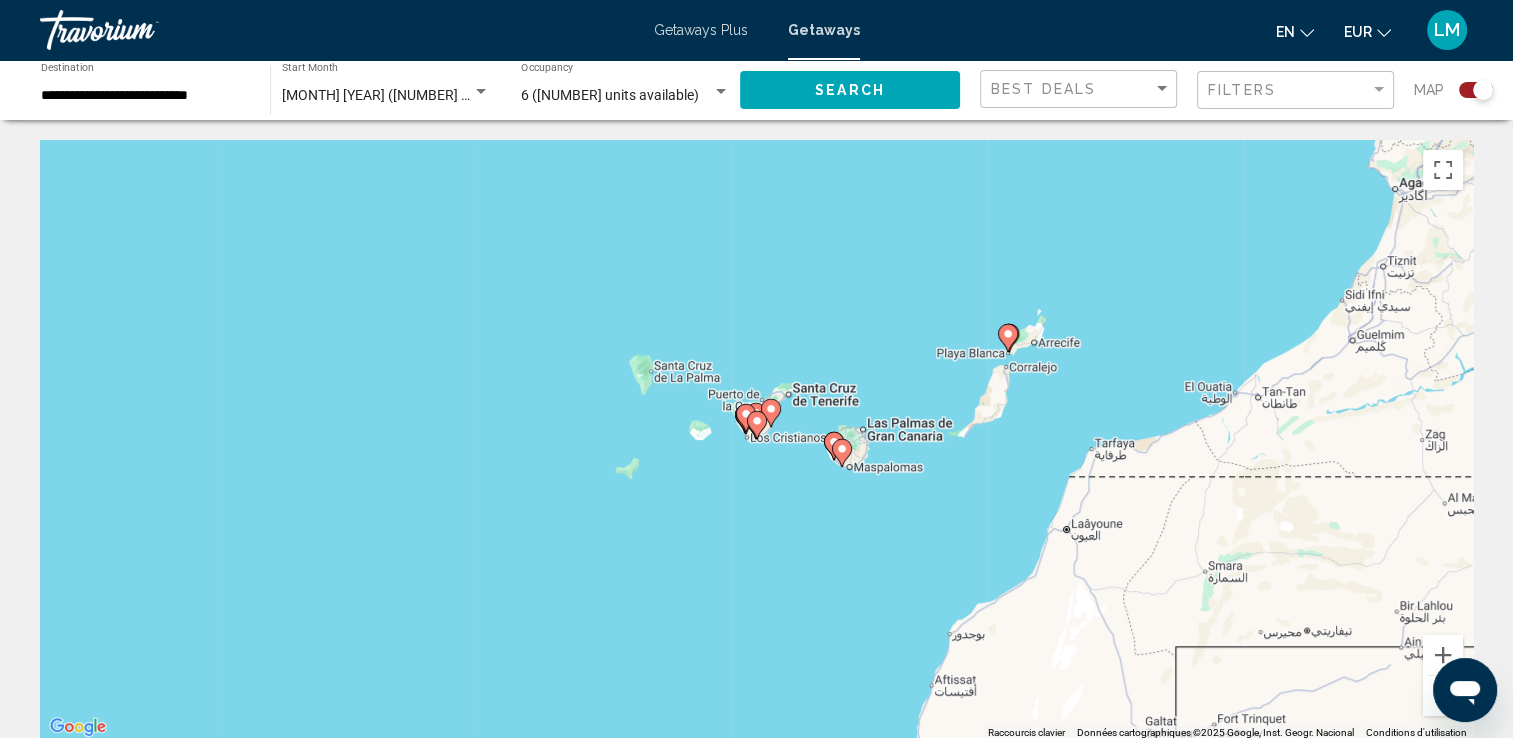 click 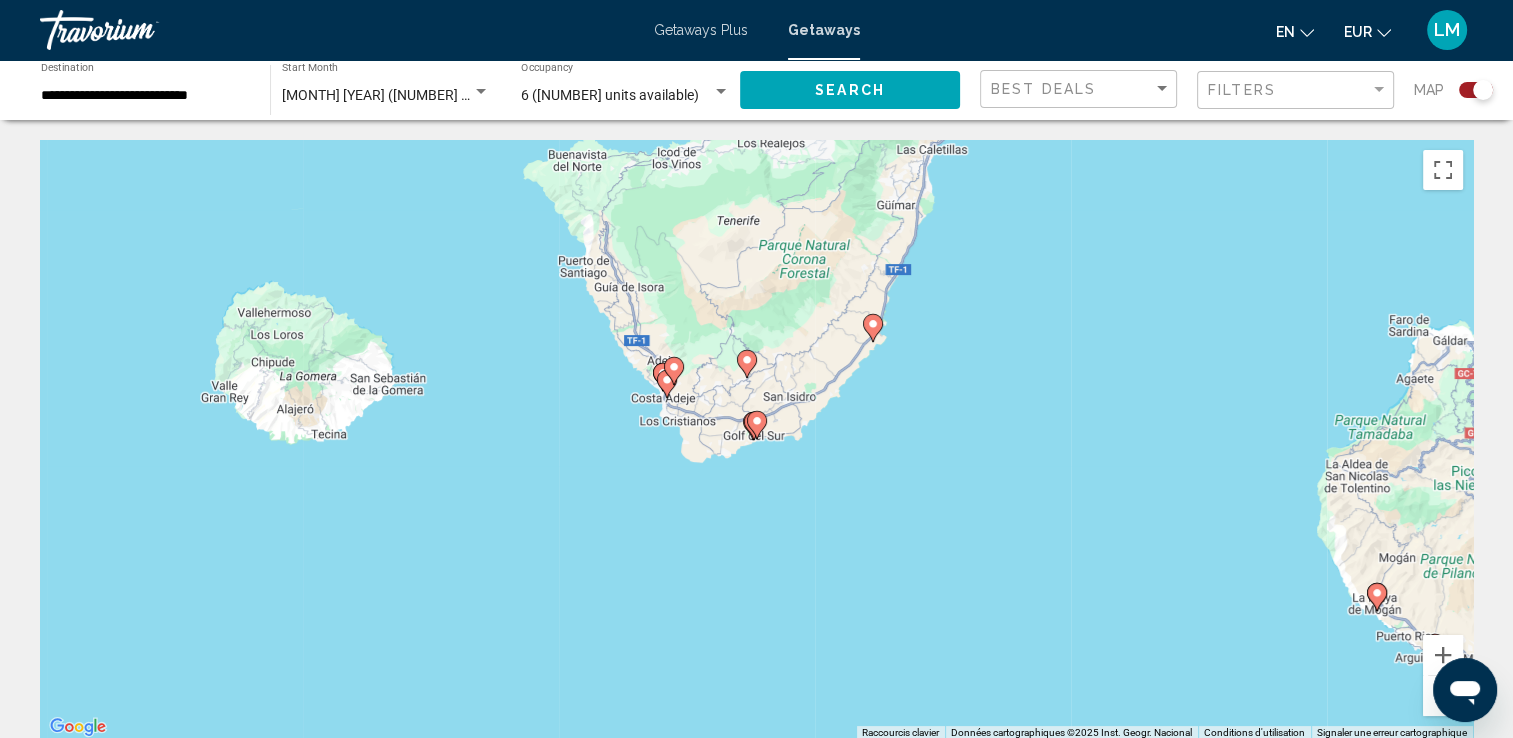click at bounding box center [674, 371] 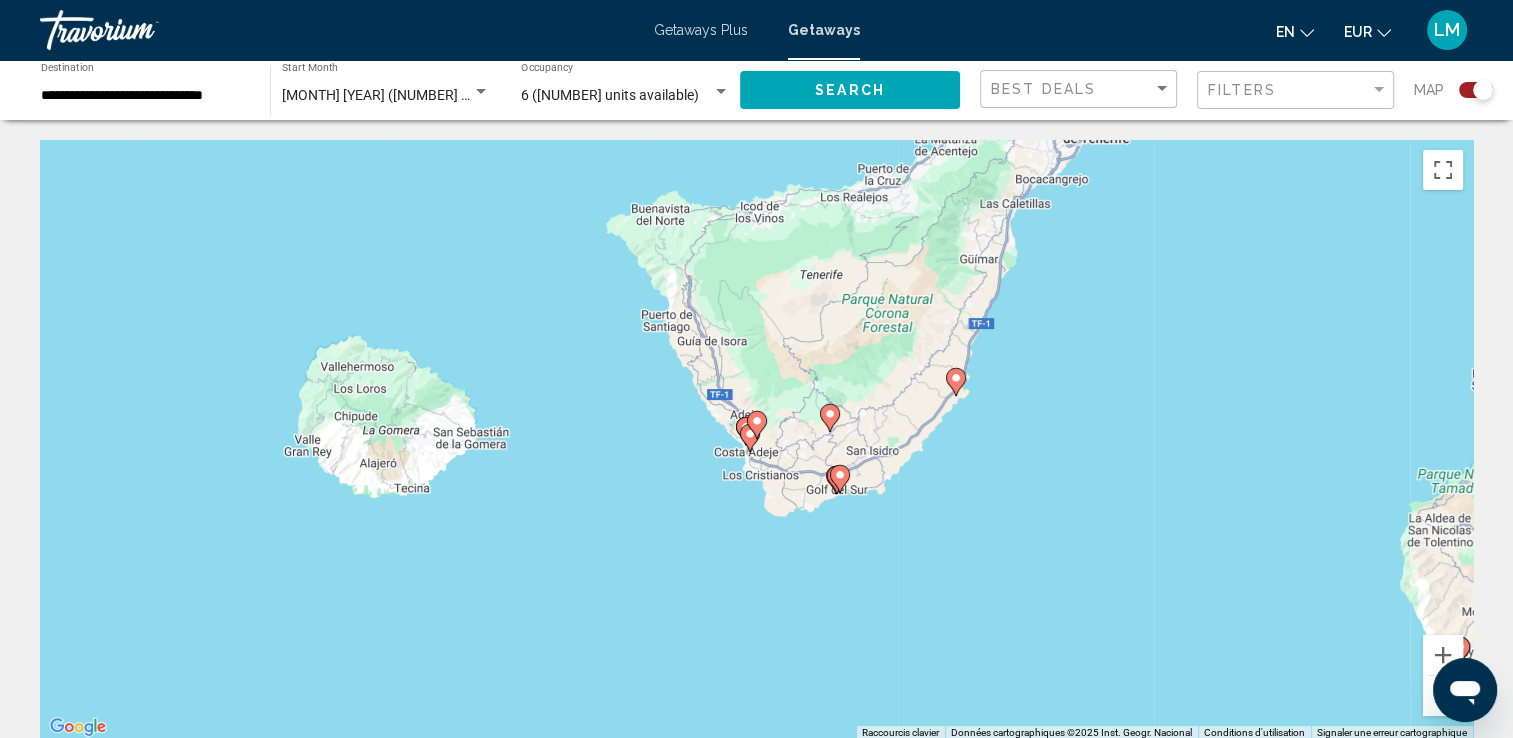 click at bounding box center (750, 438) 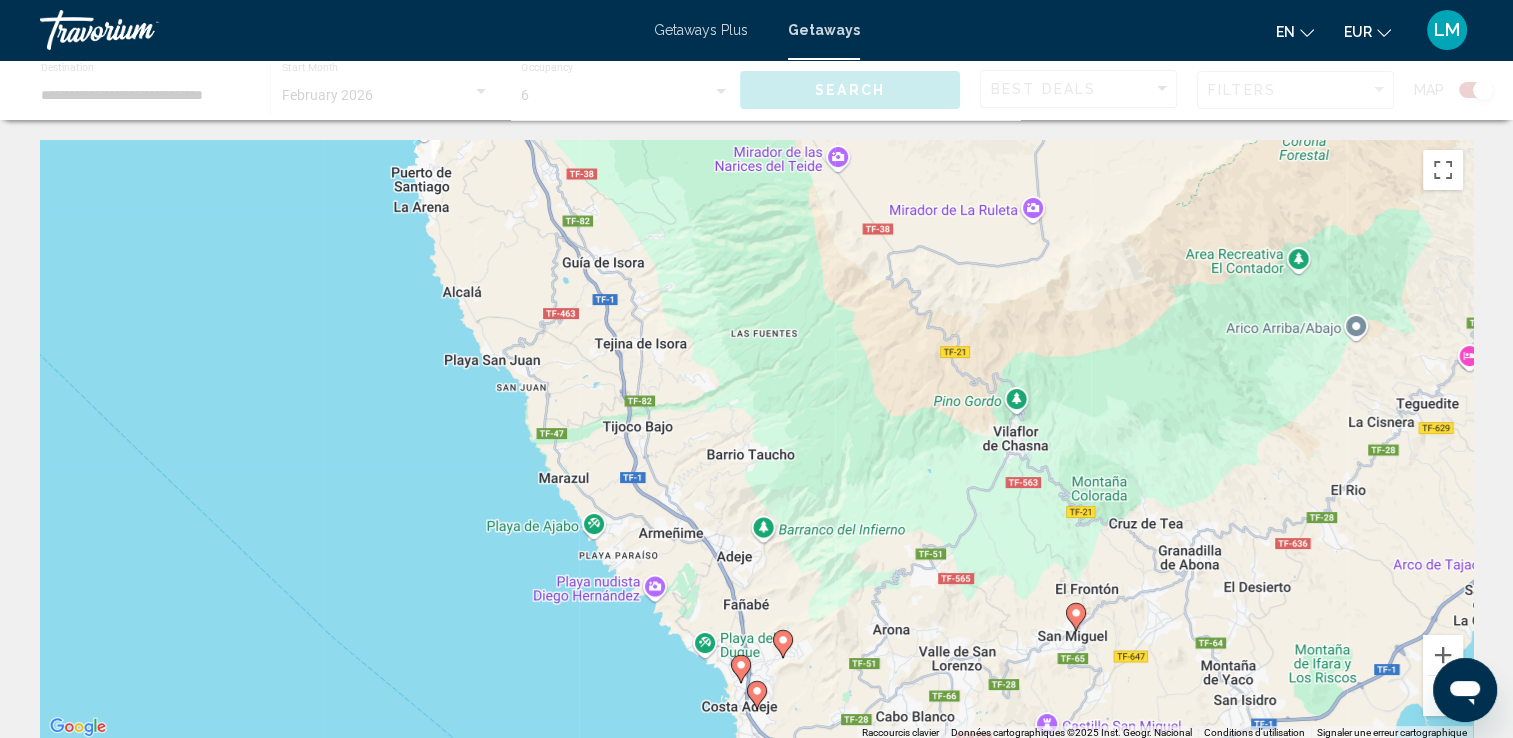 click on "Pour activer le glissement avec le clavier, appuyez sur Alt+Entrée. Une fois ce mode activé, utilisez les touches fléchées pour déplacer le repère. Pour valider le déplacement, appuyez sur Entrée. Pour annuler, appuyez sur Échap." at bounding box center (756, 440) 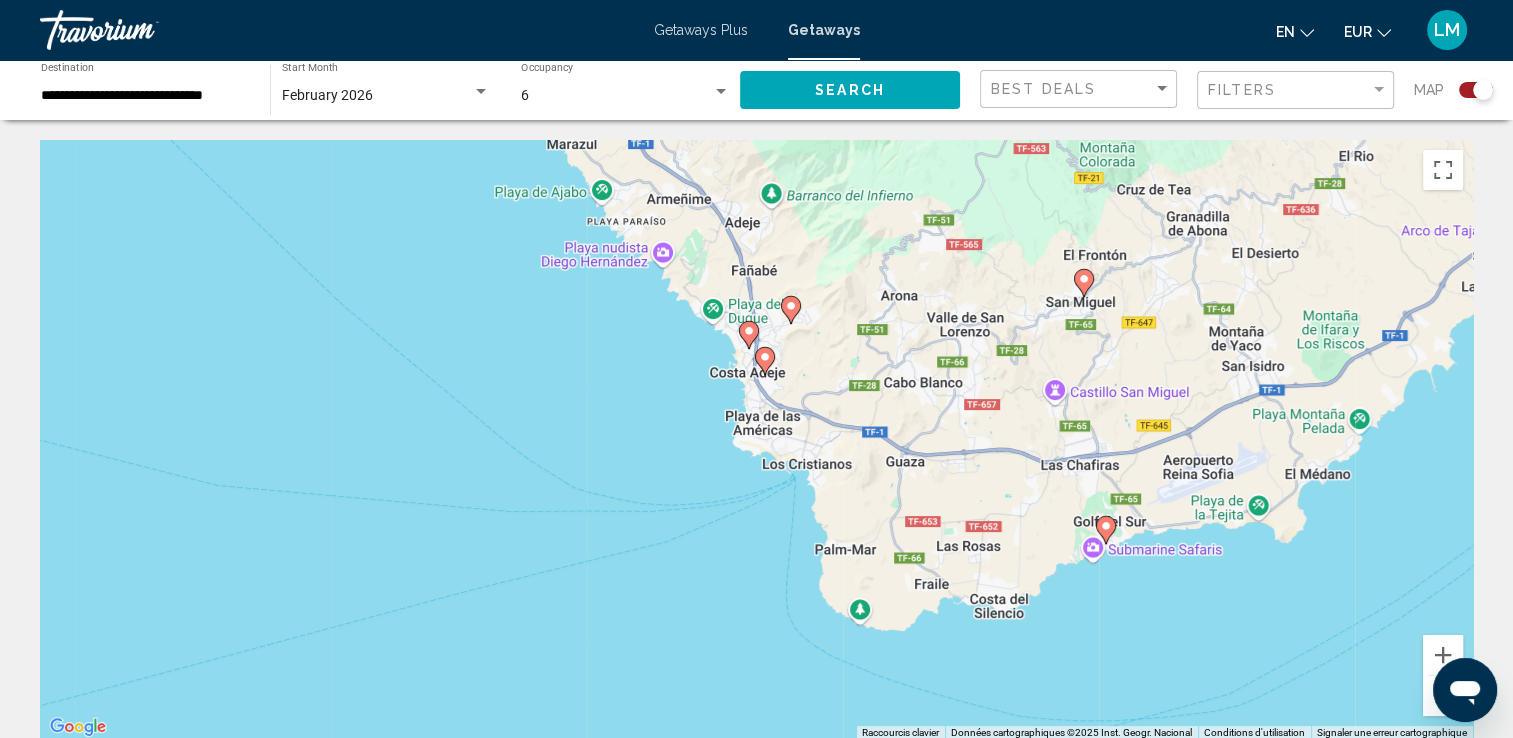 drag, startPoint x: 612, startPoint y: 557, endPoint x: 620, endPoint y: 329, distance: 228.1403 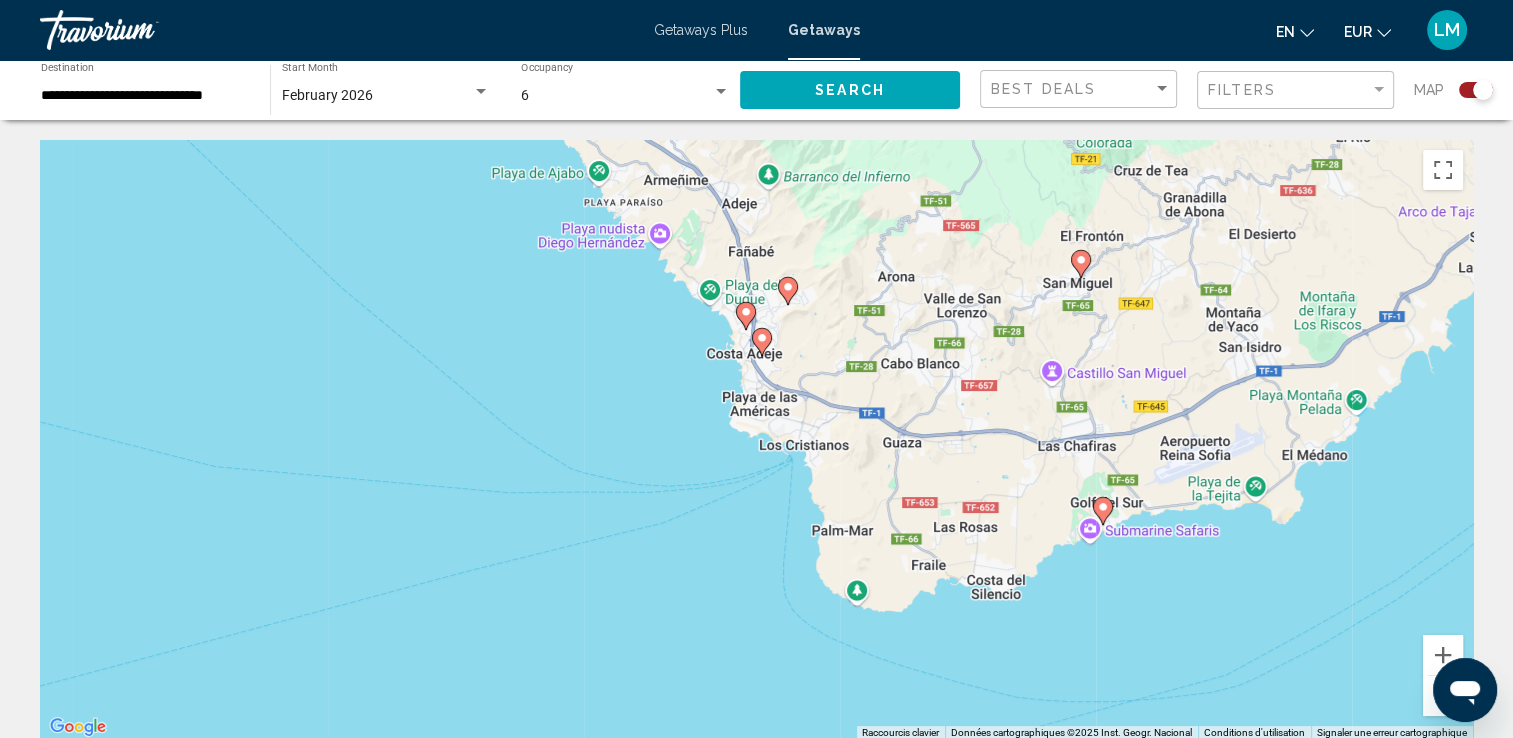 click 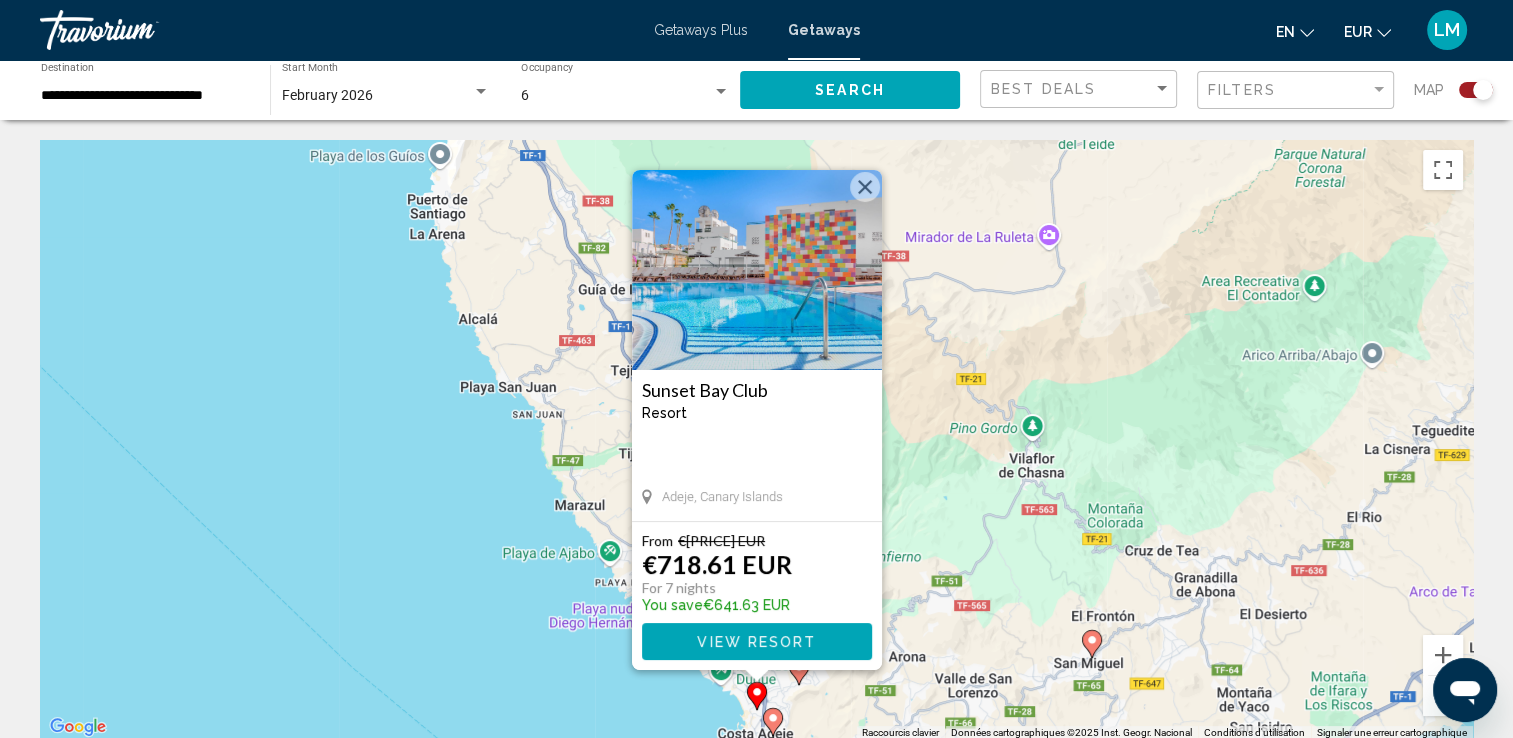 click on "Pour activer le glissement avec le clavier, appuyez sur Alt+Entrée. Une fois ce mode activé, utilisez les touches fléchées pour déplacer le repère. Pour valider le déplacement, appuyez sur Entrée. Pour annuler, appuyez sur Échap.  Sunset Bay Club  Resort  -  This is an adults only resort
[CITY], [COUNTRY] From €1,360.24 EUR €718.61 EUR For 7 nights You save  €641.63 EUR  View Resort" at bounding box center [756, 440] 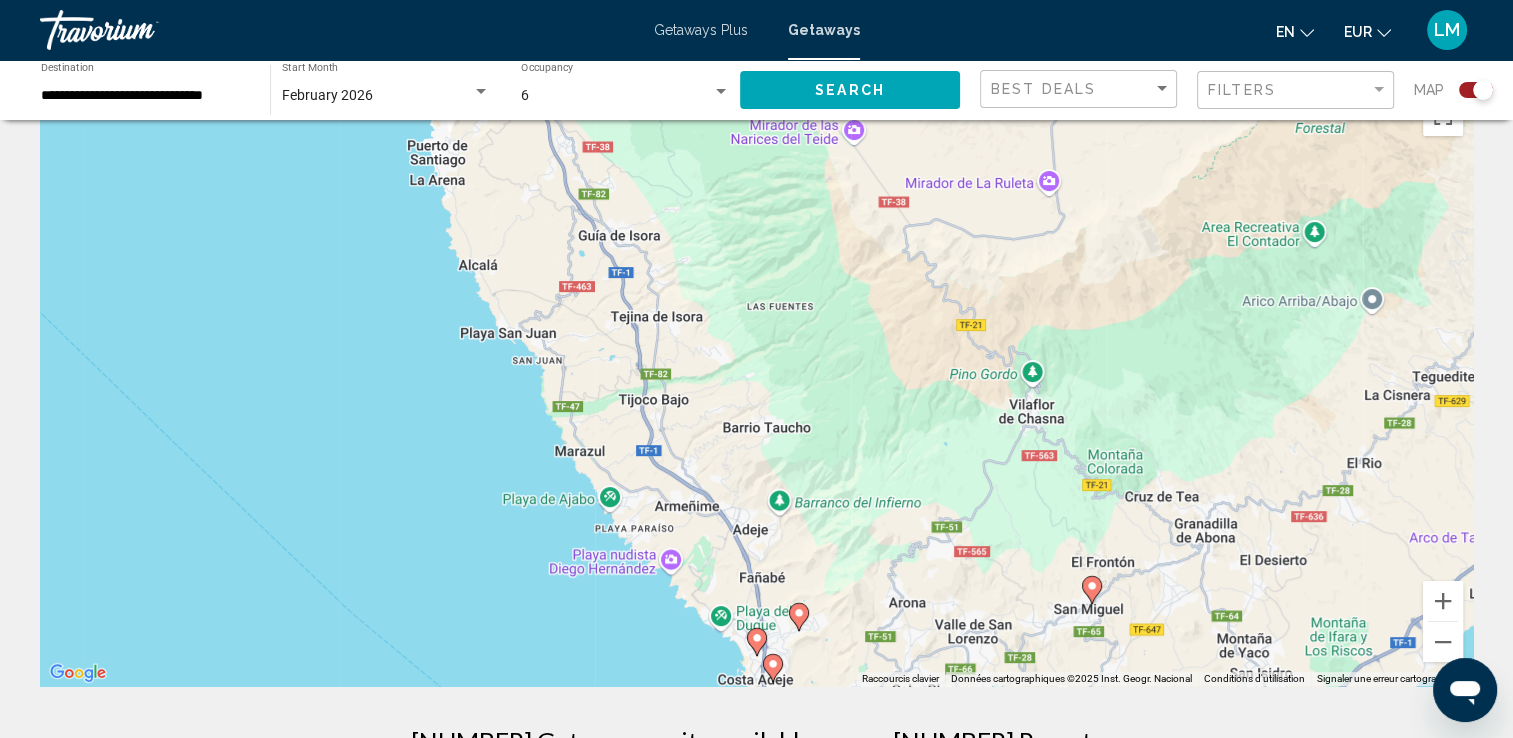 scroll, scrollTop: 100, scrollLeft: 0, axis: vertical 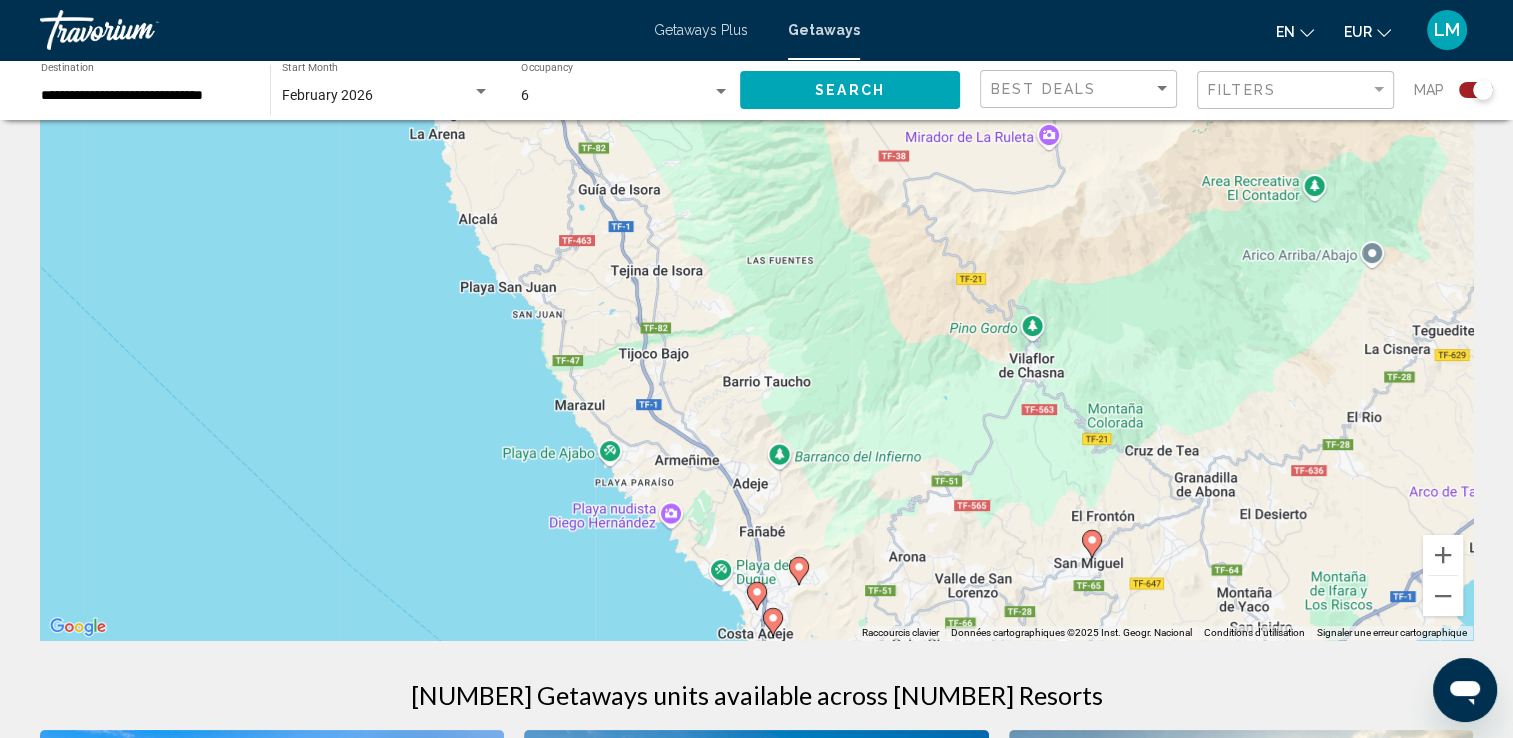 click 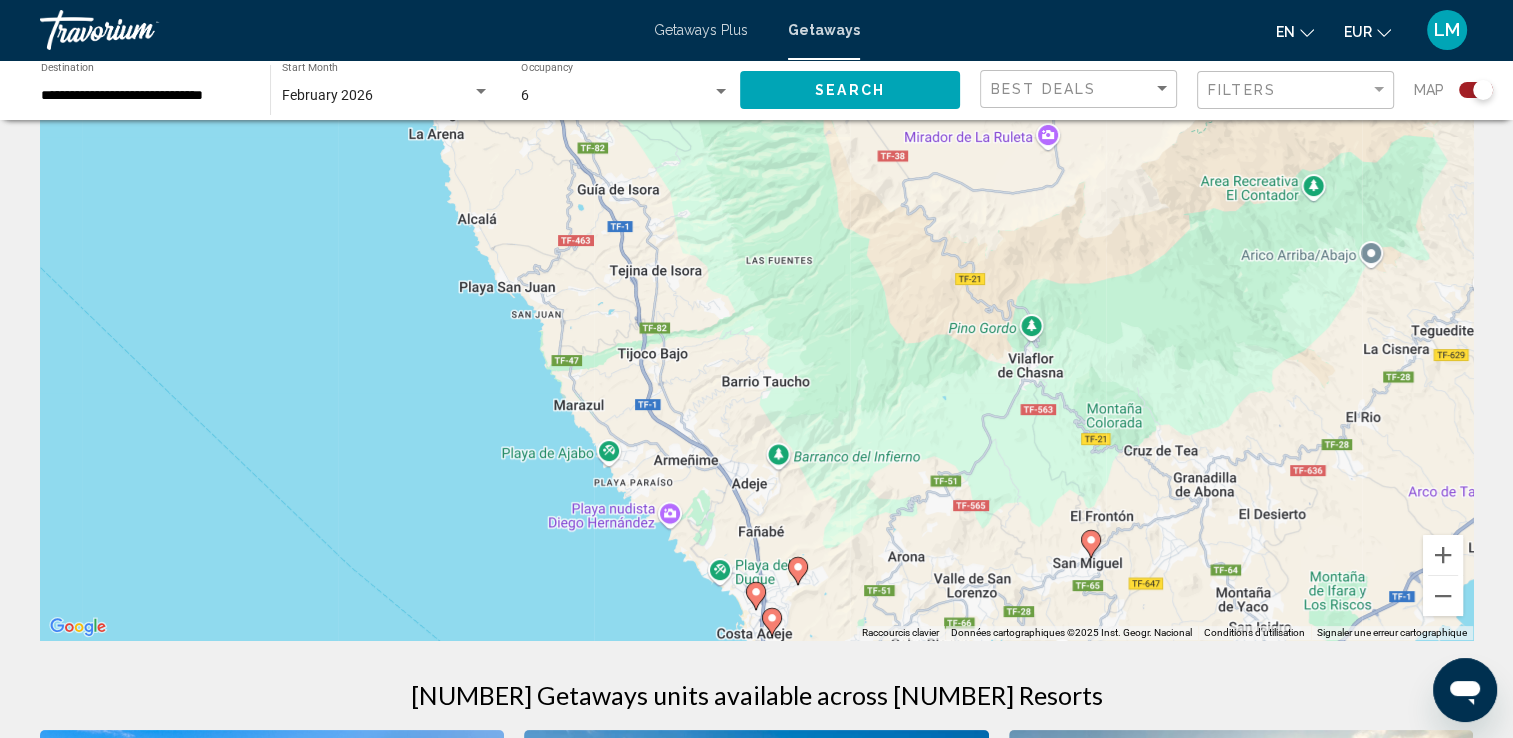 click 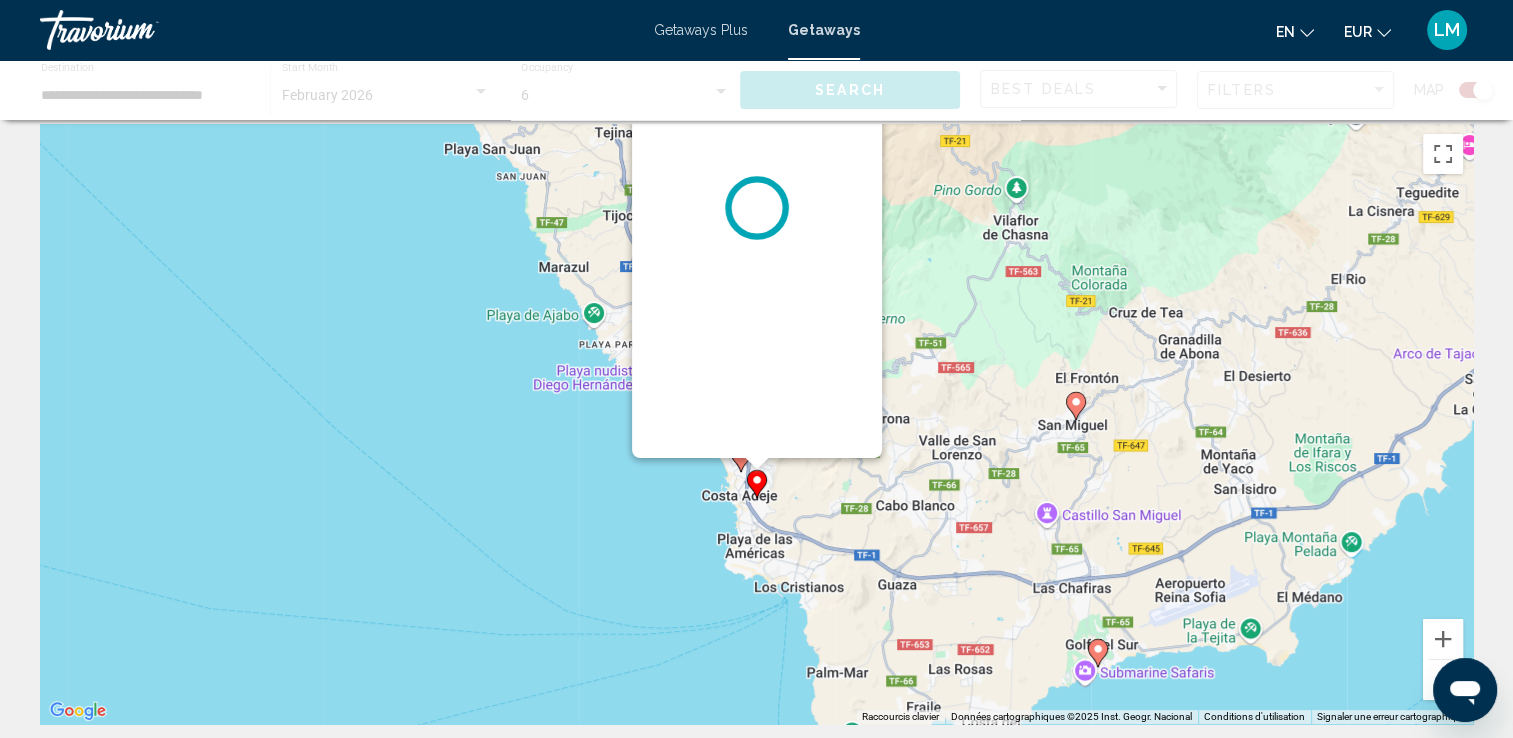 scroll, scrollTop: 0, scrollLeft: 0, axis: both 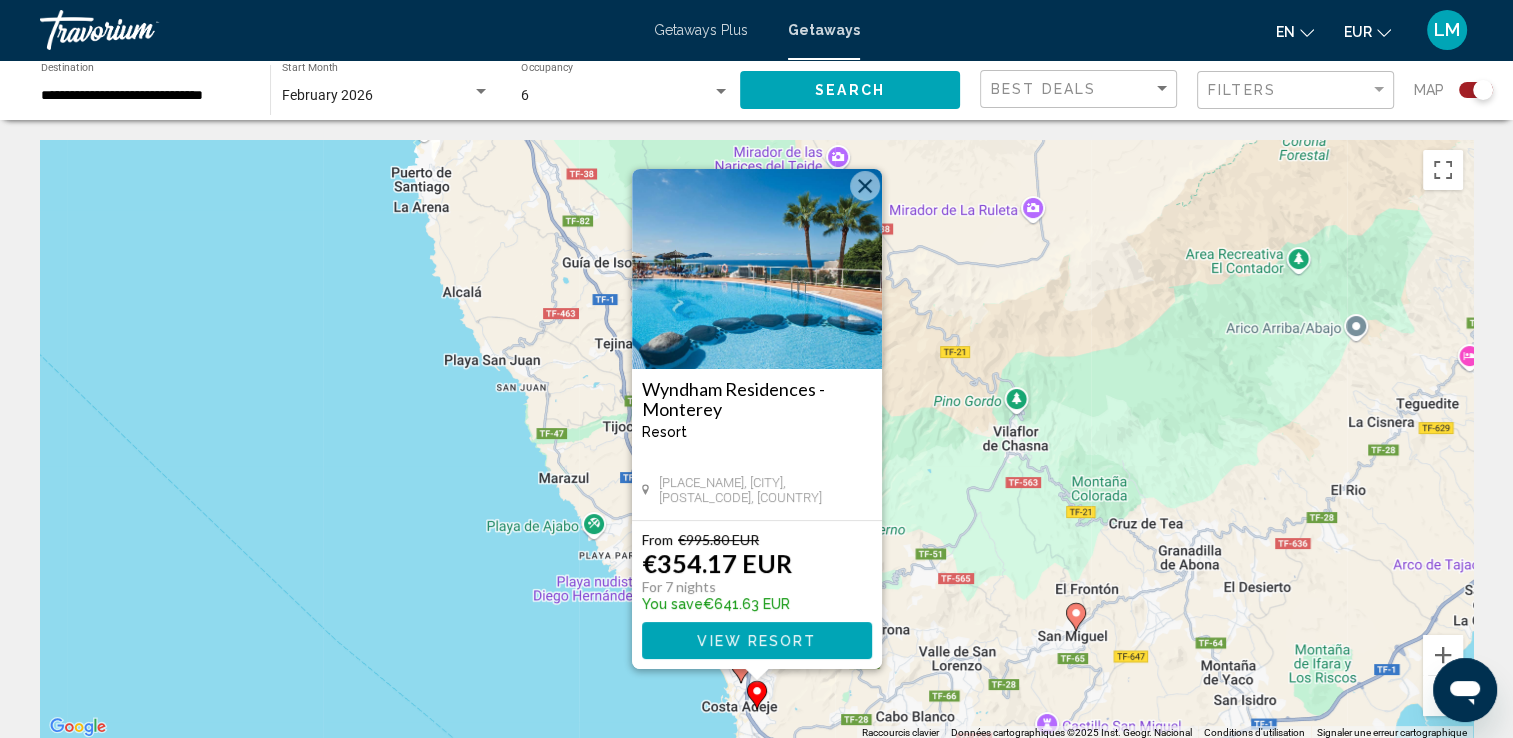 click on "Pour activer le glissement avec le clavier, appuyez sur Alt+Entrée. Une fois ce mode activé, utilisez les touches fléchées pour déplacer le repère. Pour valider le déplacement, appuyez sur Entrée. Pour annuler, appuyez sur Échap.  Wyndham Residences - Monterey  Resort  -  This is an adults only resort
[PLACE_NAME], [CITY], [POSTAL_CODE], [COUNTRY] From €995.80 EUR €354.17 EUR For 7 nights You save  €641.63 EUR  View Resort" at bounding box center [756, 440] 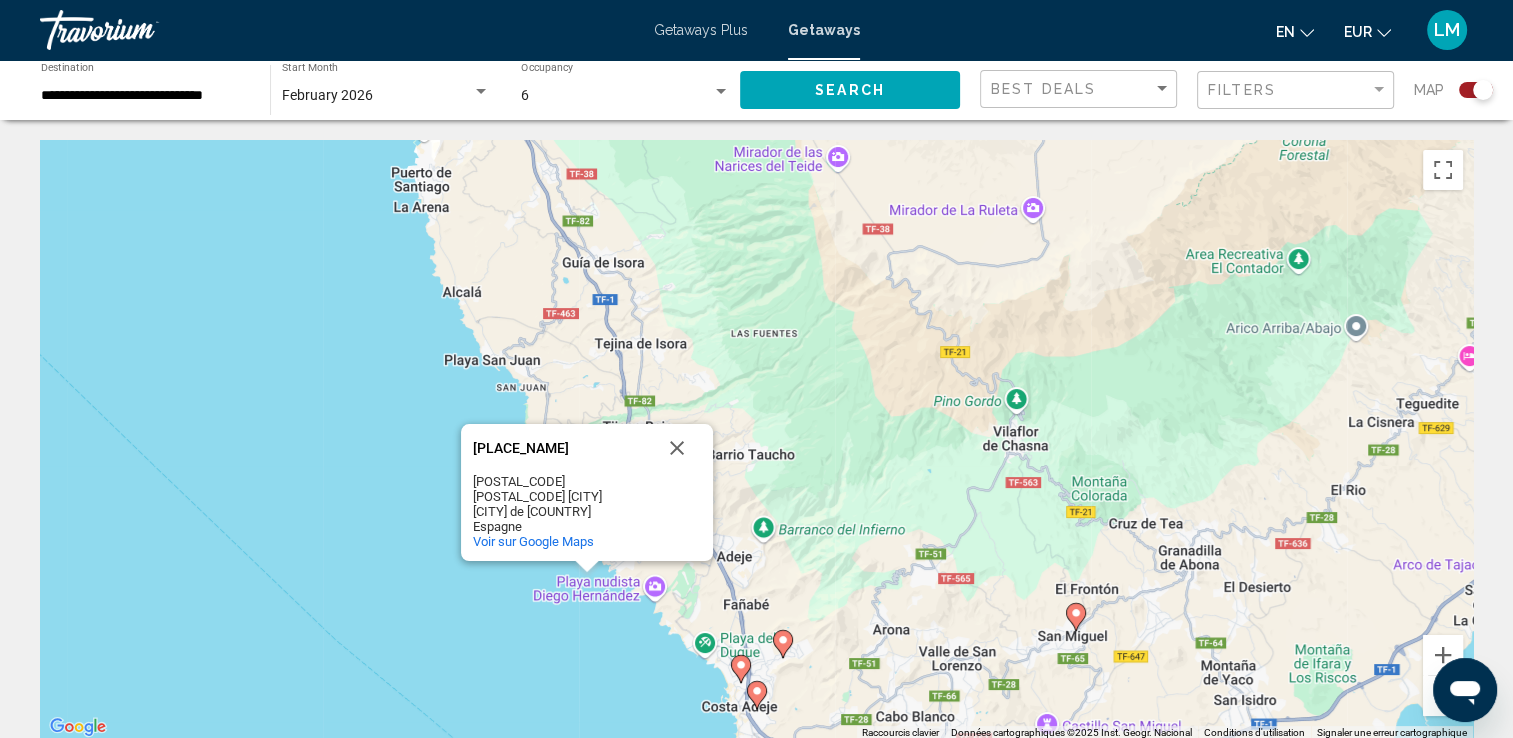 click 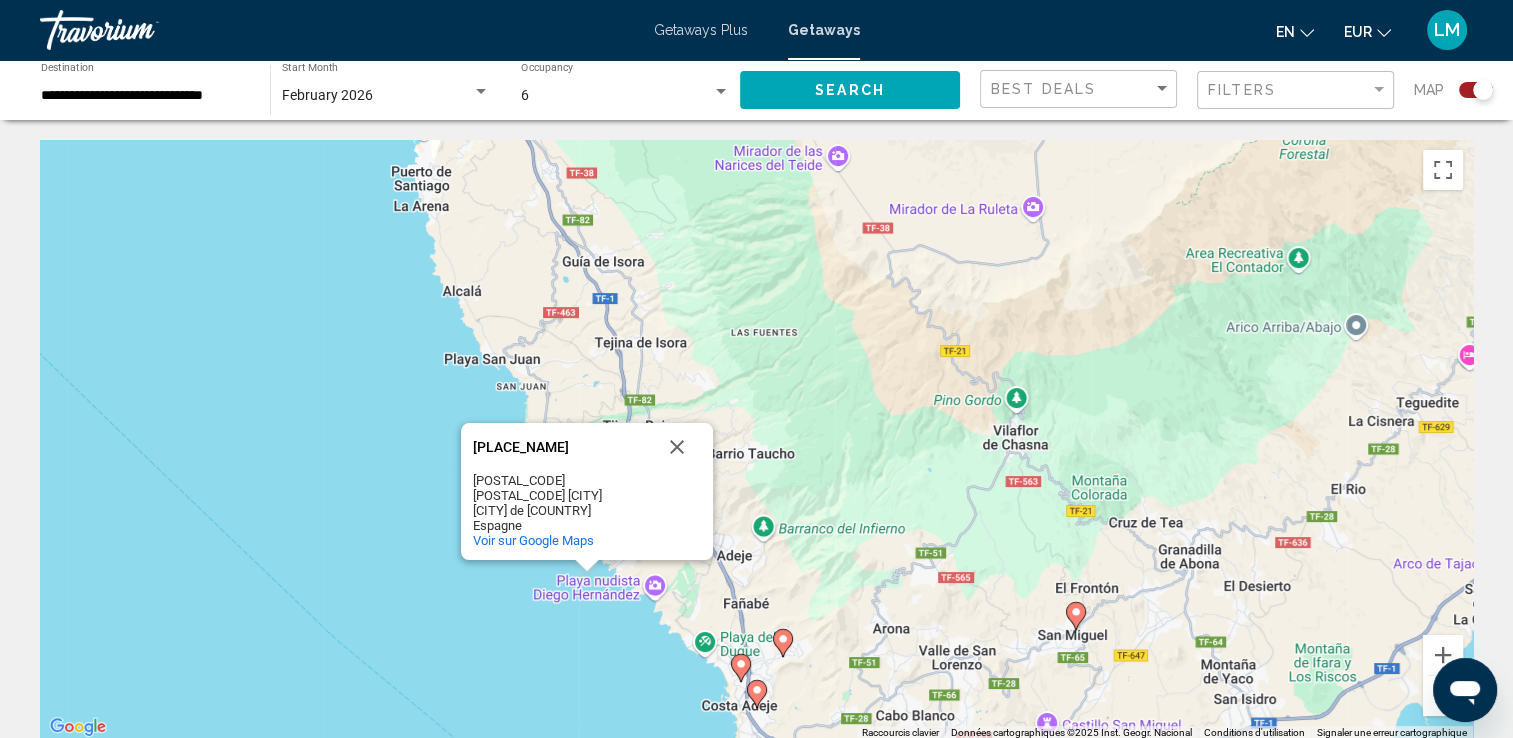 click 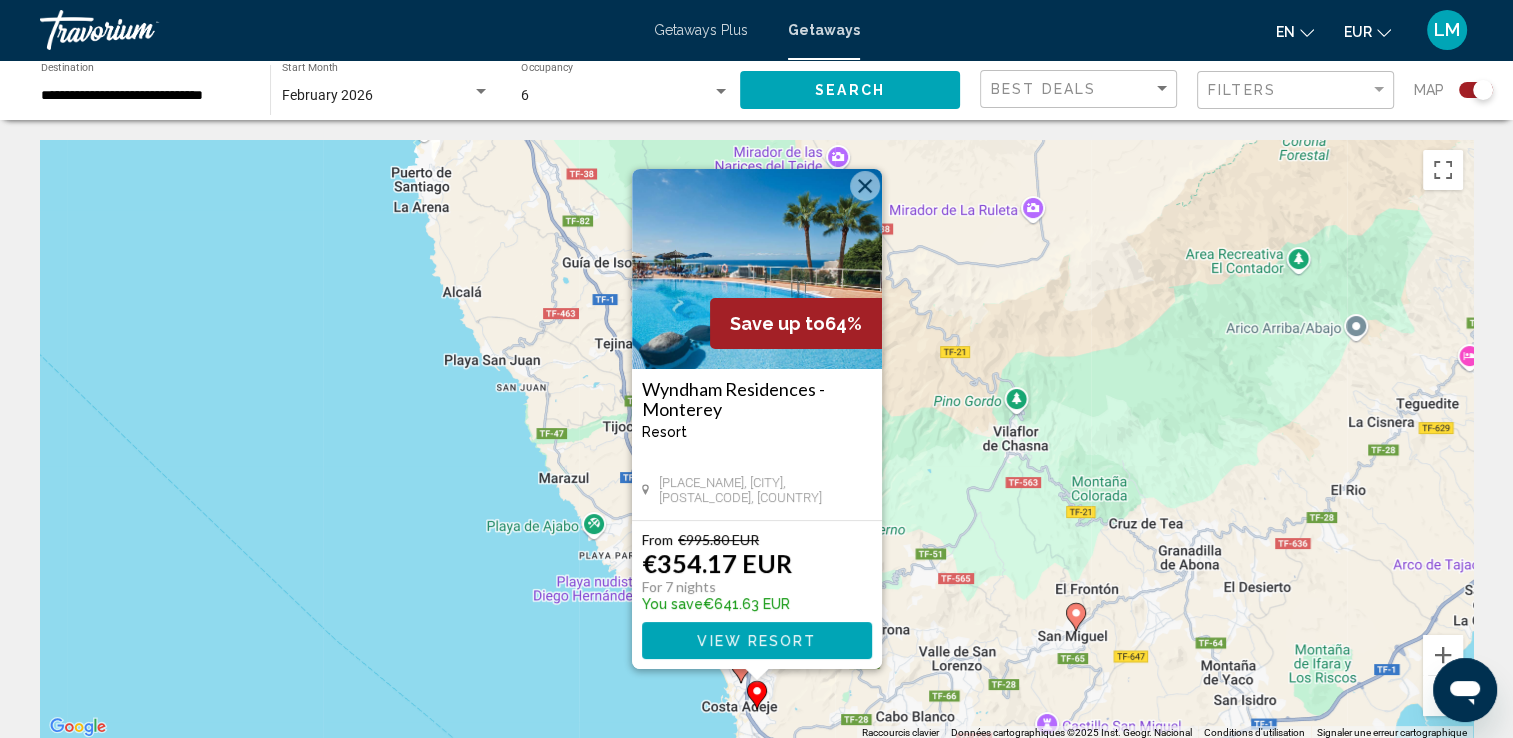 click on "Pour activer le glissement avec le clavier, appuyez sur Alt+Entrée. Une fois ce mode activé, utilisez les touches fléchées pour déplacer le repère. Pour valider le déplacement, appuyez sur Entrée. Pour annuler, appuyez sur Échap. Save up to 64% Wyndham Residences - Monterey Resort - This is an adults only resort Playa de las Americas,Tenerife, [POSTAL_CODE], [COUNTRY] From €[PRICE] EUR €[PRICE] EUR For [NUMBER] nights You save €[PRICE] EUR View Resort" at bounding box center [756, 440] 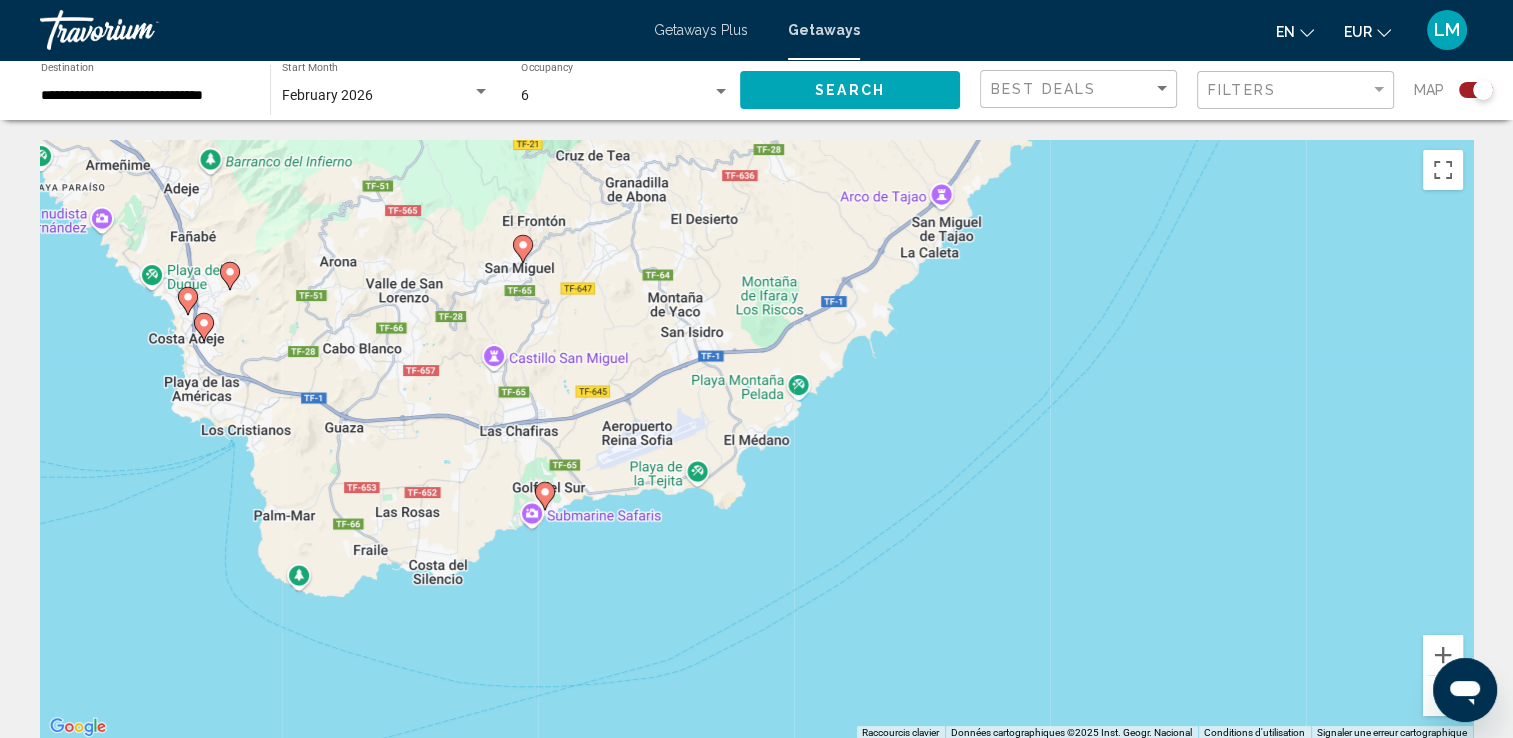 drag, startPoint x: 1017, startPoint y: 648, endPoint x: 479, endPoint y: 290, distance: 646.22595 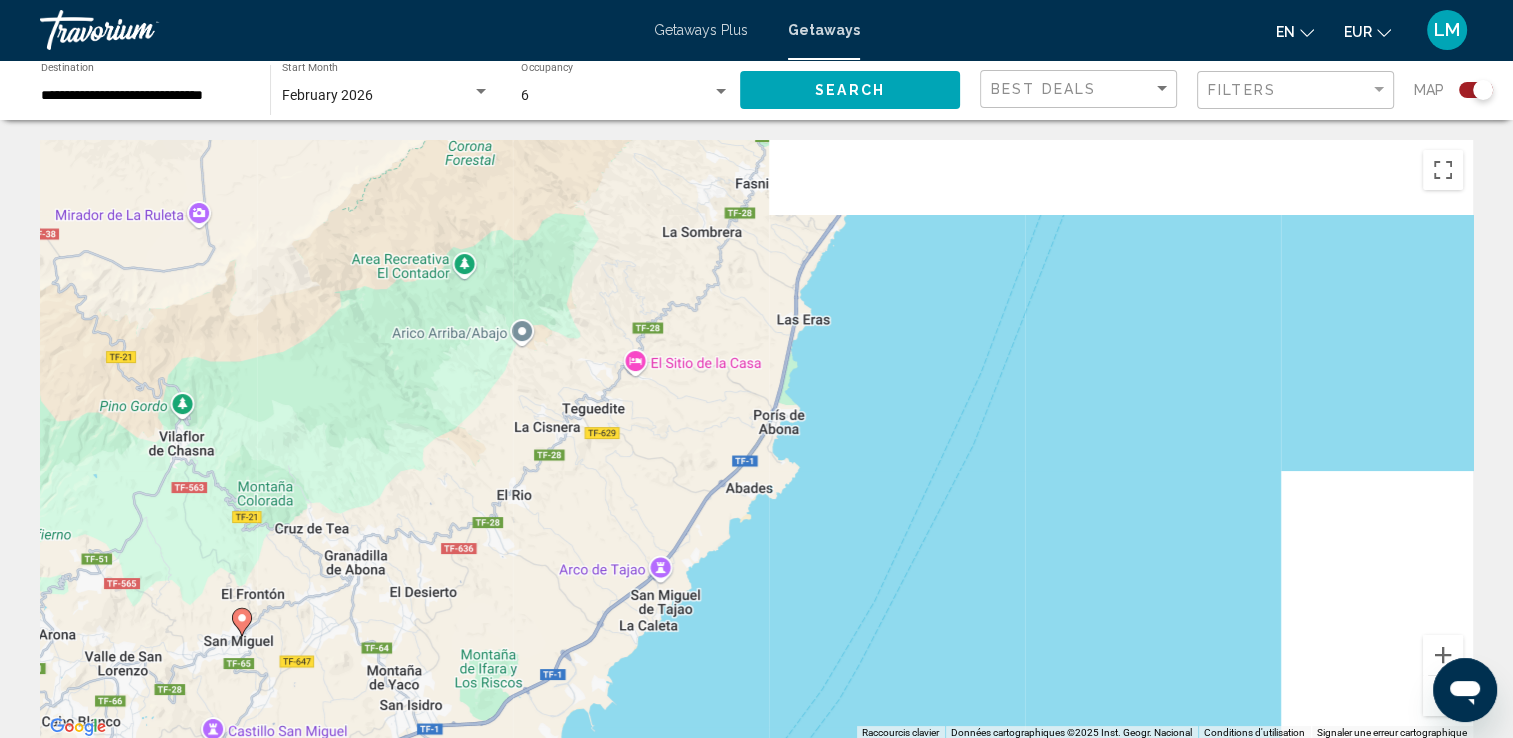 drag, startPoint x: 836, startPoint y: 369, endPoint x: 660, endPoint y: 585, distance: 278.62518 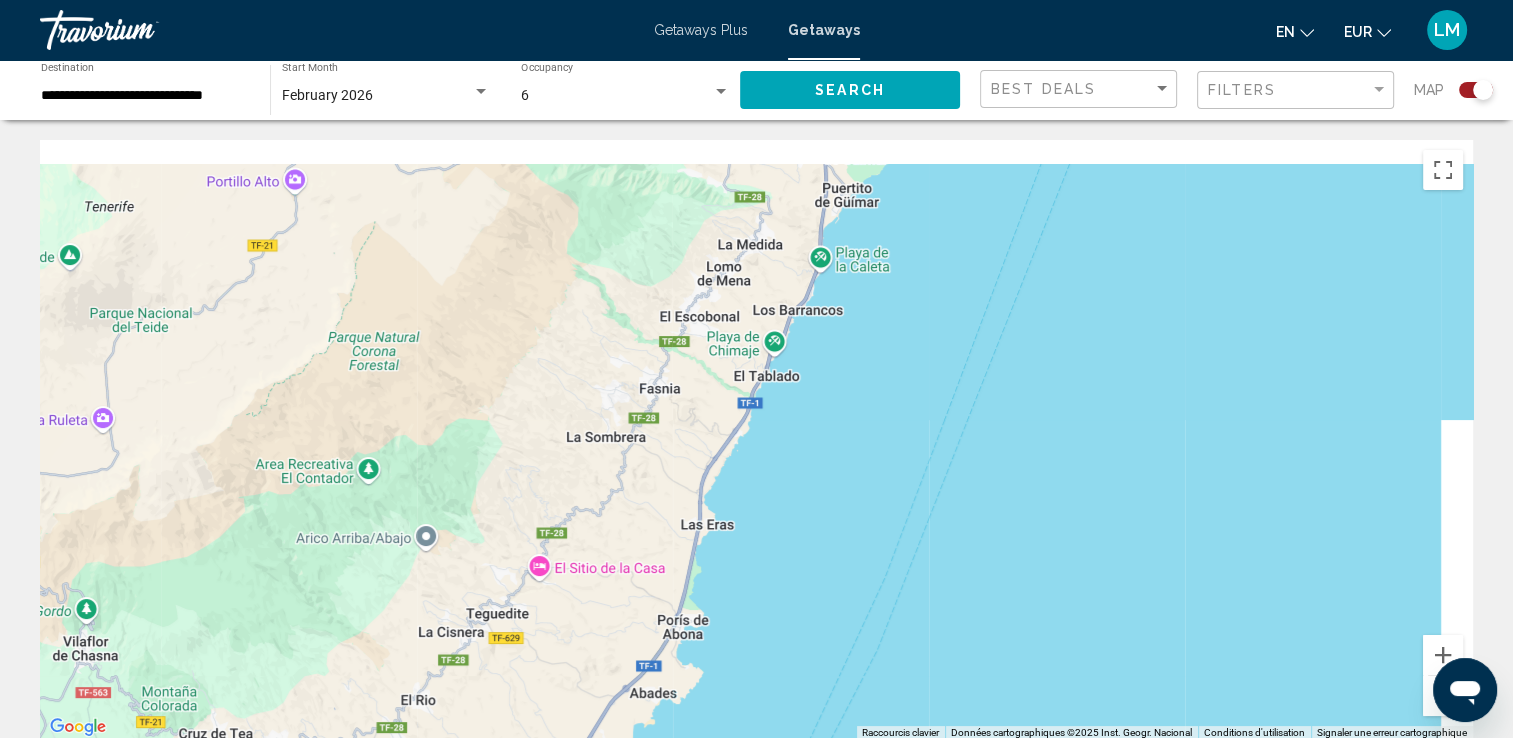drag, startPoint x: 855, startPoint y: 502, endPoint x: 832, endPoint y: 563, distance: 65.192024 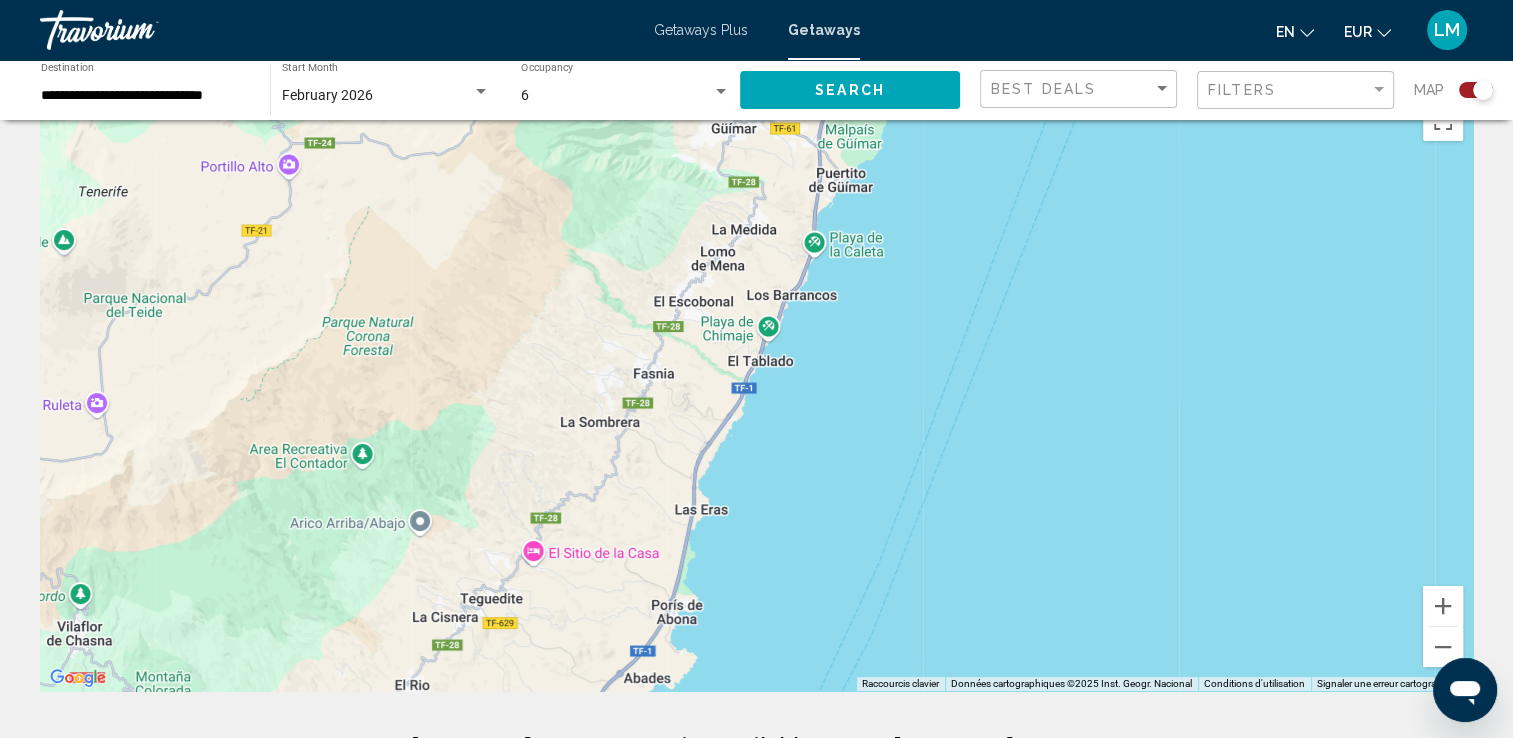 scroll, scrollTop: 300, scrollLeft: 0, axis: vertical 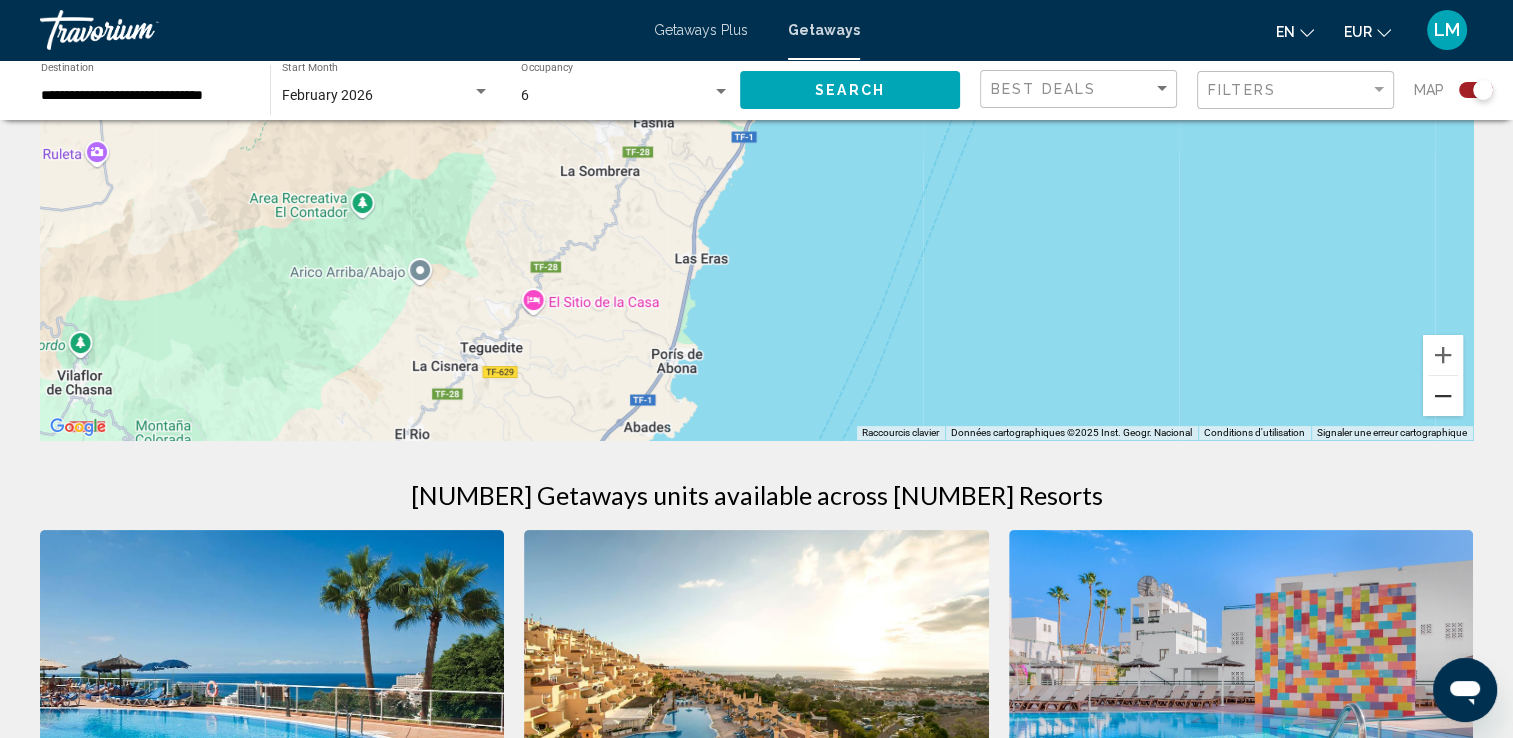 click at bounding box center [1443, 396] 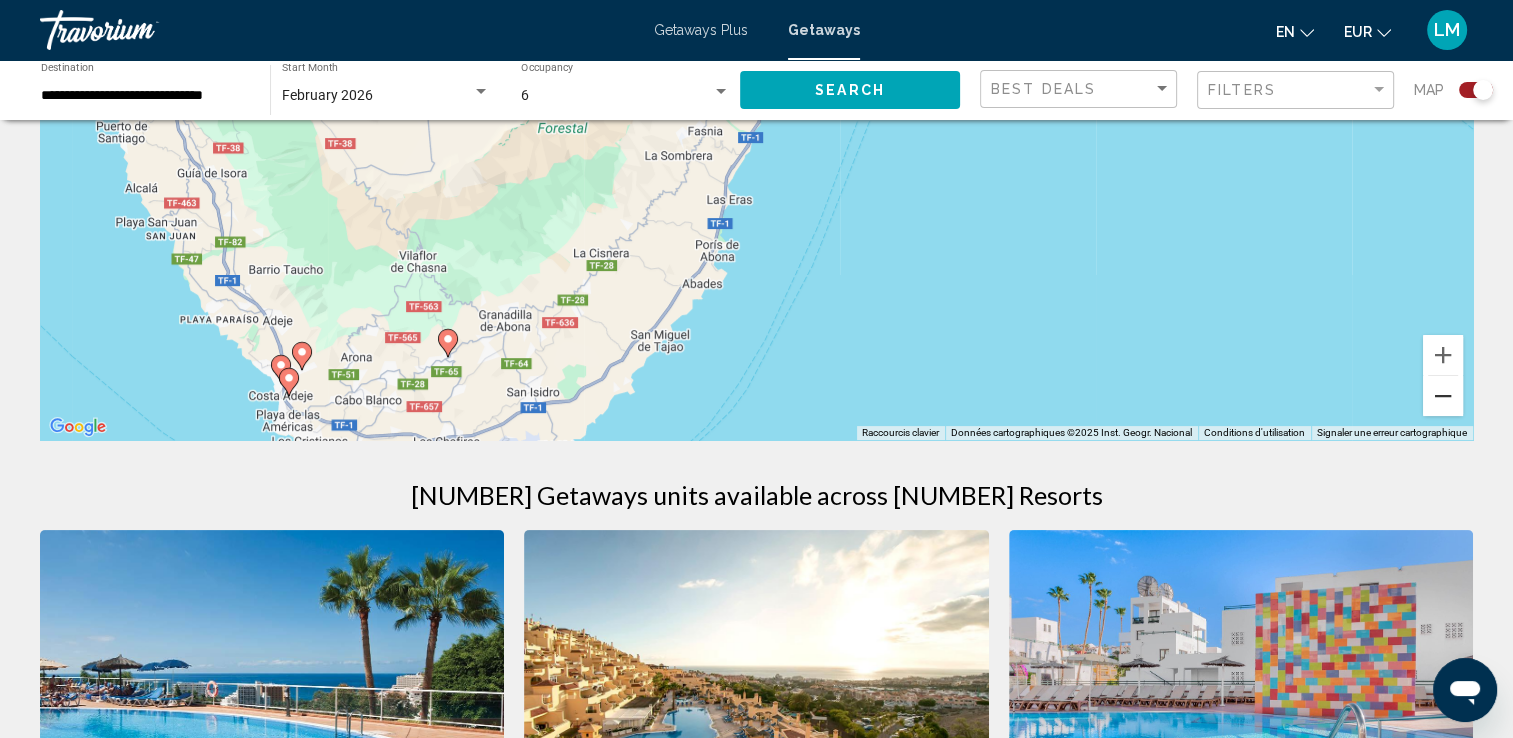 click at bounding box center [1443, 396] 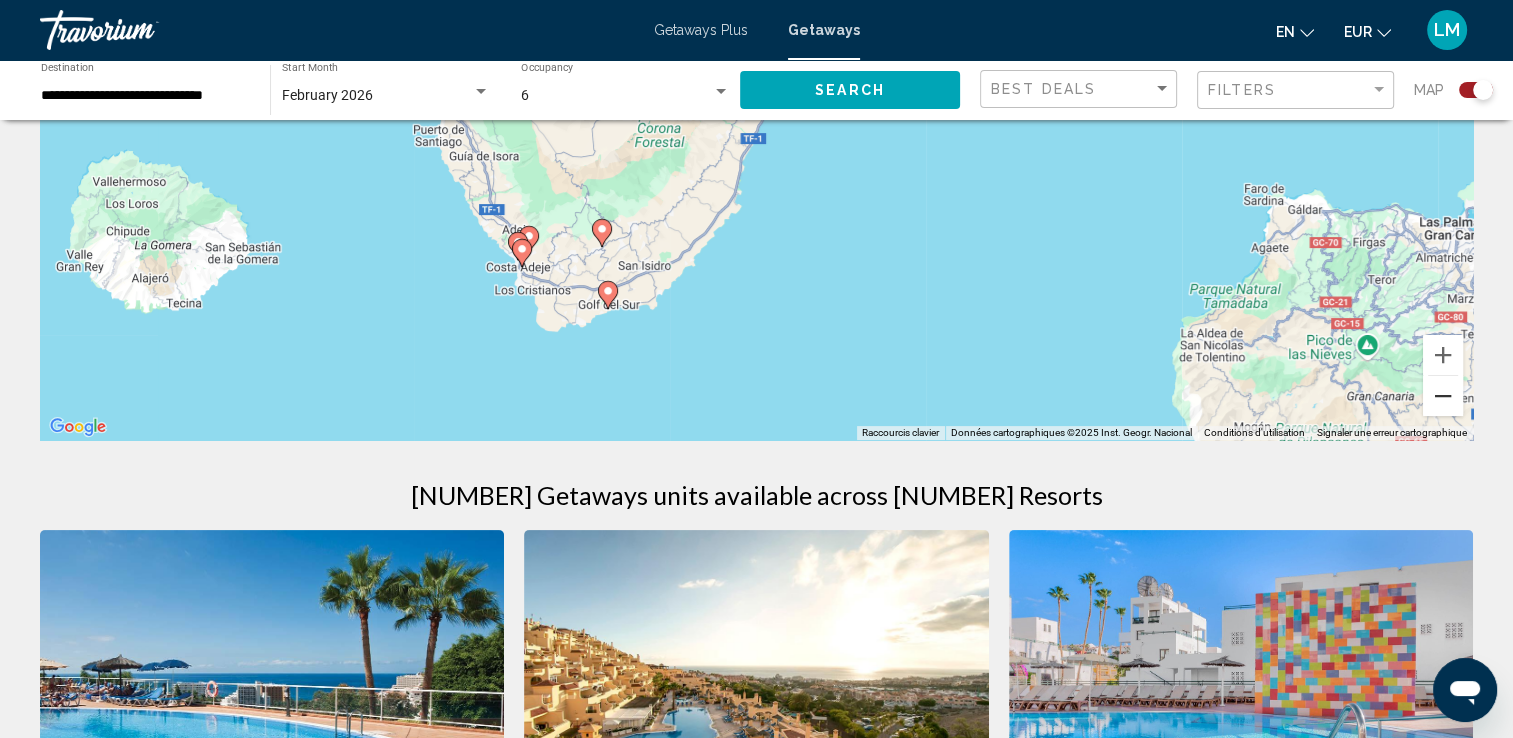 click at bounding box center (1443, 396) 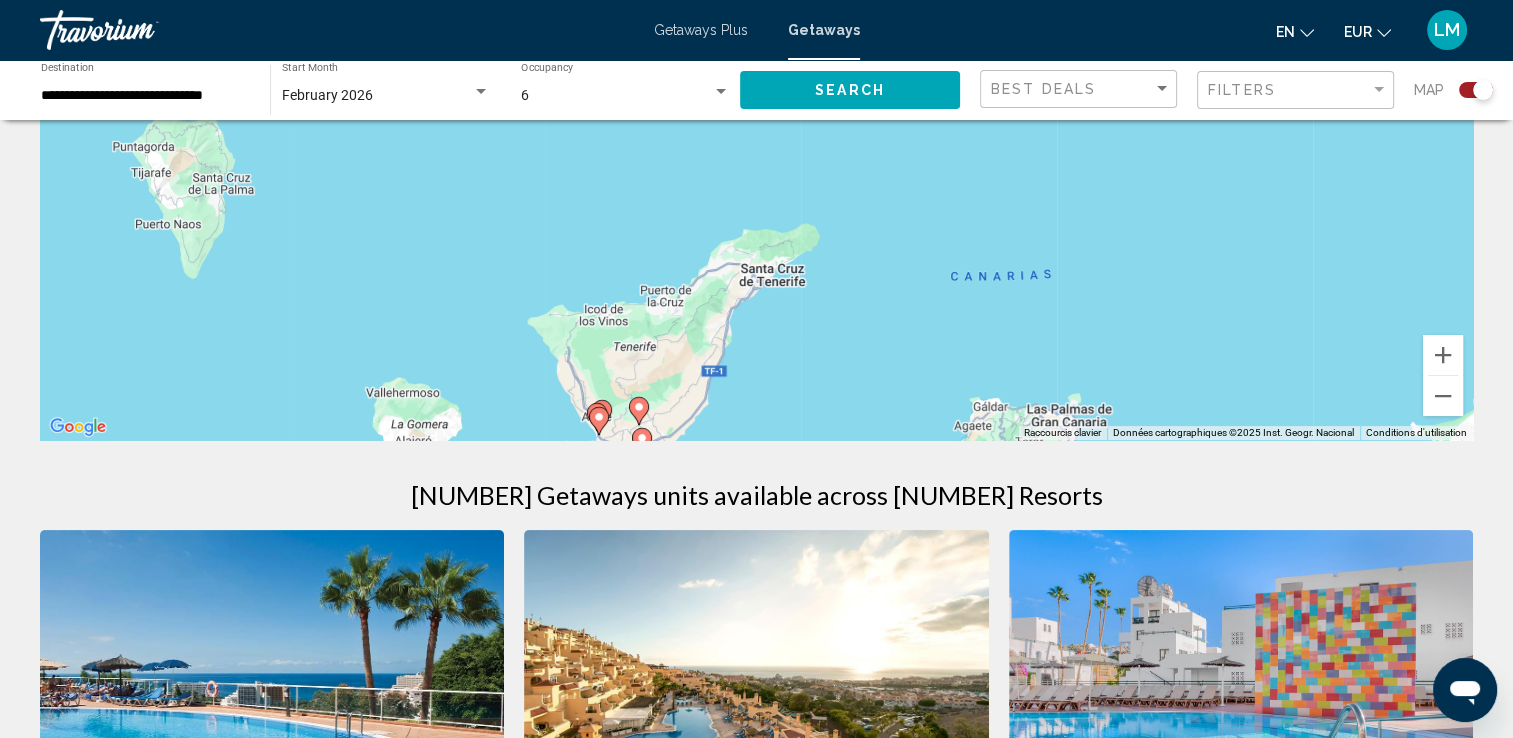 drag, startPoint x: 1209, startPoint y: 270, endPoint x: 1150, endPoint y: 486, distance: 223.91293 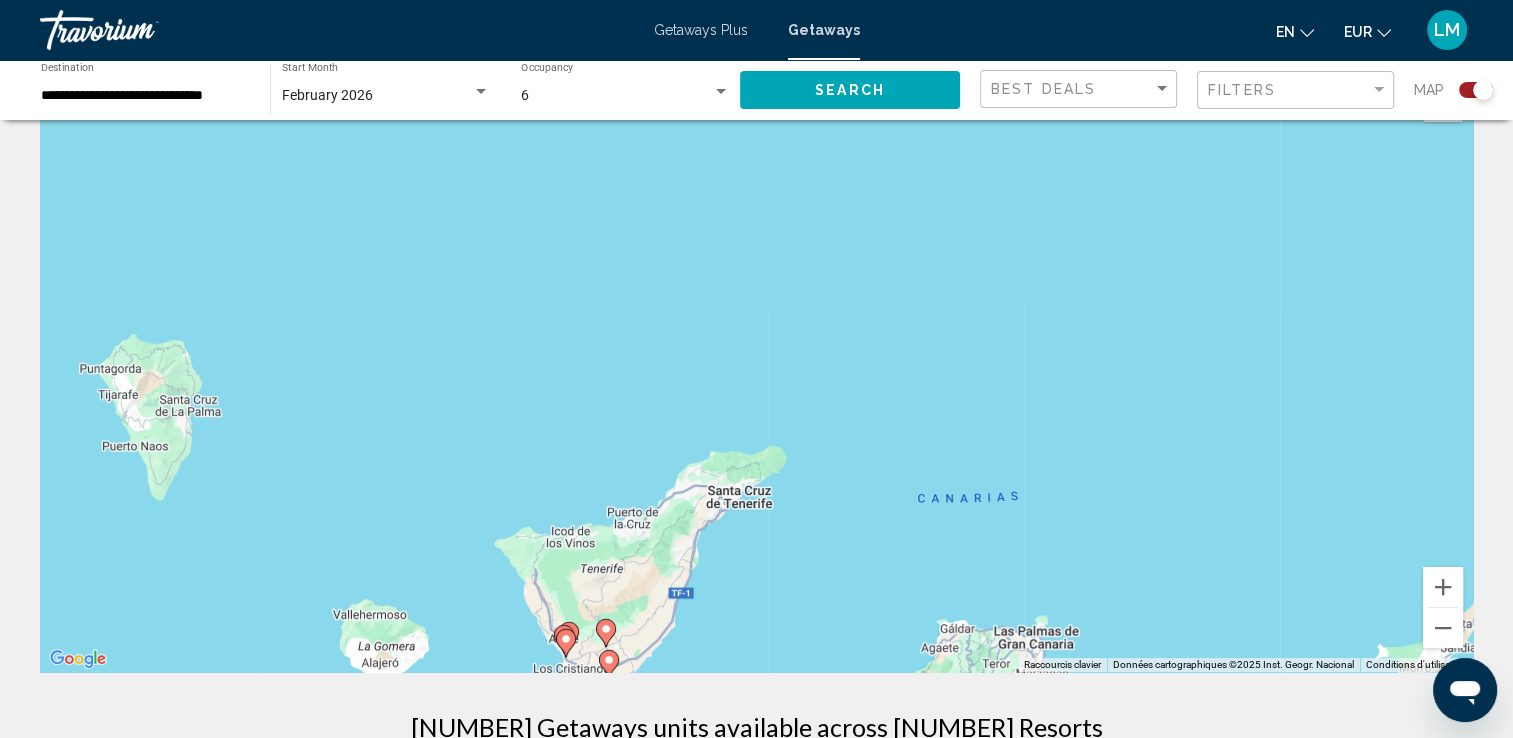 scroll, scrollTop: 100, scrollLeft: 0, axis: vertical 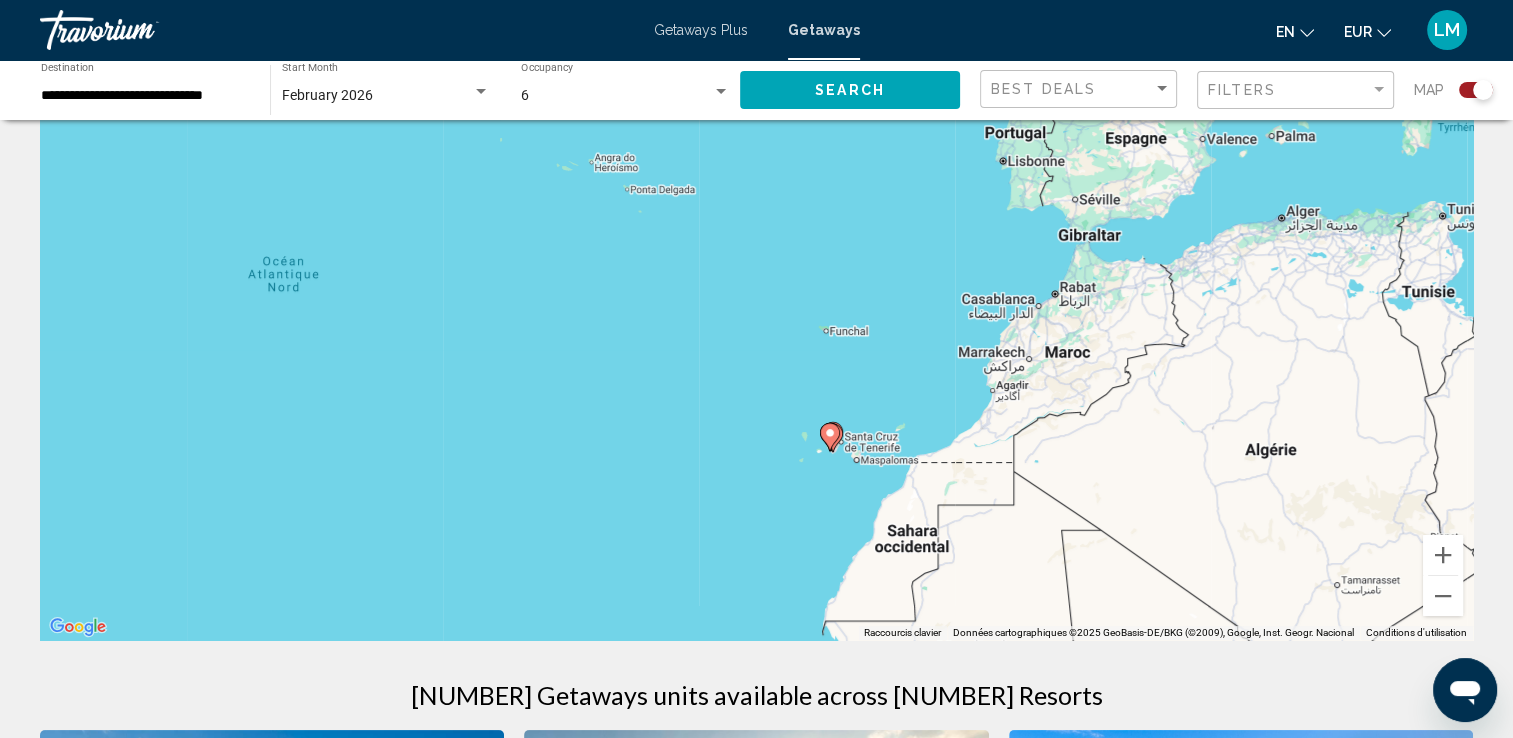 drag, startPoint x: 1274, startPoint y: 426, endPoint x: 973, endPoint y: 411, distance: 301.37354 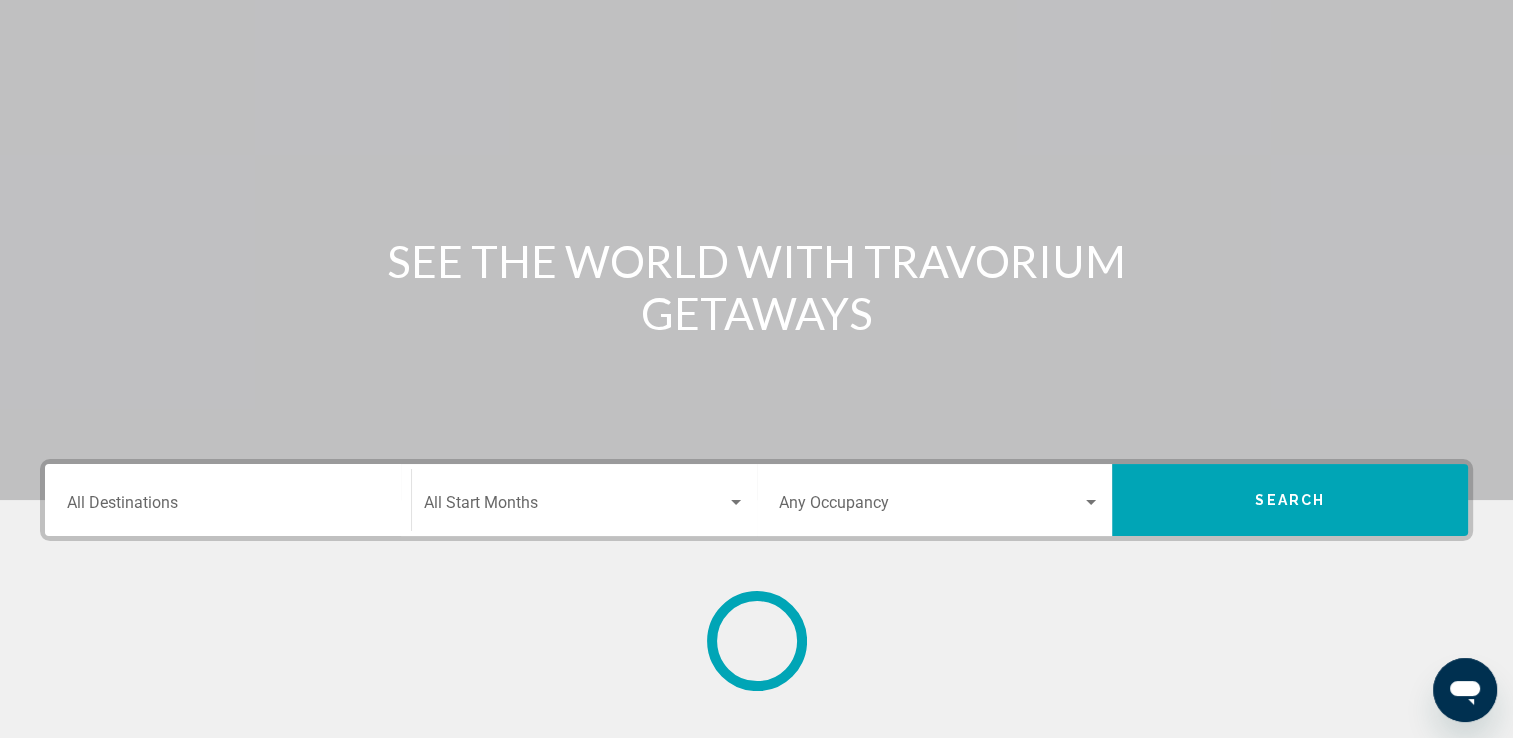 scroll, scrollTop: 0, scrollLeft: 0, axis: both 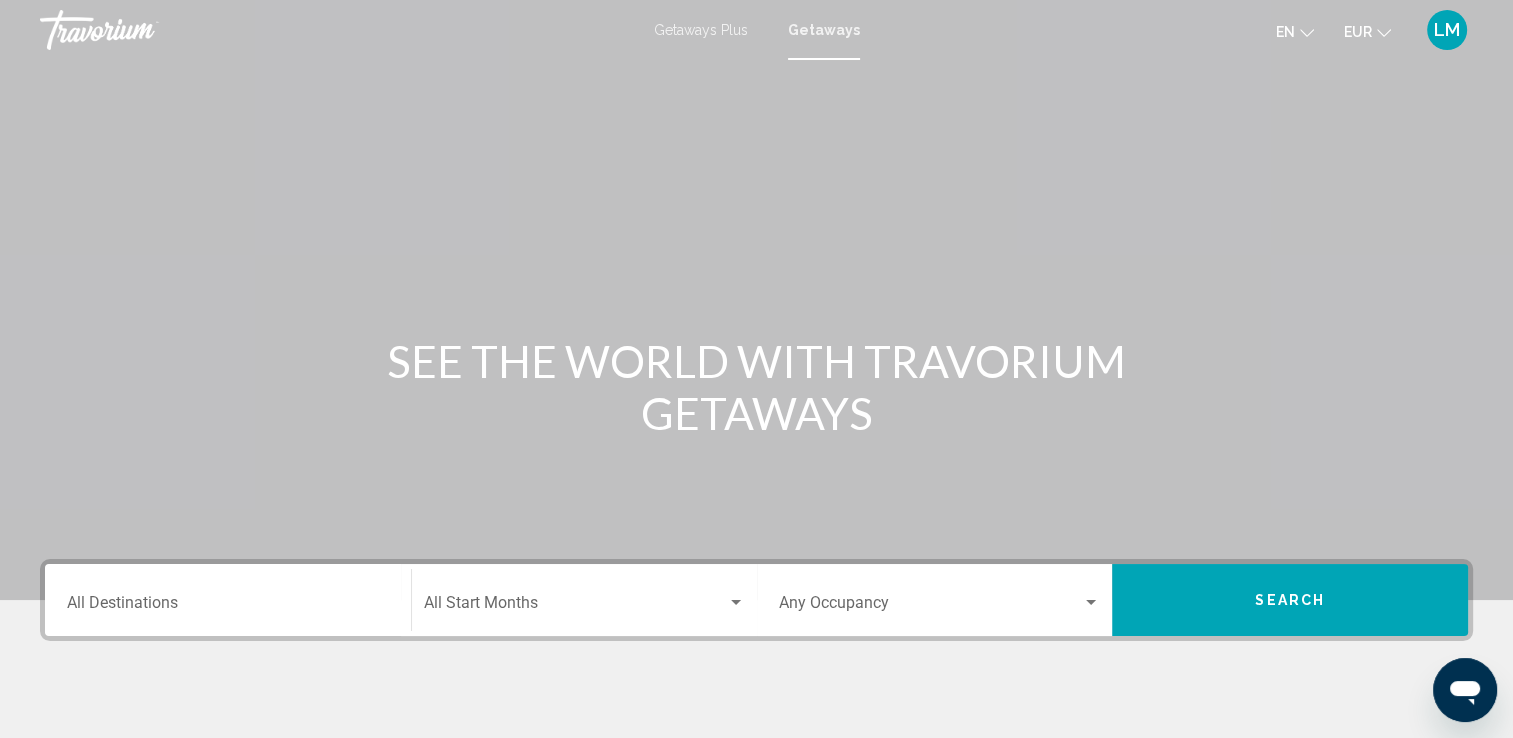 click on "Destination All Destinations" at bounding box center (228, 600) 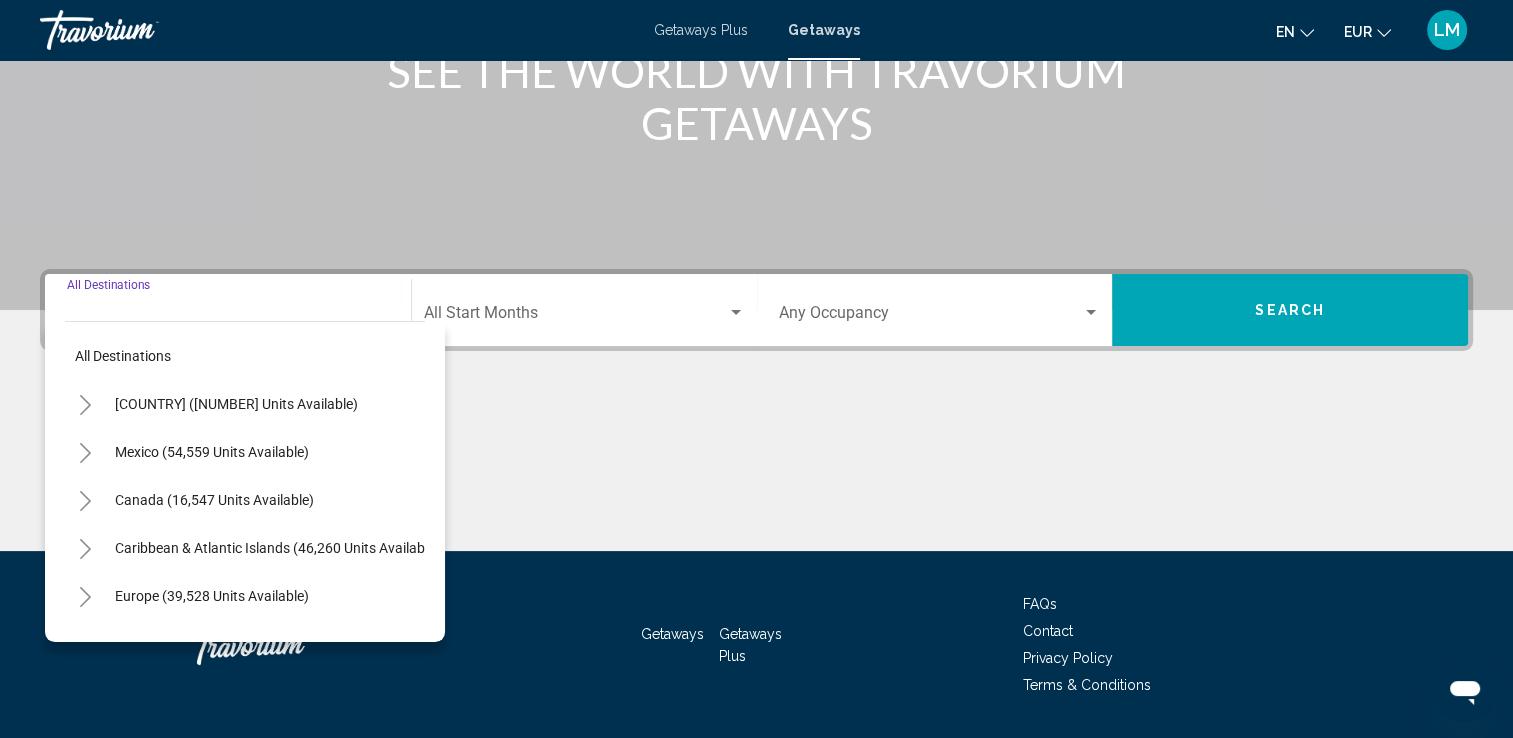 scroll, scrollTop: 347, scrollLeft: 0, axis: vertical 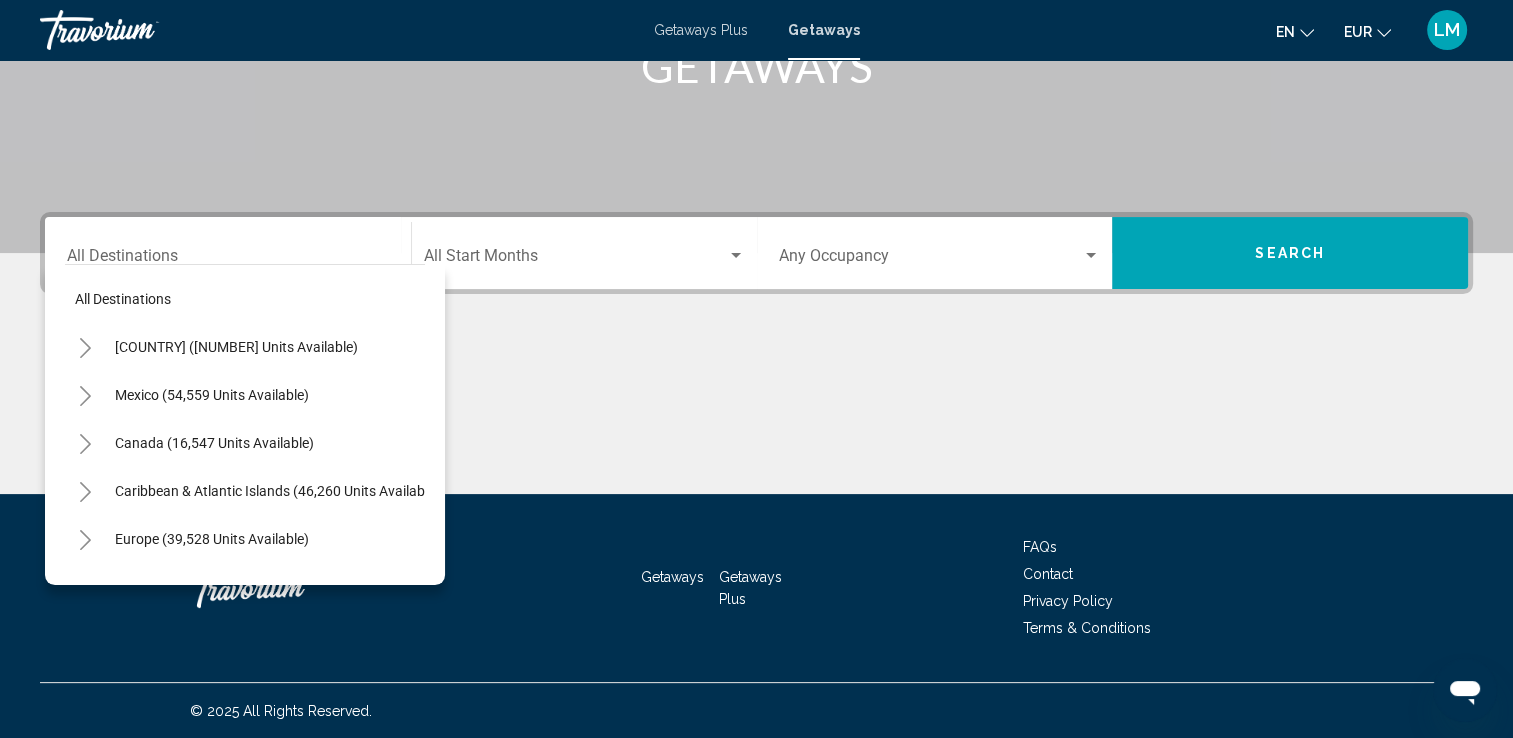 click at bounding box center (756, 419) 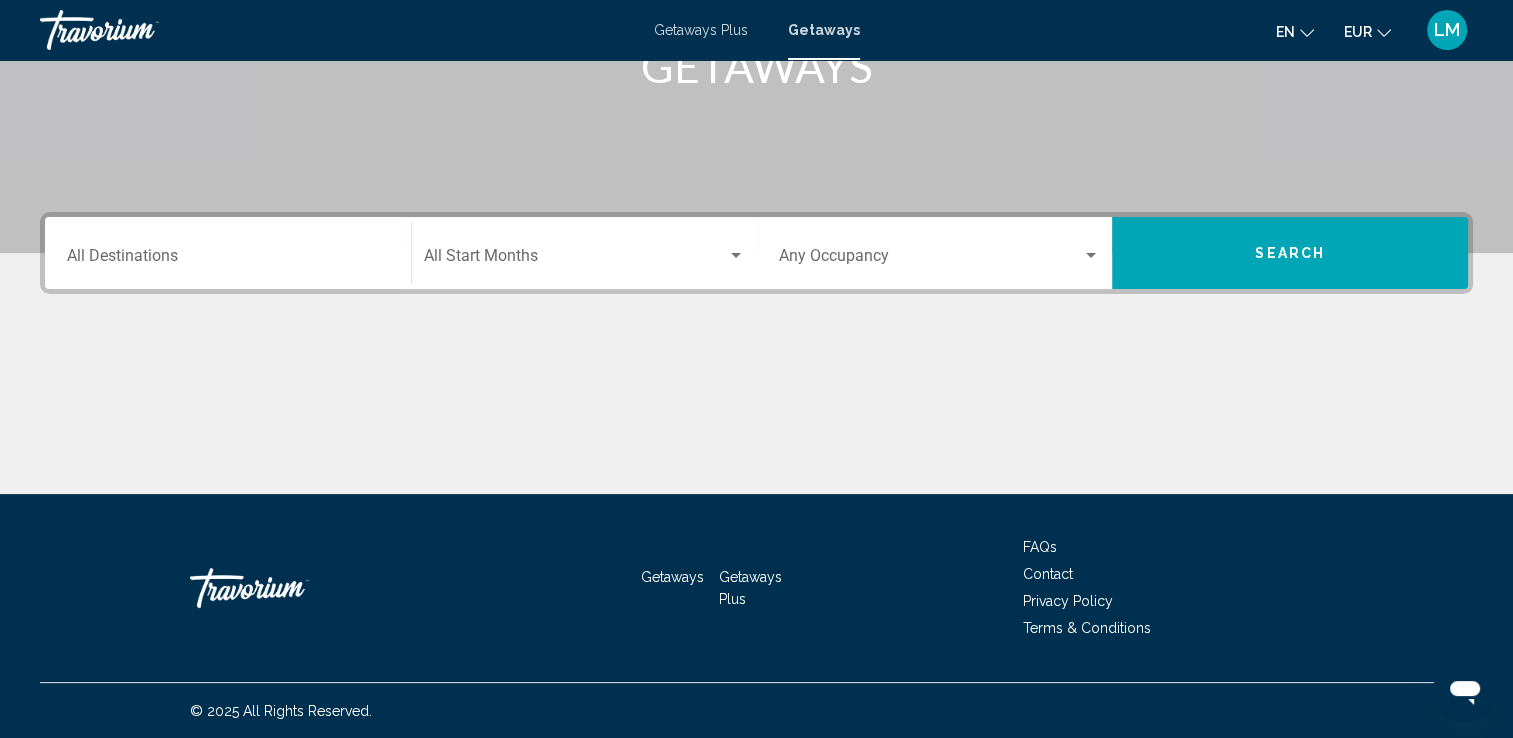 click on "Destination All Destinations" at bounding box center [228, 253] 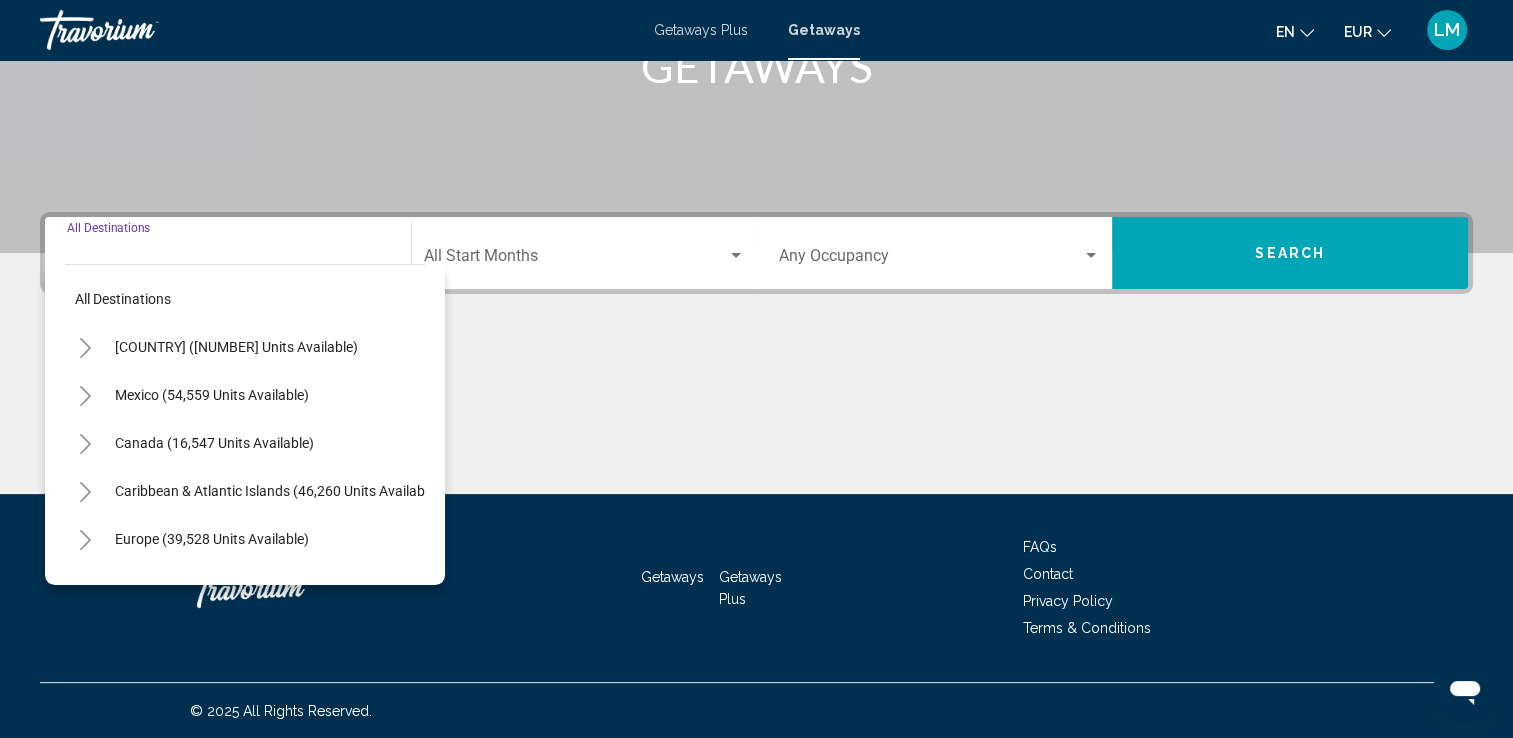 drag, startPoint x: 148, startPoint y: 541, endPoint x: 204, endPoint y: 526, distance: 57.974133 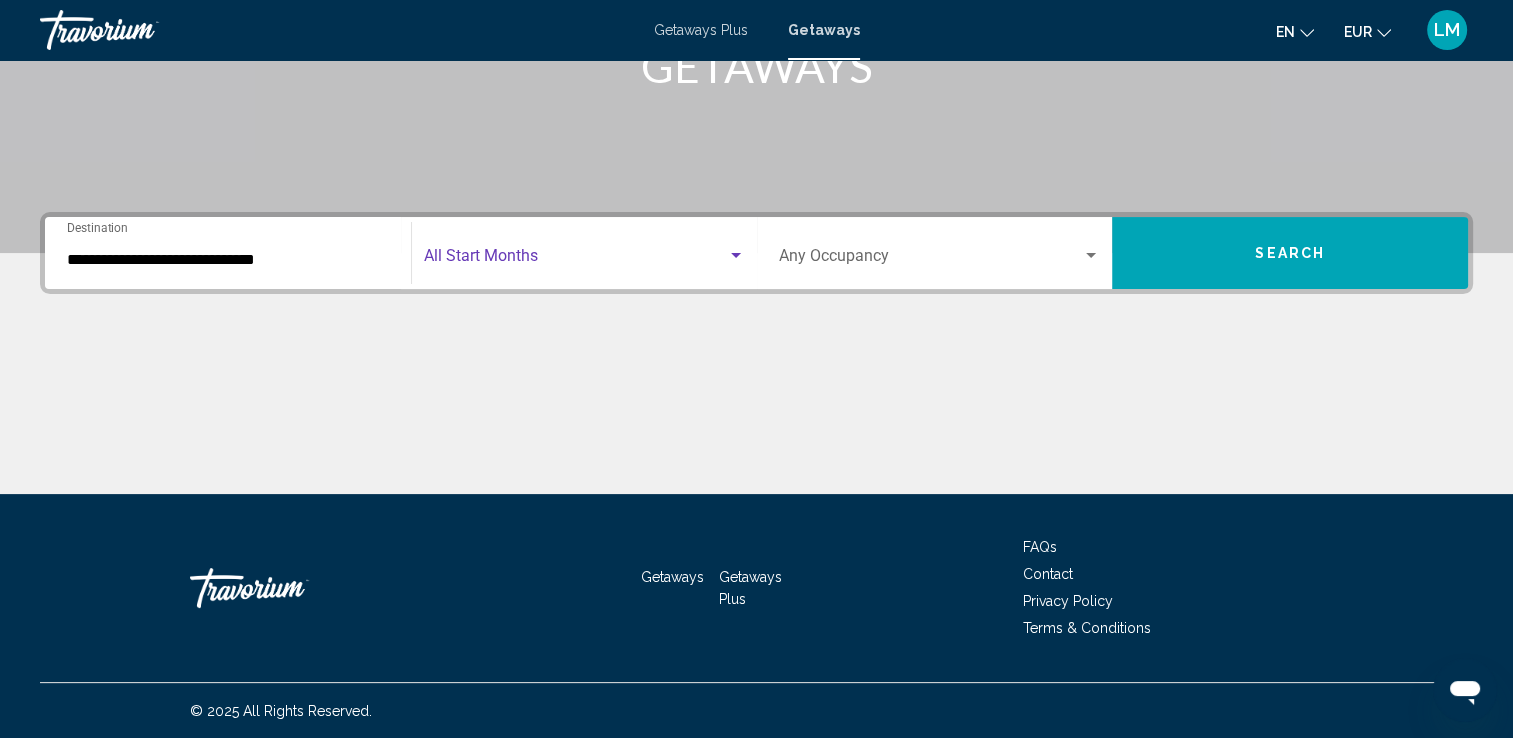 click at bounding box center [575, 260] 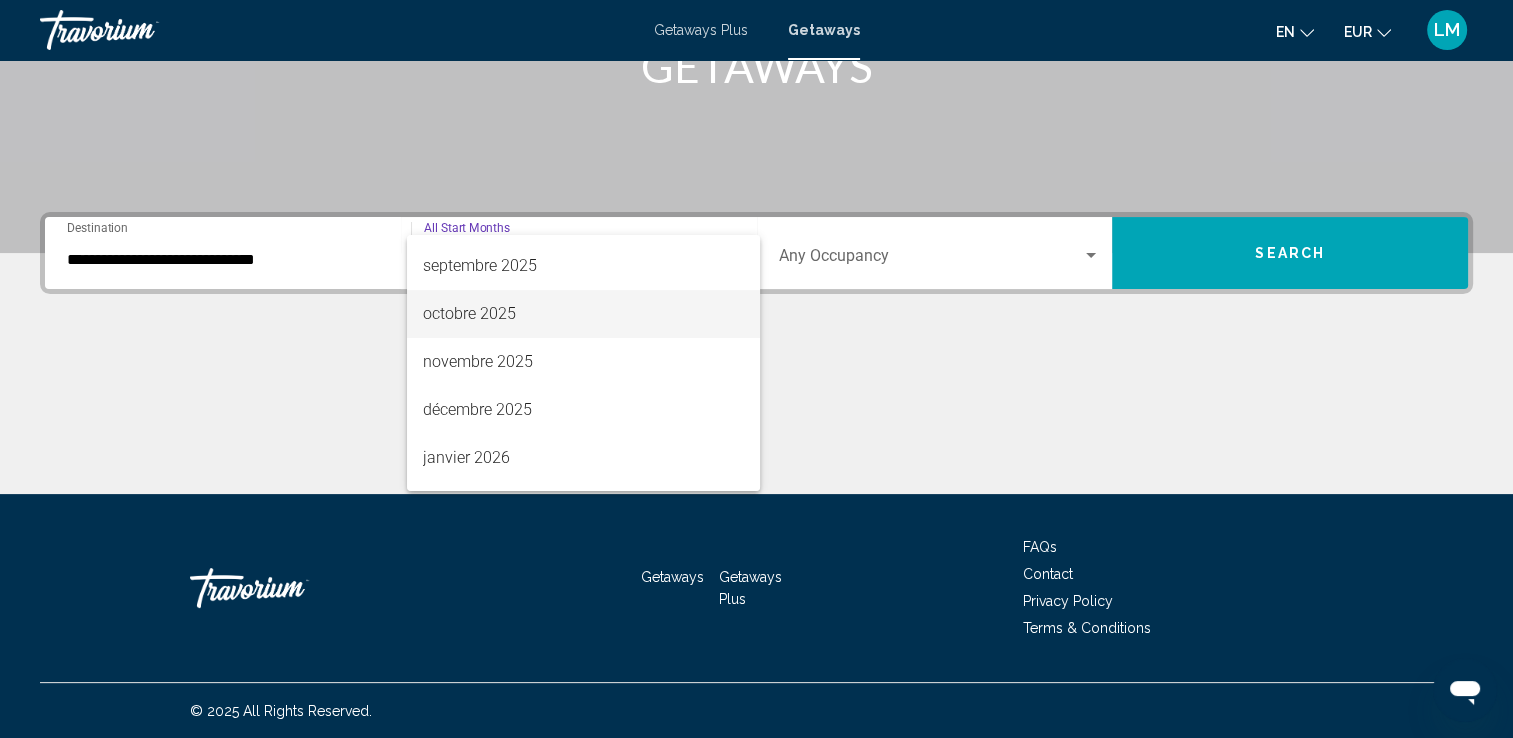 scroll, scrollTop: 200, scrollLeft: 0, axis: vertical 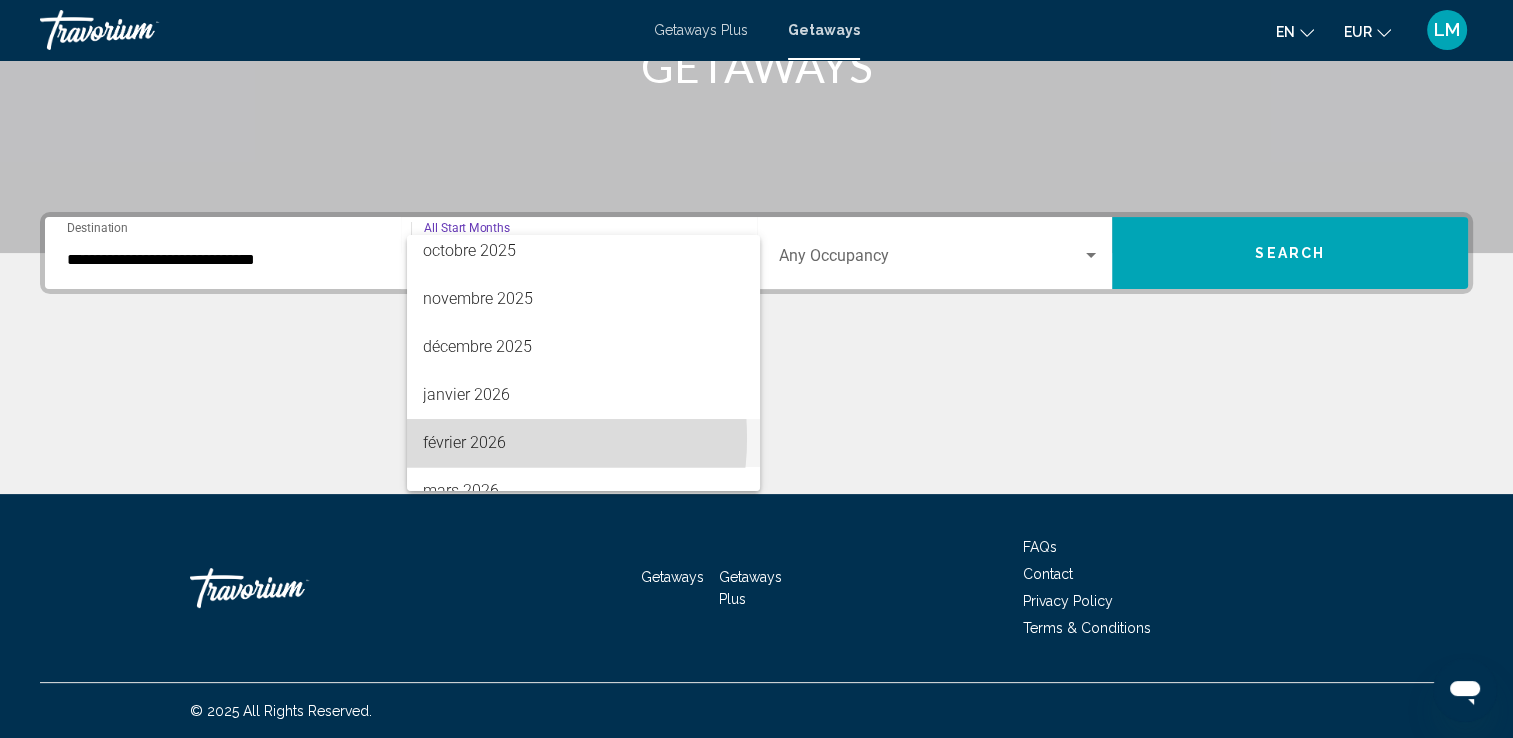 click on "février 2026" at bounding box center [583, 443] 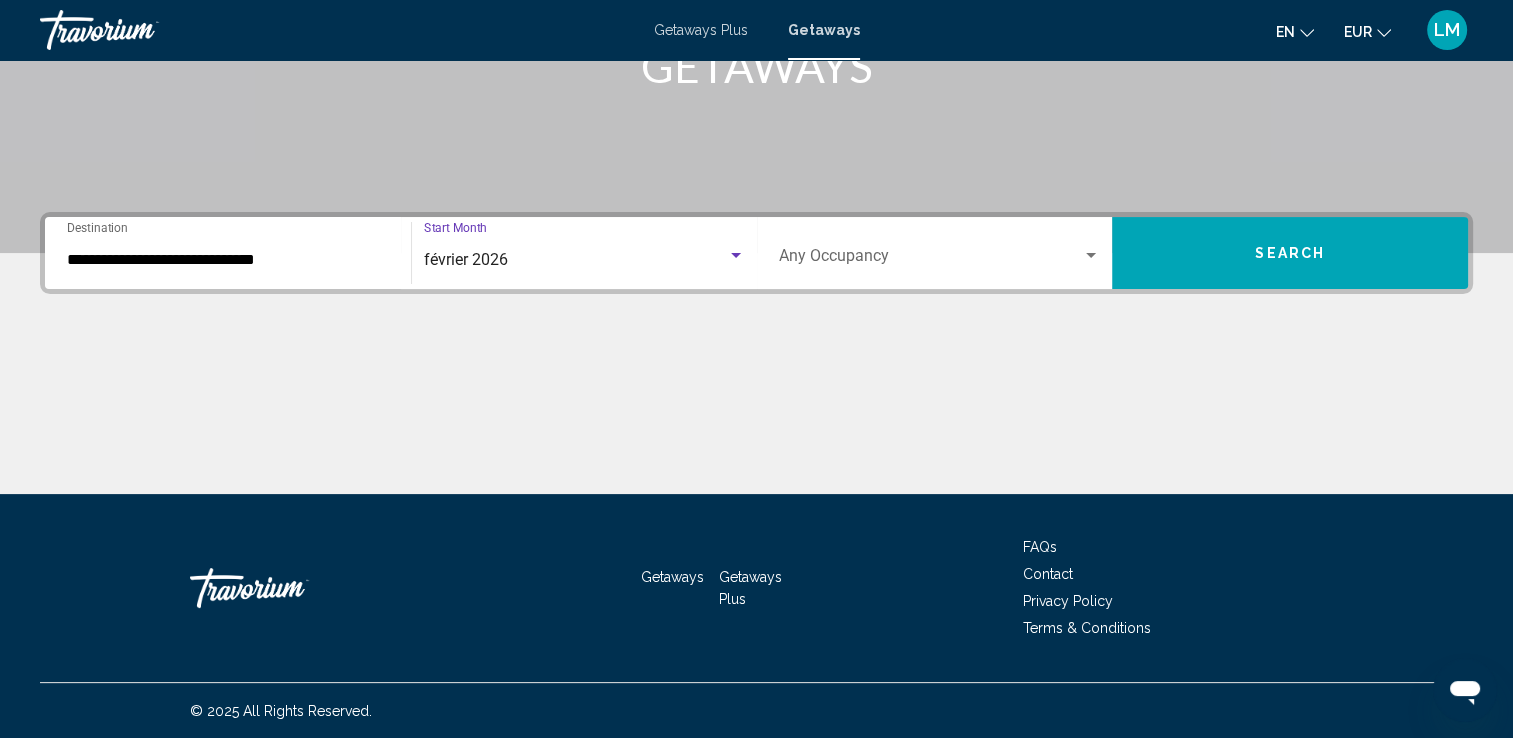 click on "Occupancy Any Occupancy" at bounding box center [940, 253] 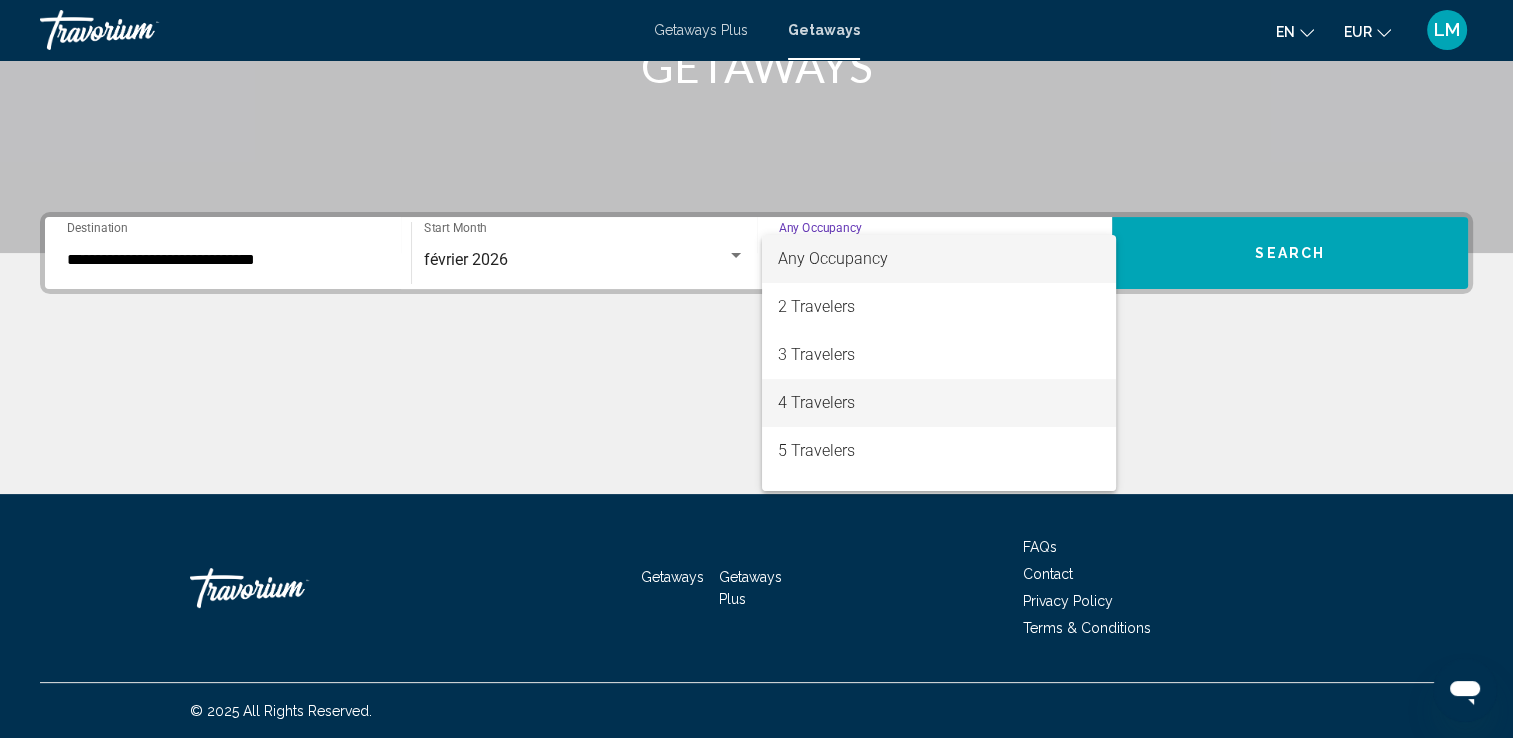 scroll, scrollTop: 100, scrollLeft: 0, axis: vertical 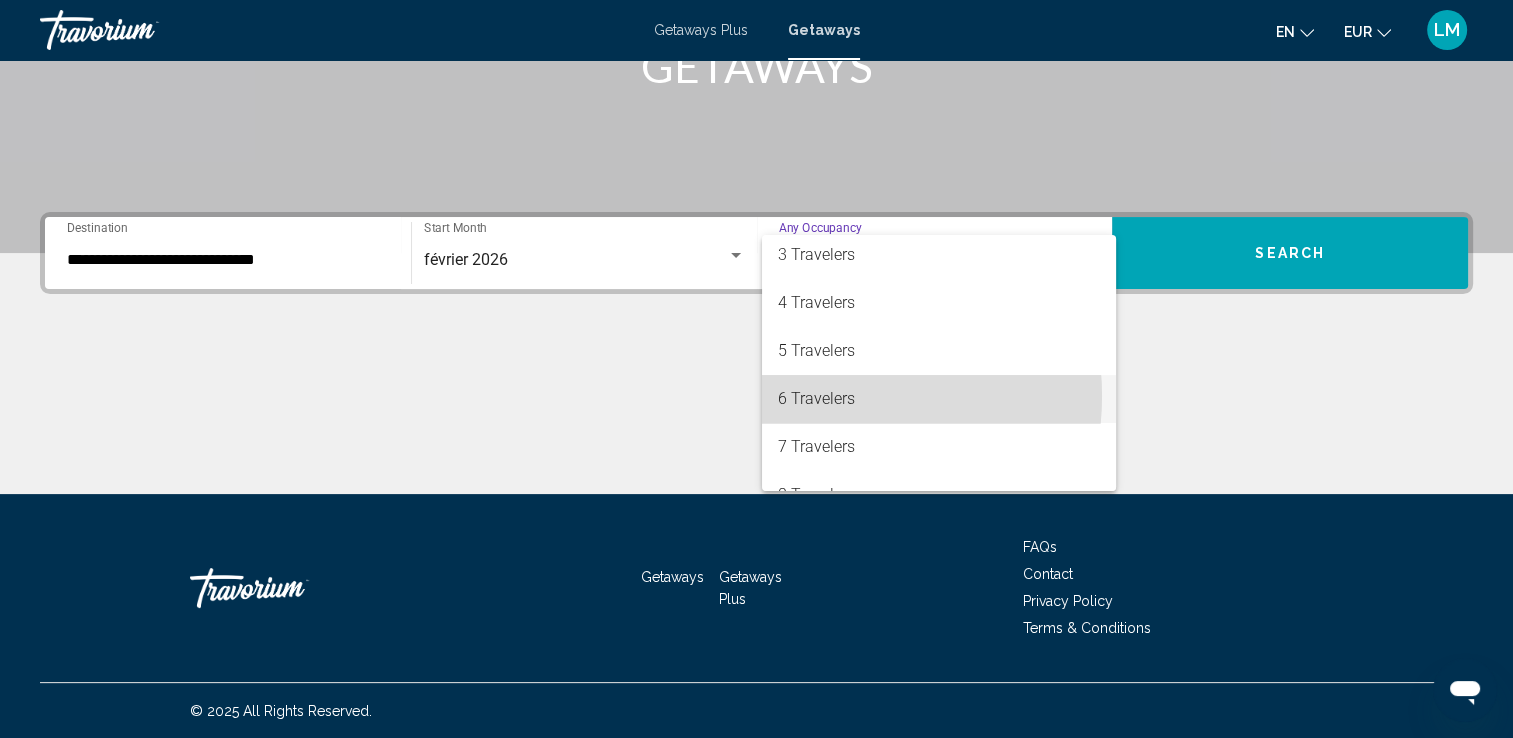 click on "6 Travelers" at bounding box center [939, 399] 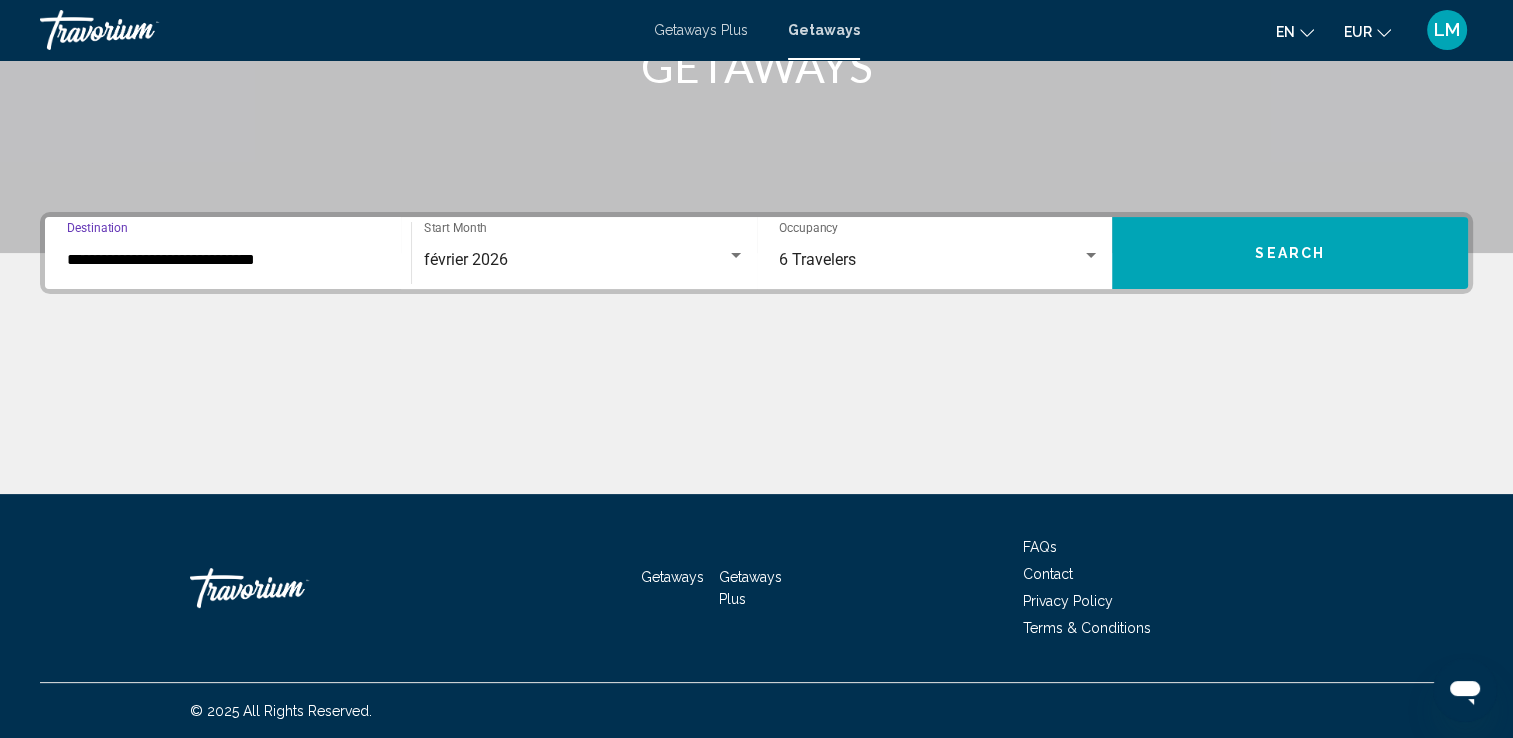 click on "**********" at bounding box center [228, 260] 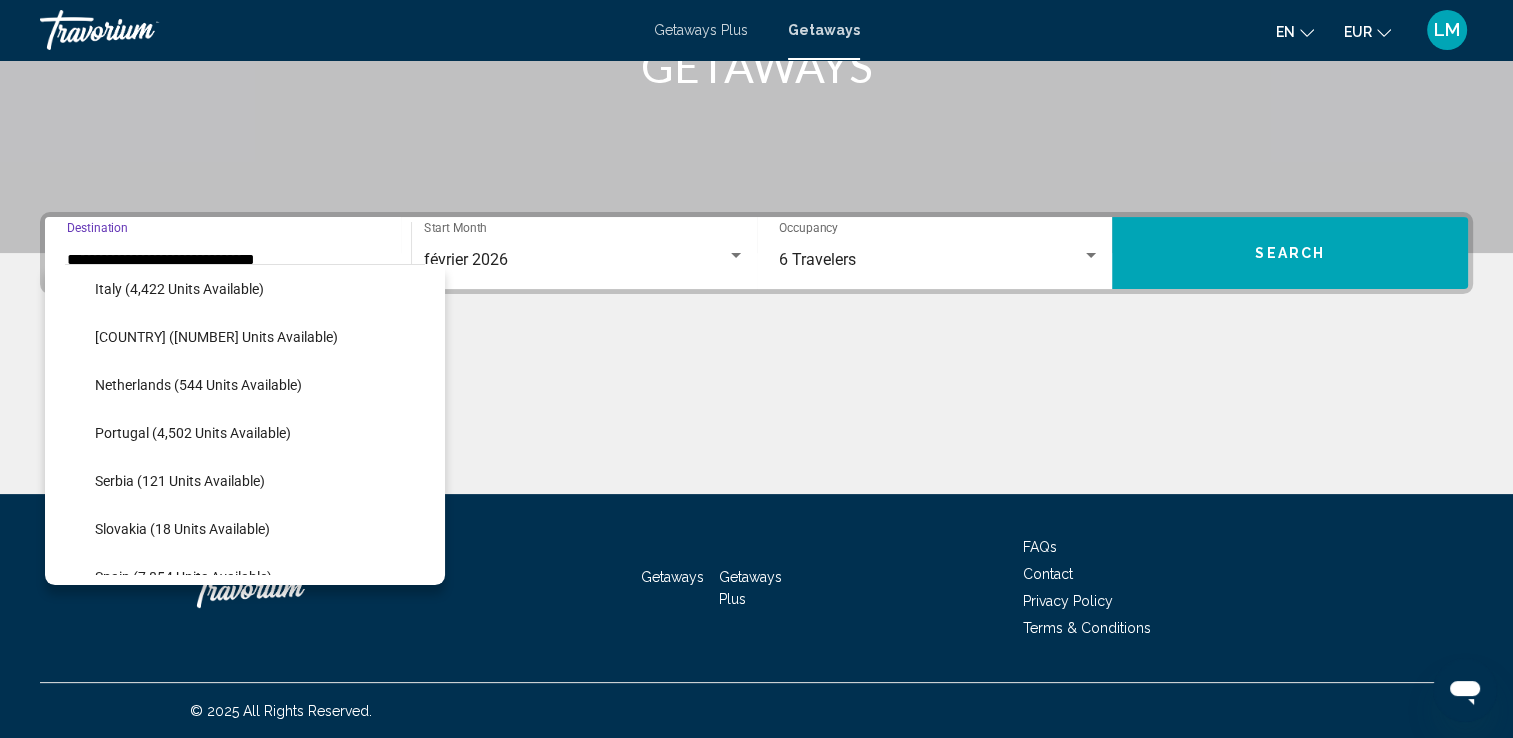scroll, scrollTop: 926, scrollLeft: 0, axis: vertical 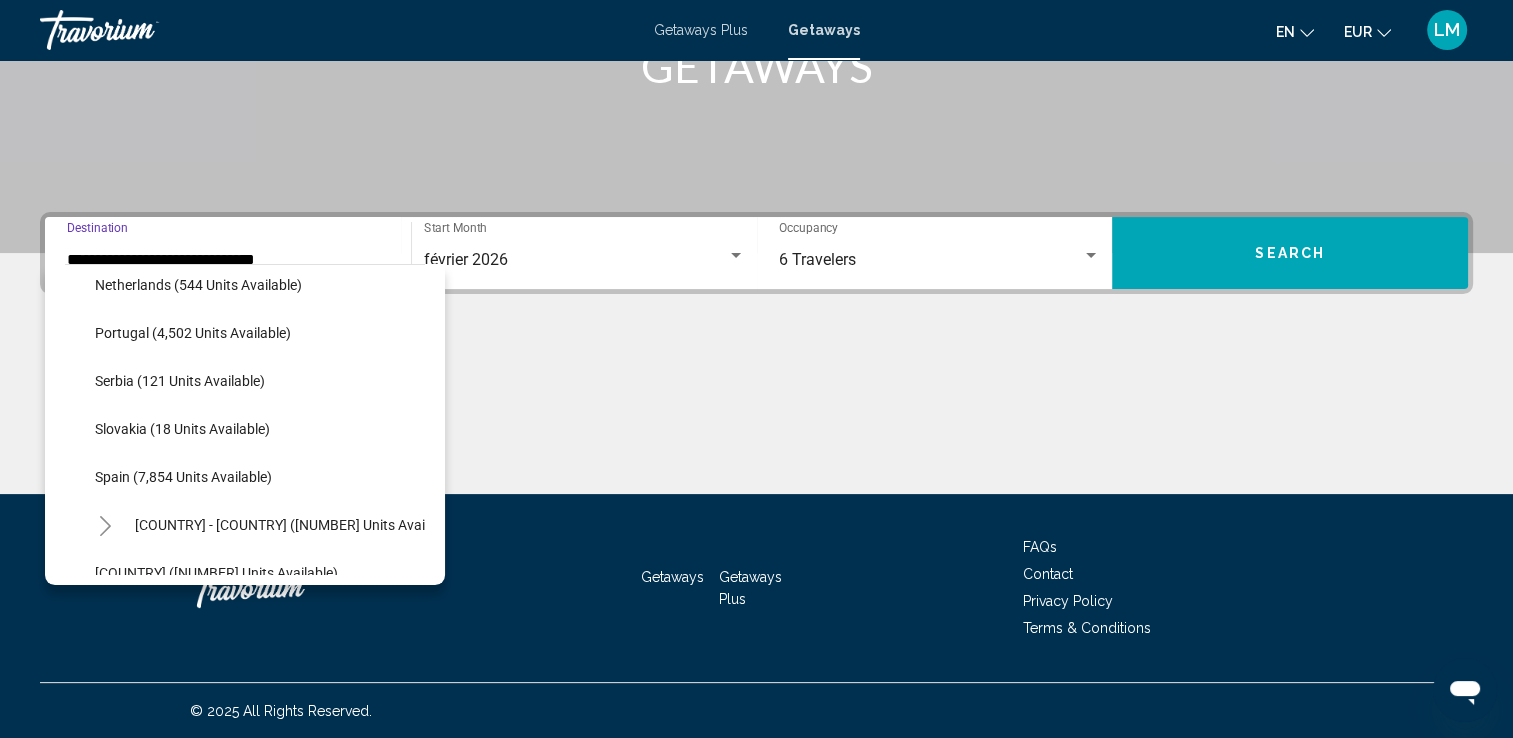 click on "Search" at bounding box center (1290, 254) 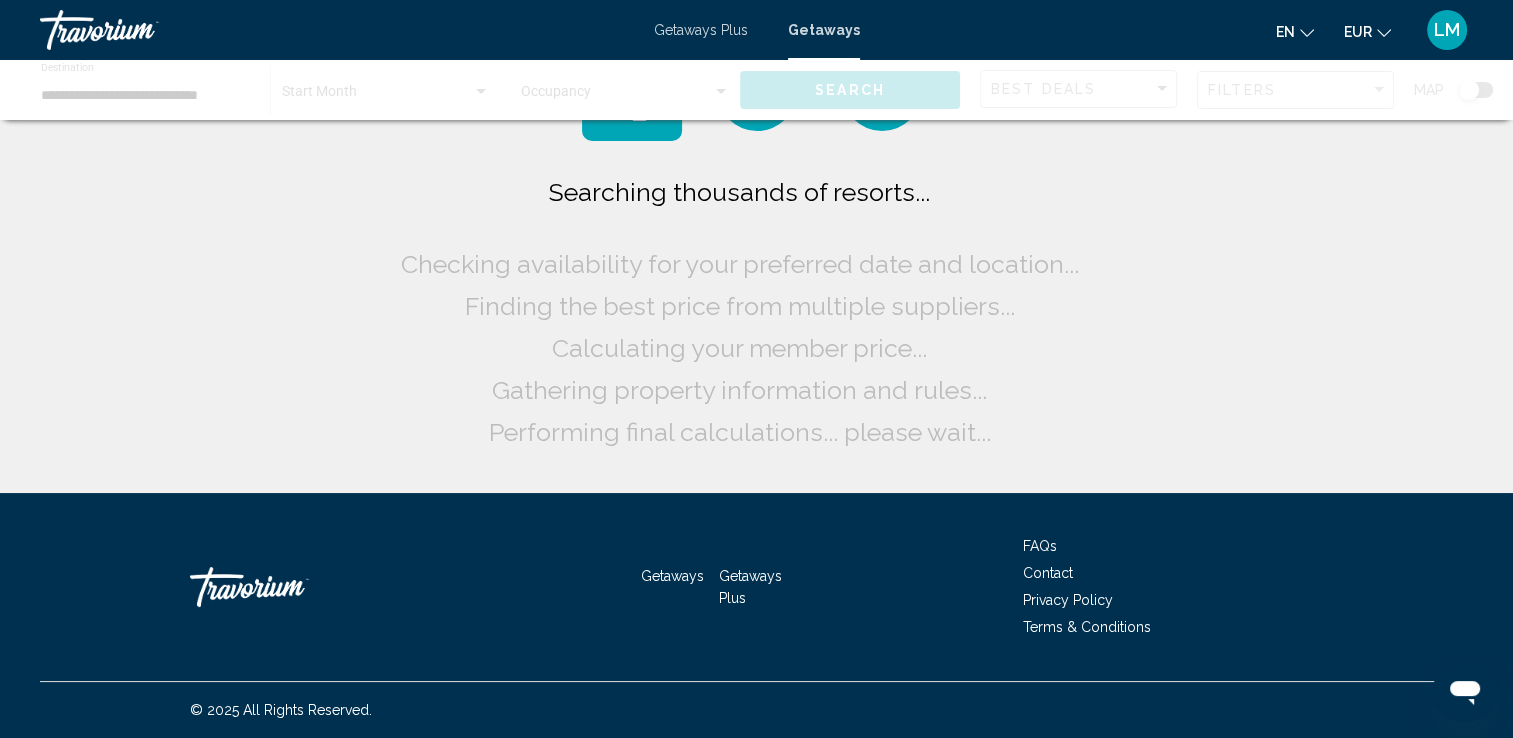 scroll, scrollTop: 0, scrollLeft: 0, axis: both 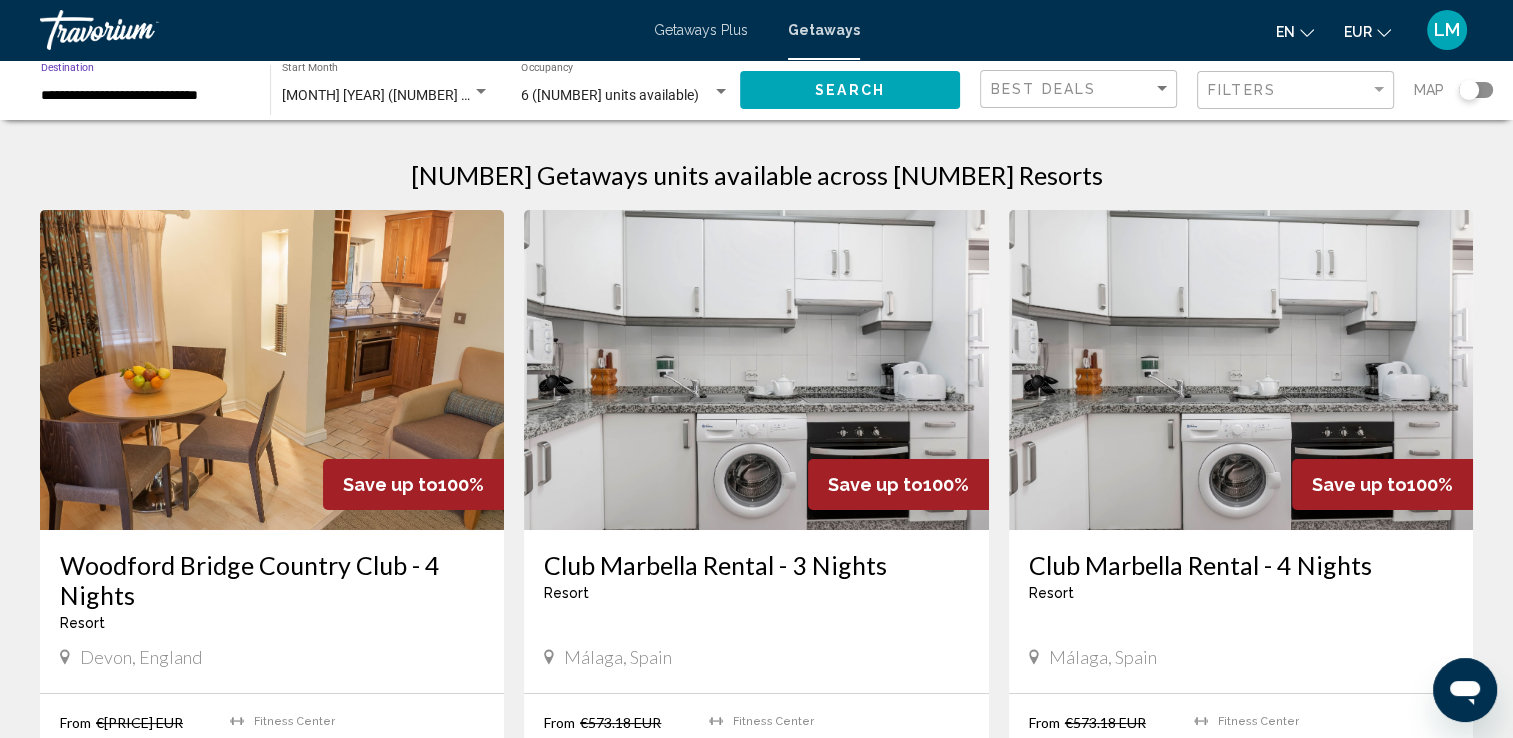 click on "**********" at bounding box center (145, 96) 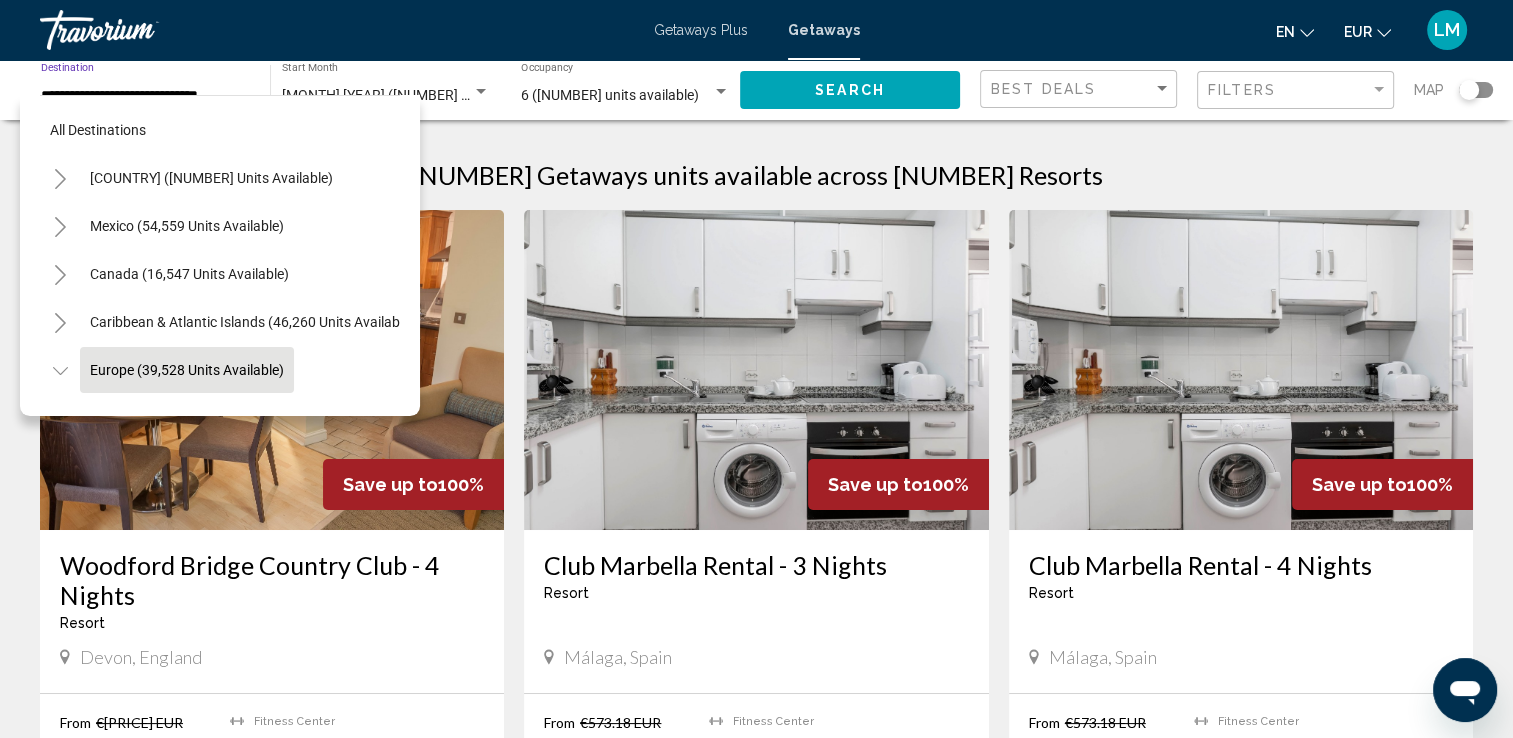 scroll, scrollTop: 126, scrollLeft: 0, axis: vertical 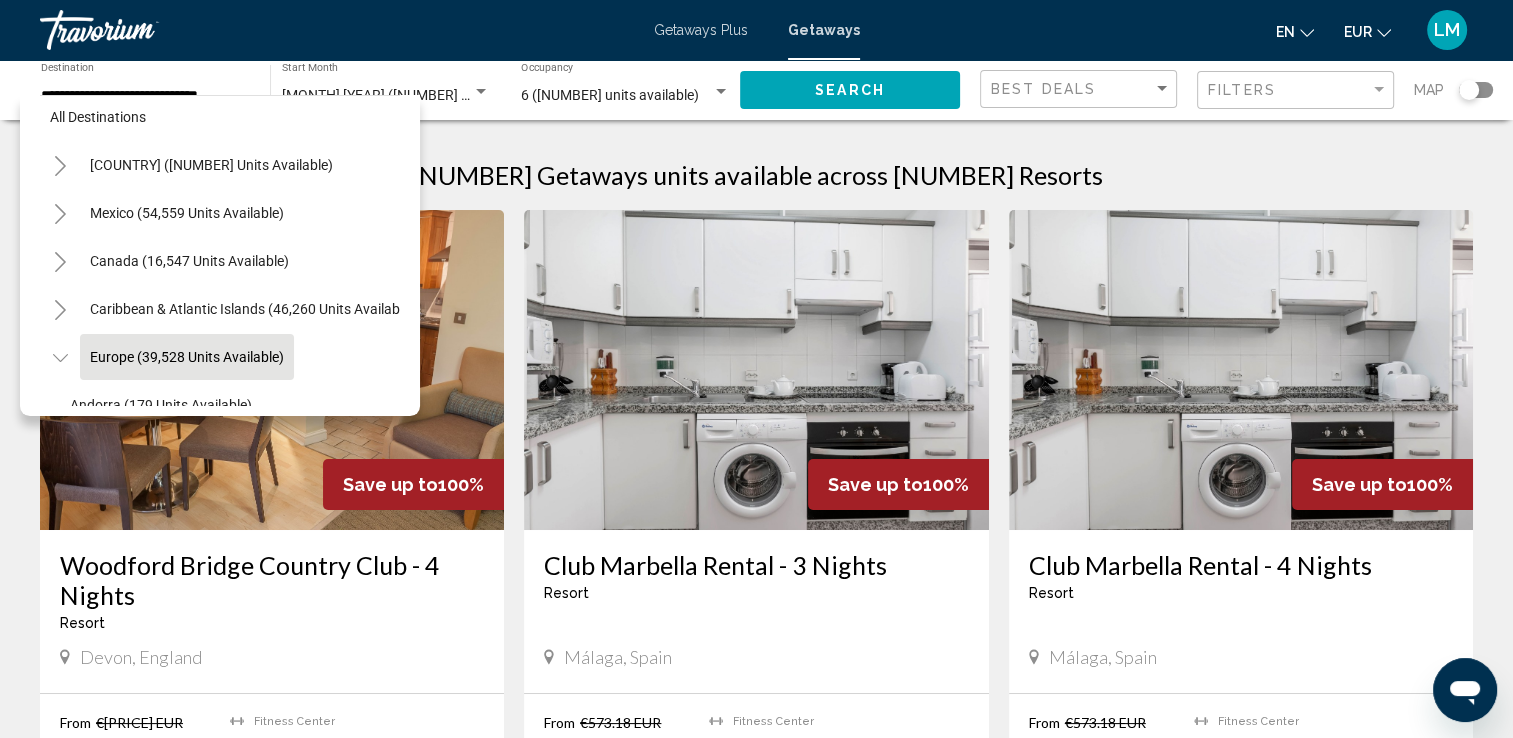 click on "[NUMBER] Getaways units available across [NUMBER] Resorts Save up to 100% Woodford Bridge Country Club - [NUMBER] Nights Resort - This is an adults only resort Devon, England From €[PRICE] EUR €[PRICE] EUR For [NUMBER] nights You save €[PRICE] EUR temp [NUMBER] Fitness Center View Resort ( [NUMBER] units ) Save up to 100% Club Marbella Rental - [NUMBER] Nights Resort - This is an adults only resort Málaga, Spain From €[PRICE] EUR €[PRICE] EUR For [NUMBER] nights You save €[PRICE] EUR temp [NUMBER] Fitness Center Swimming Pool View Resort ( [NUMBER] units ) Save up to 100% Club Marbella Rental - [NUMBER] Nights Resort - Málaga, Spain From €[PRICE] EUR €[PRICE] EUR For [NUMBER] nights You save €[PRICE] EUR temp [NUMBER]" at bounding box center [756, 1512] 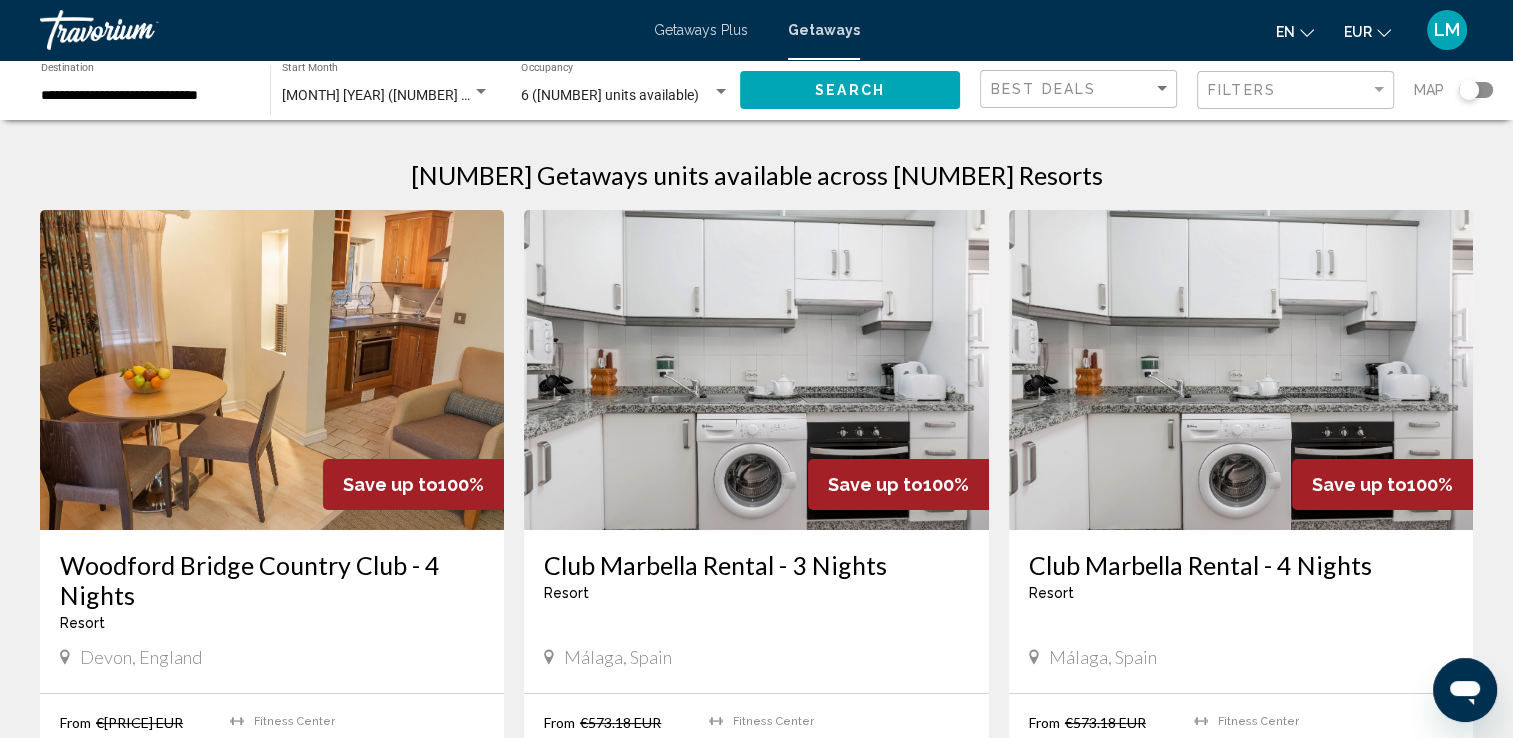 click on "**********" 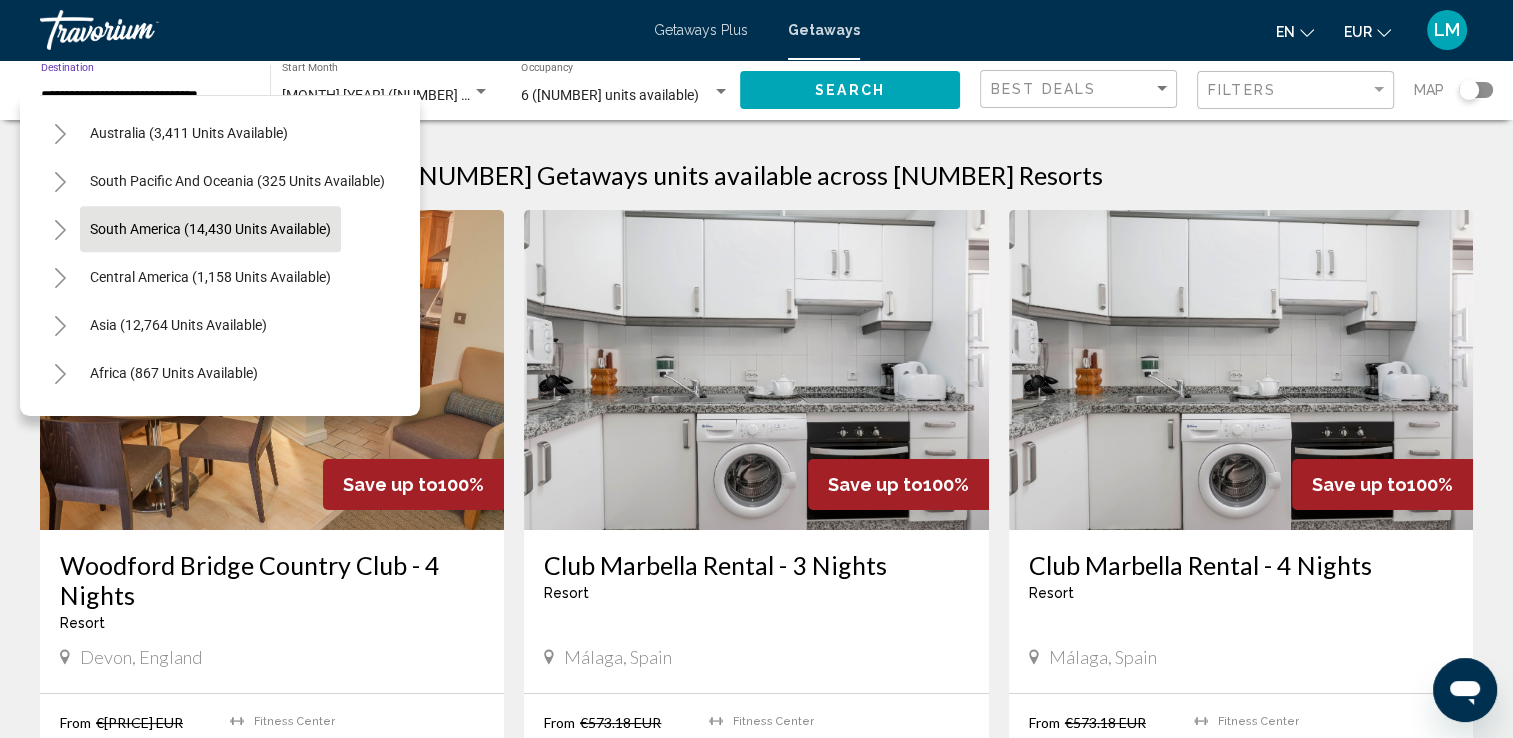 scroll, scrollTop: 1539, scrollLeft: 0, axis: vertical 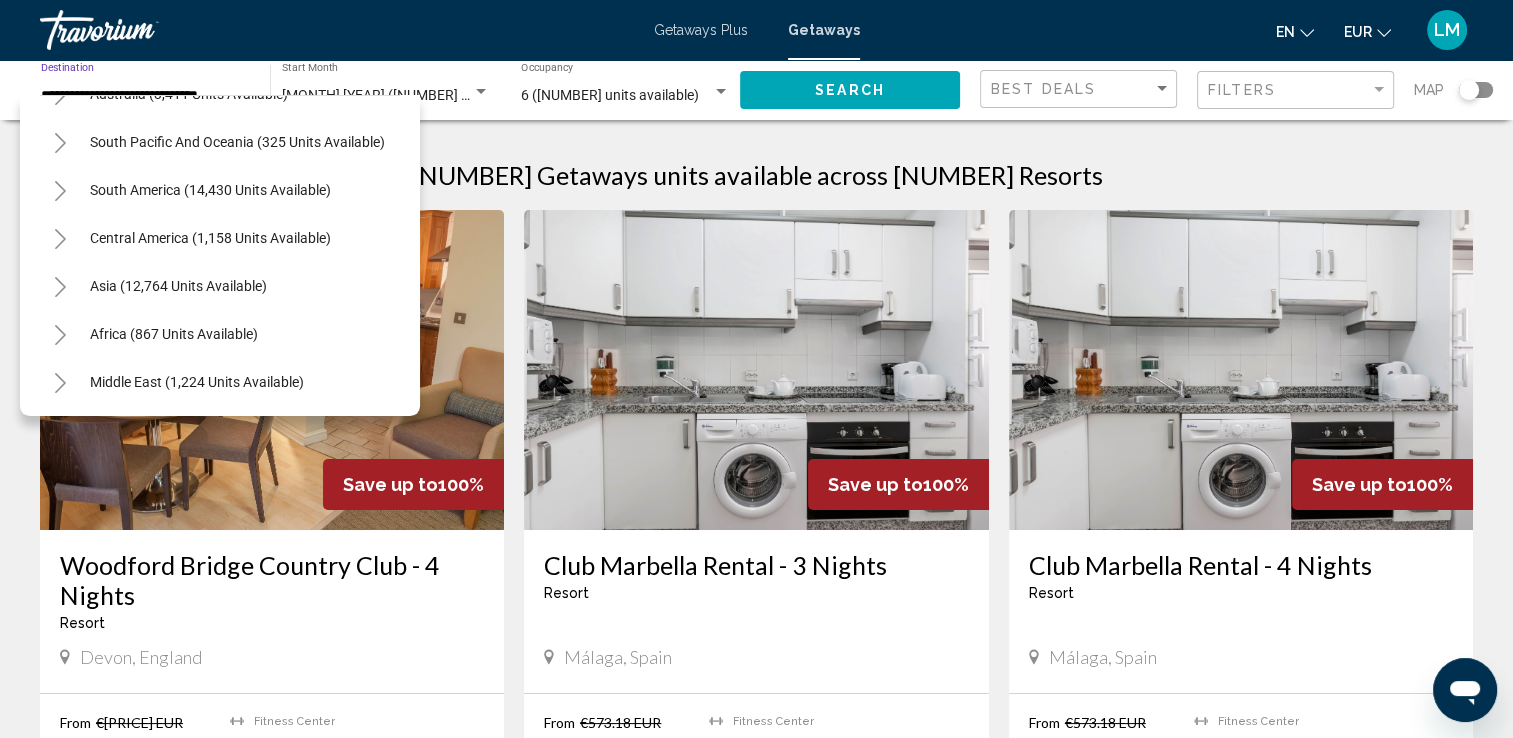 click 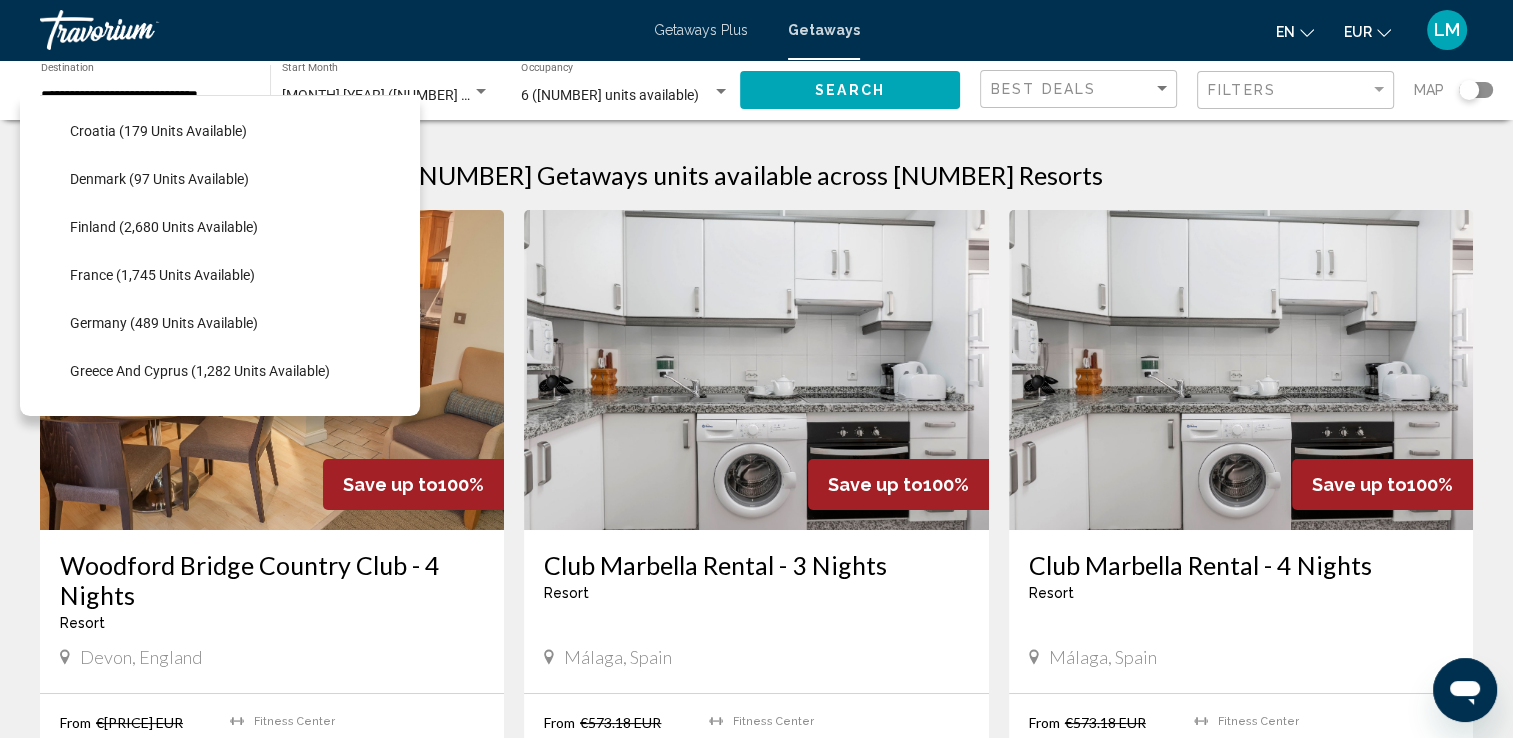scroll, scrollTop: 0, scrollLeft: 0, axis: both 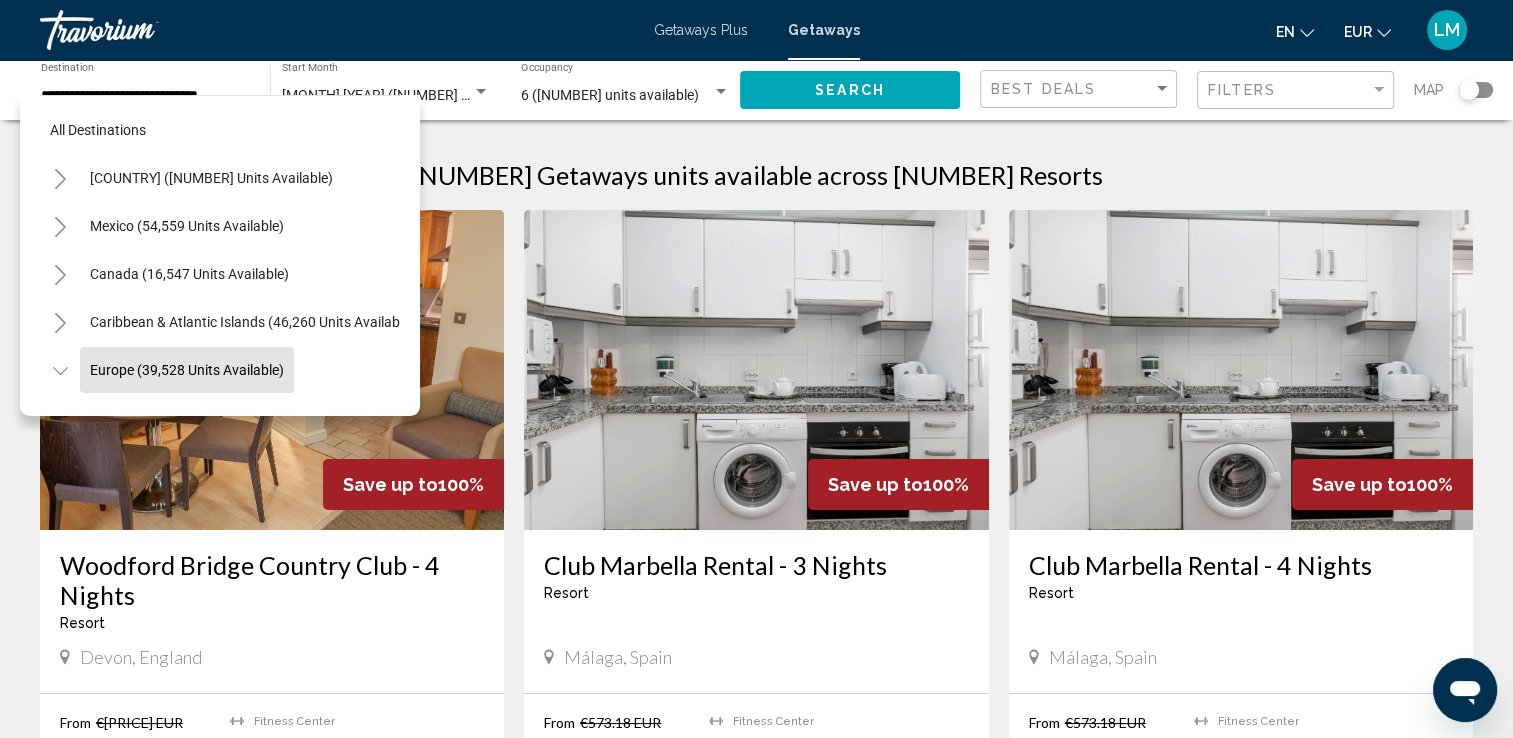 click on "Search" 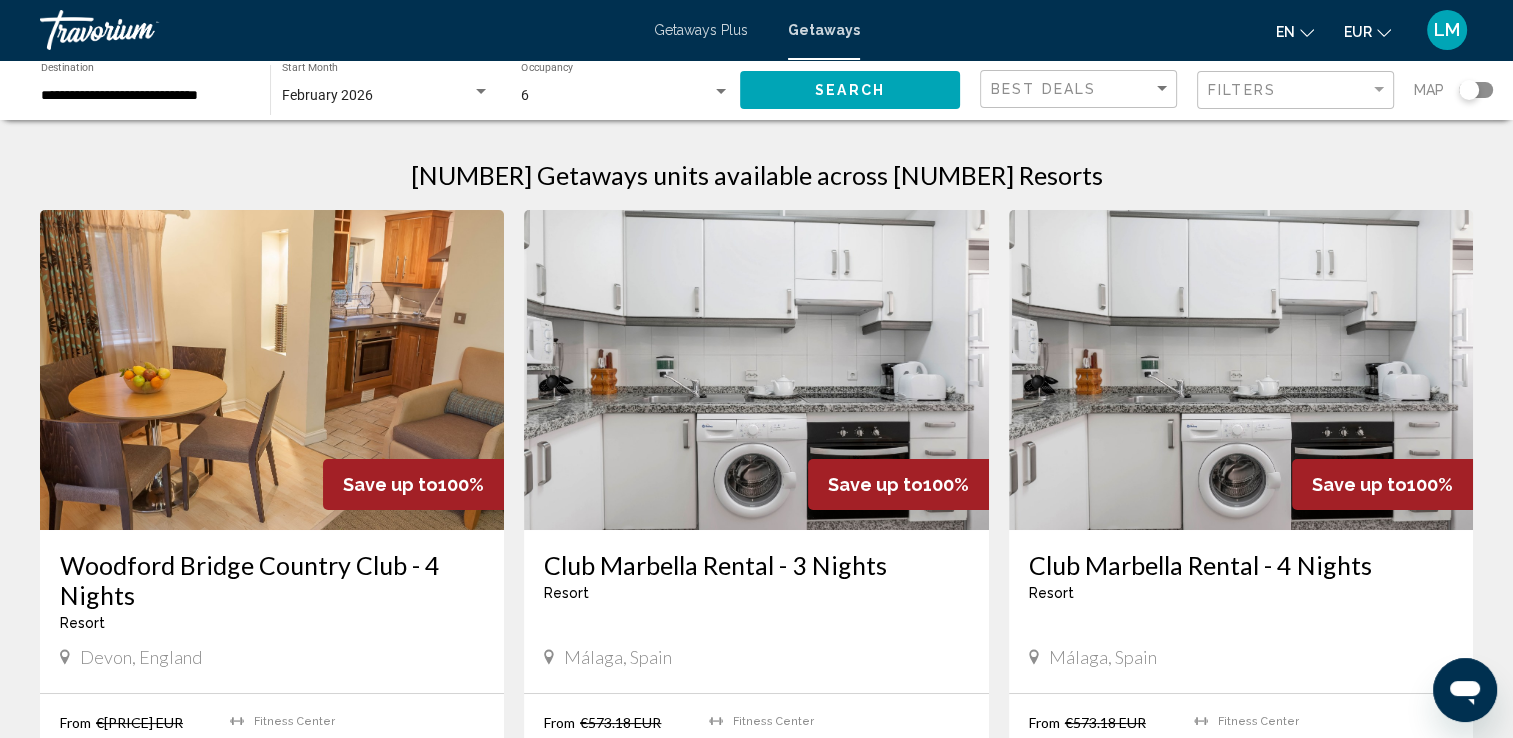 click on "Map" 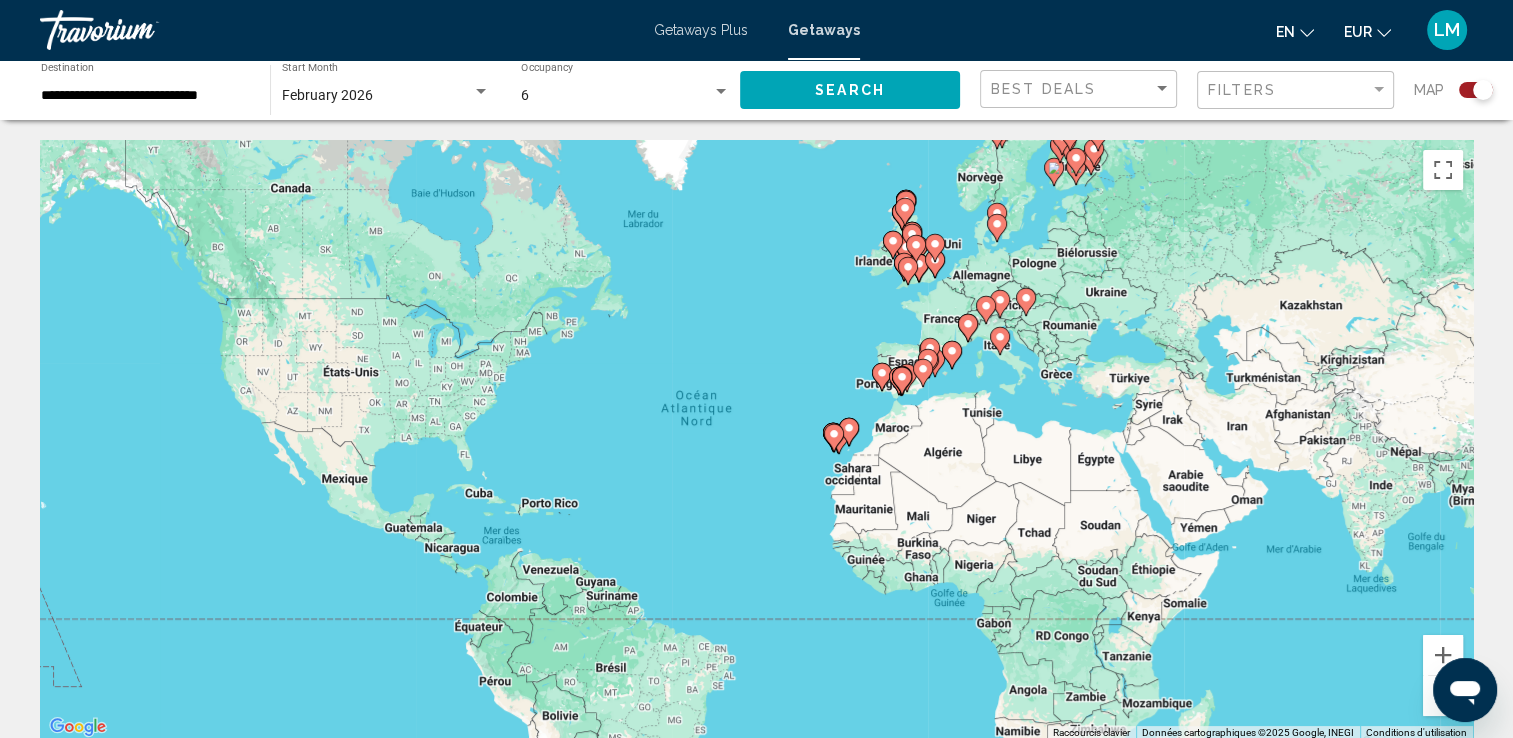 click on "Pour activer le glissement avec le clavier, appuyez sur Alt+Entrée. Une fois ce mode activé, utilisez les touches fléchées pour déplacer le repère. Pour valider le déplacement, appuyez sur Entrée. Pour annuler, appuyez sur Échap." at bounding box center [756, 440] 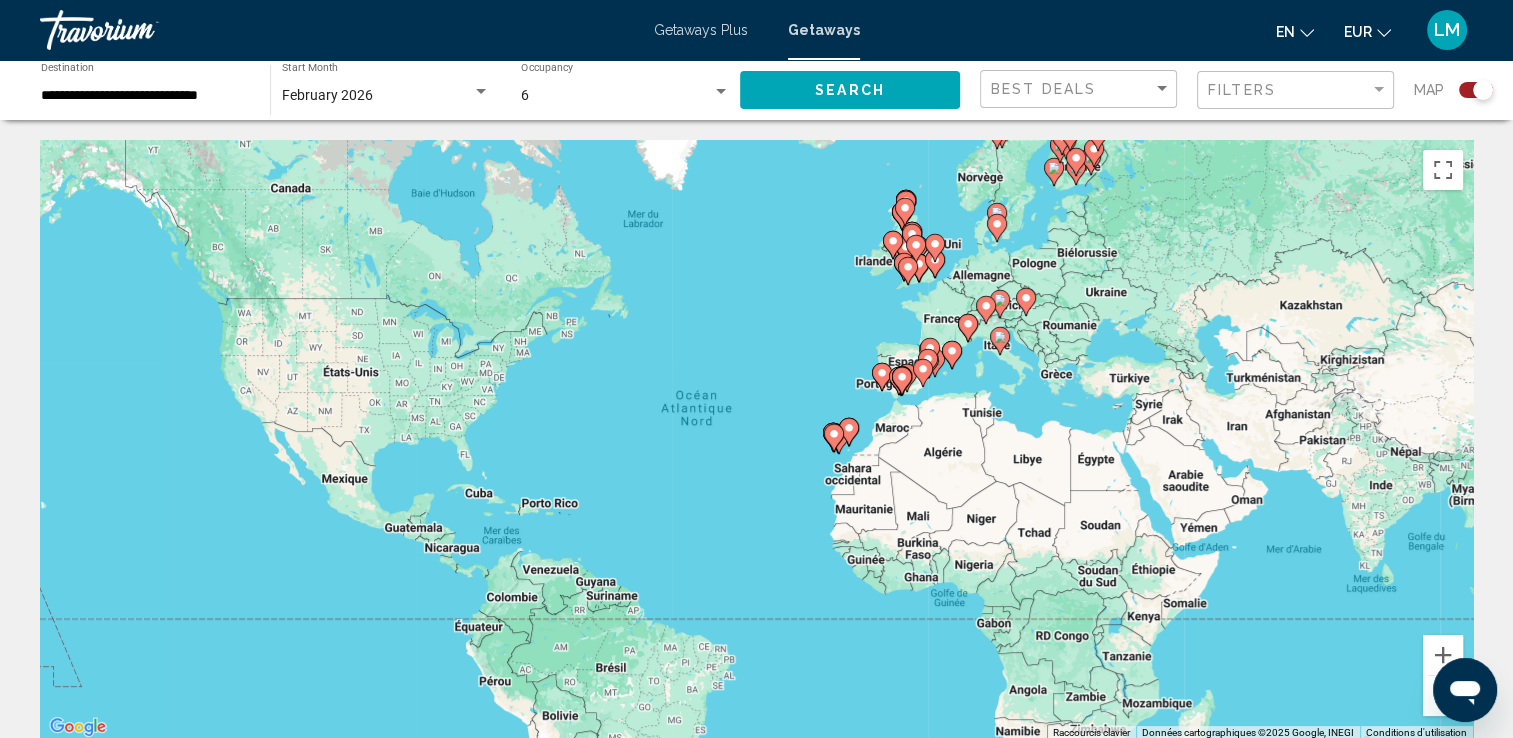 click on "Pour activer le glissement avec le clavier, appuyez sur Alt+Entrée. Une fois ce mode activé, utilisez les touches fléchées pour déplacer le repère. Pour valider le déplacement, appuyez sur Entrée. Pour annuler, appuyez sur Échap." at bounding box center [756, 440] 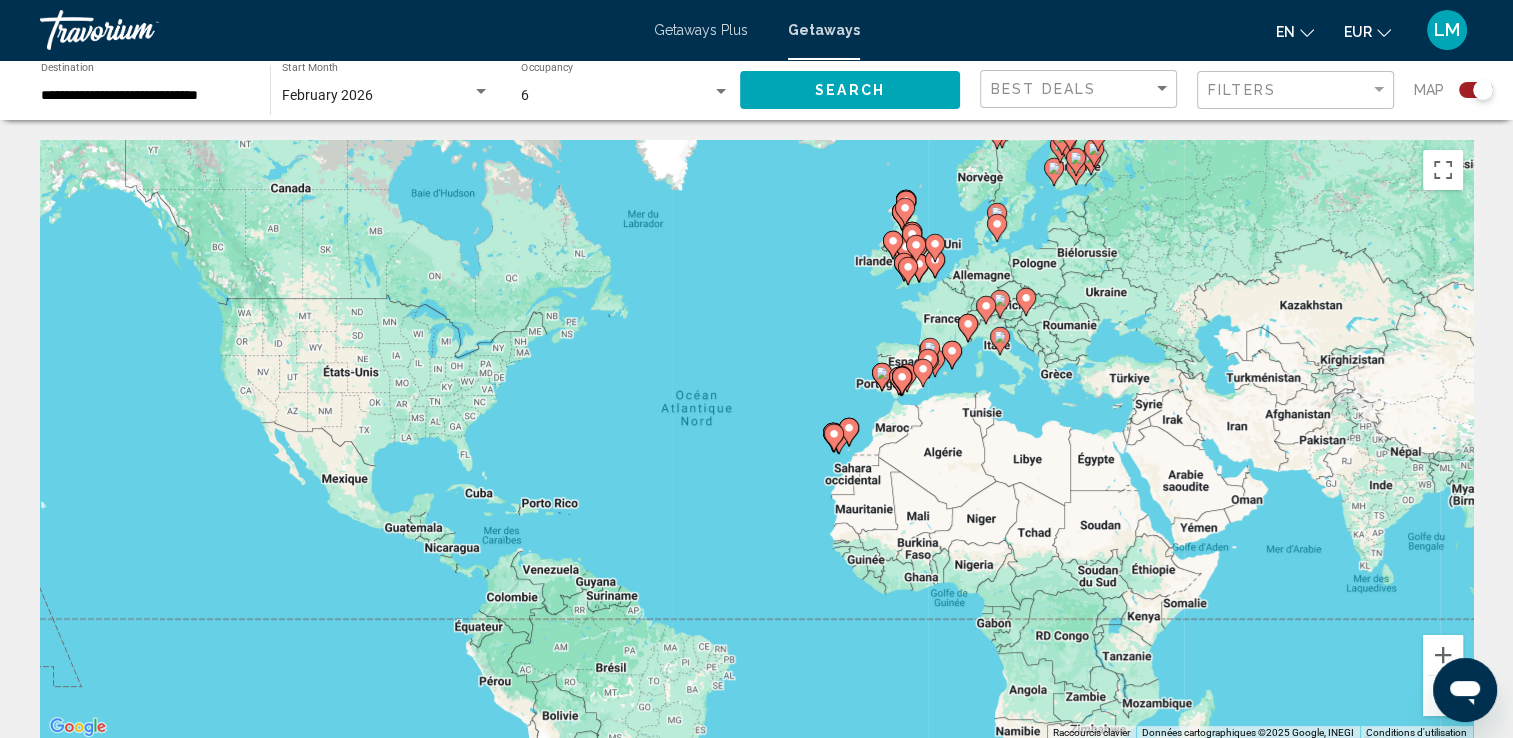 drag, startPoint x: 694, startPoint y: 240, endPoint x: 815, endPoint y: 257, distance: 122.18838 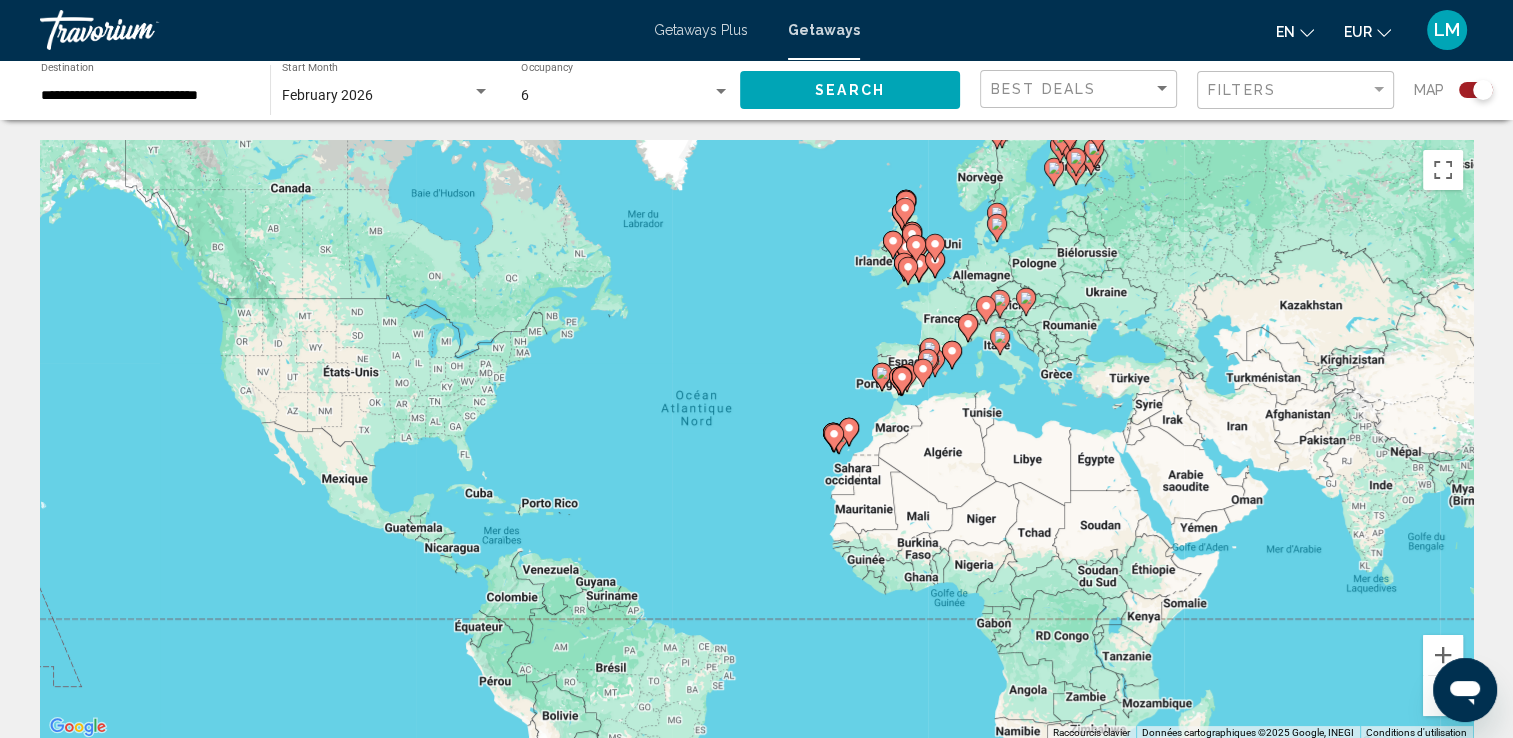click on "Pour activer le glissement avec le clavier, appuyez sur Alt+Entrée. Une fois ce mode activé, utilisez les touches fléchées pour déplacer le repère. Pour valider le déplacement, appuyez sur Entrée. Pour annuler, appuyez sur Échap." at bounding box center [756, 440] 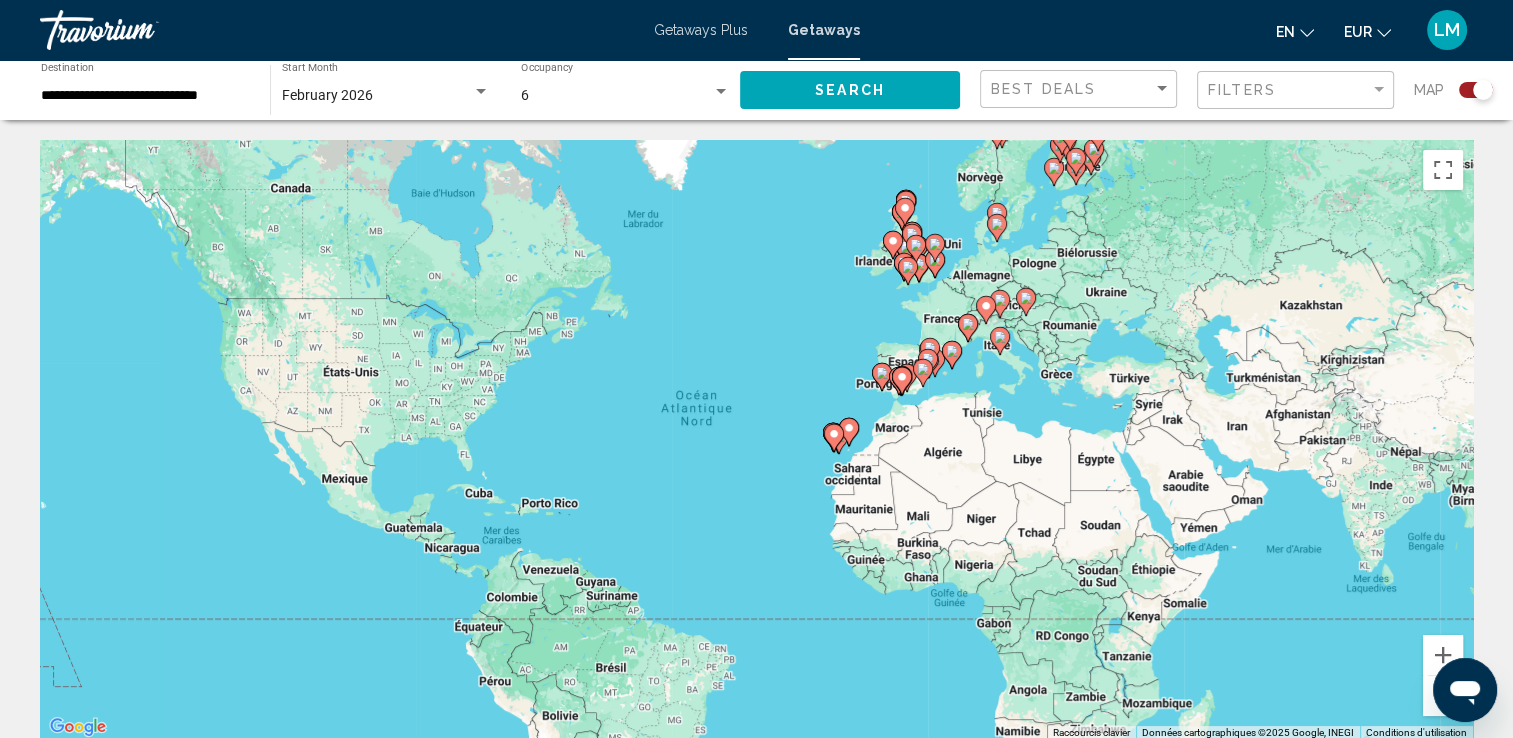 click on "Pour activer le glissement avec le clavier, appuyez sur Alt+Entrée. Une fois ce mode activé, utilisez les touches fléchées pour déplacer le repère. Pour valider le déplacement, appuyez sur Entrée. Pour annuler, appuyez sur Échap." at bounding box center (756, 440) 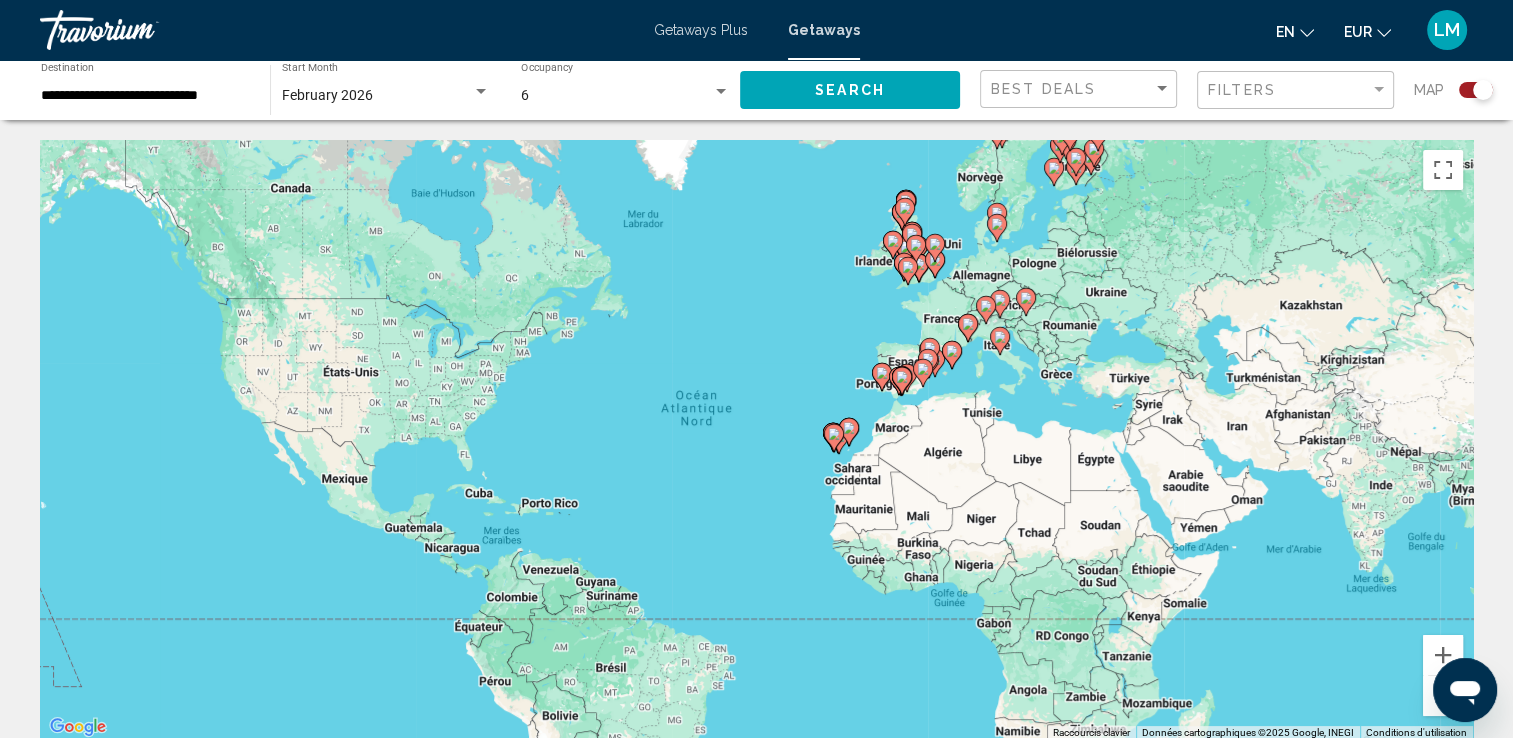 click on "Pour activer le glissement avec le clavier, appuyez sur Alt+Entrée. Une fois ce mode activé, utilisez les touches fléchées pour déplacer le repère. Pour valider le déplacement, appuyez sur Entrée. Pour annuler, appuyez sur Échap." at bounding box center [756, 440] 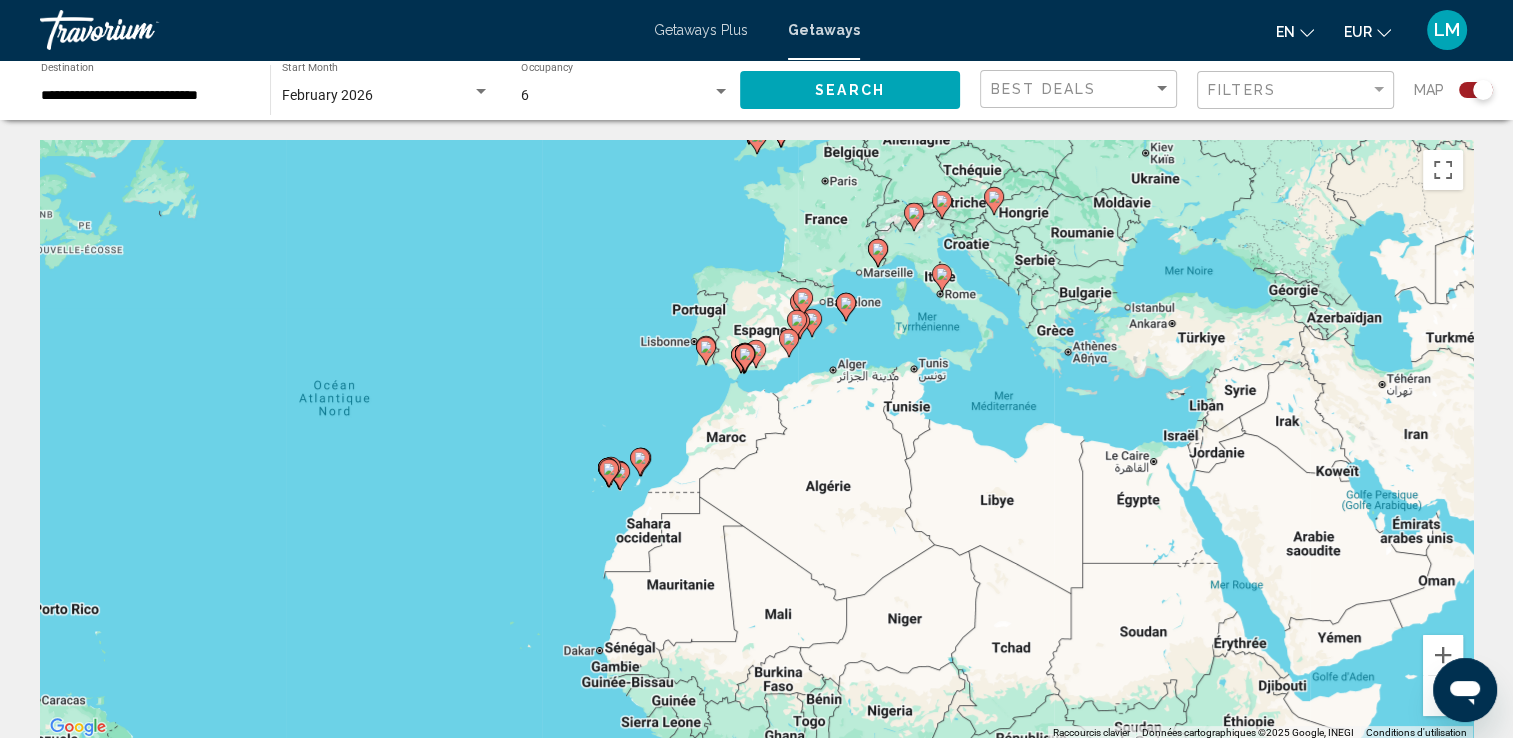 click on "Pour activer le glissement avec le clavier, appuyez sur Alt+Entrée. Une fois ce mode activé, utilisez les touches fléchées pour déplacer le repère. Pour valider le déplacement, appuyez sur Entrée. Pour annuler, appuyez sur Échap." at bounding box center [756, 440] 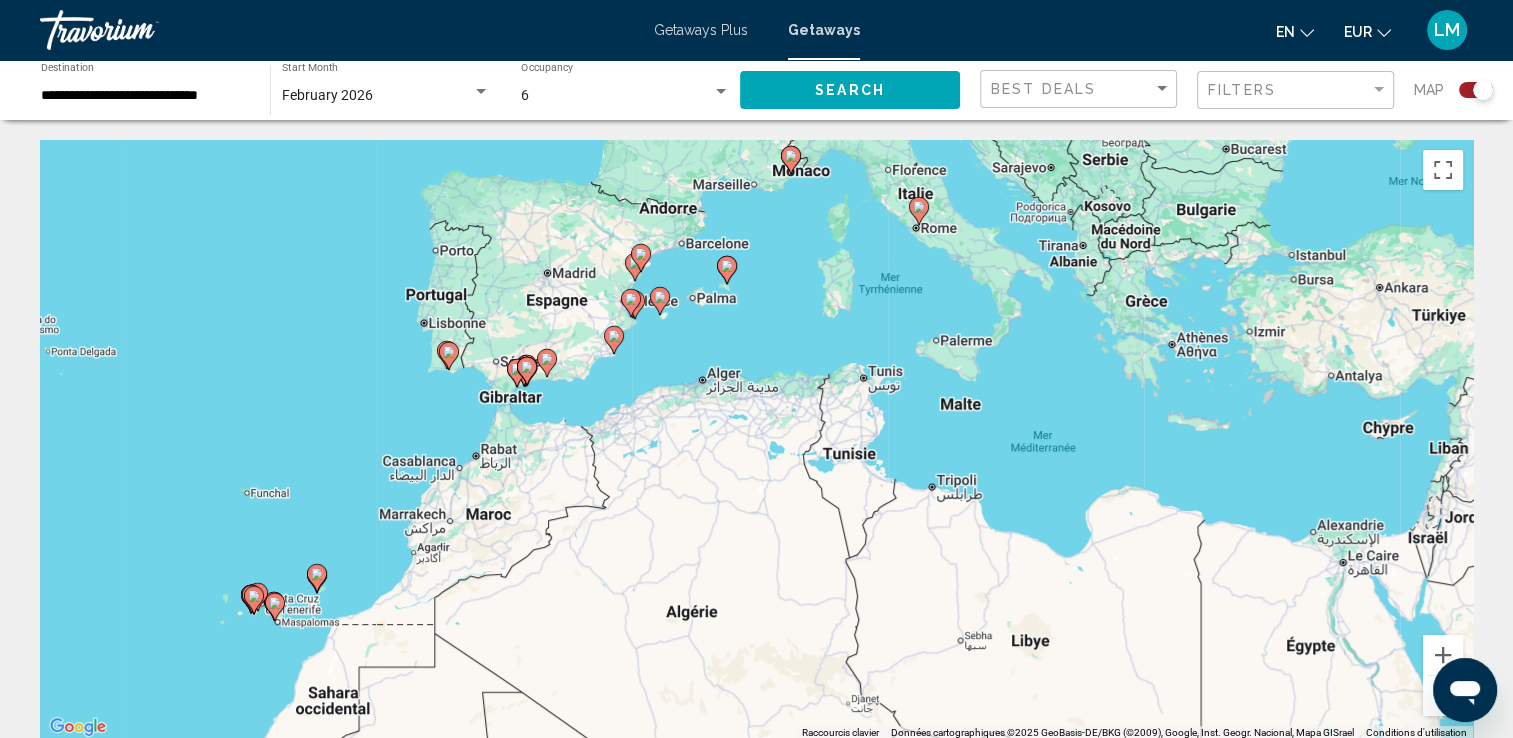 drag, startPoint x: 849, startPoint y: 291, endPoint x: 896, endPoint y: 318, distance: 54.20332 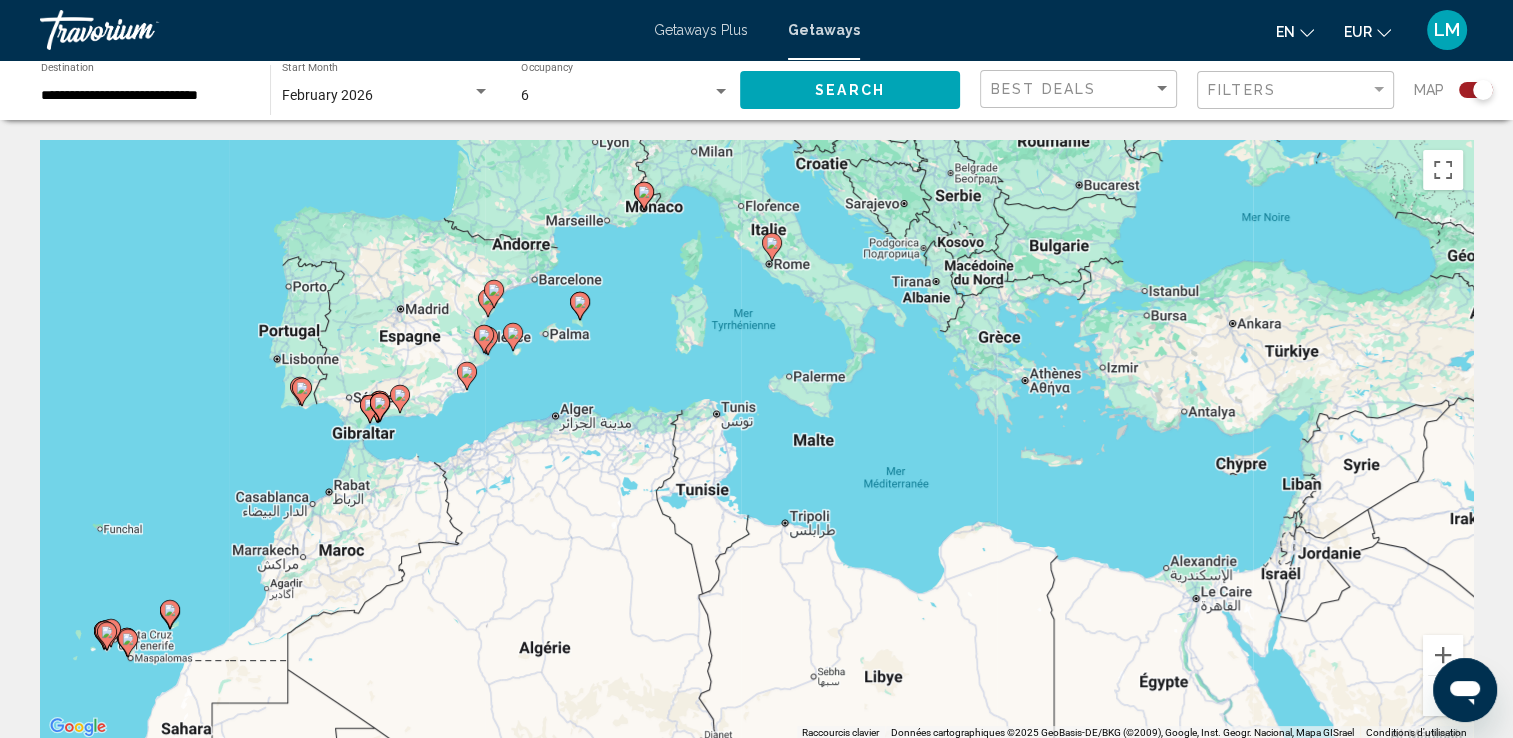 drag, startPoint x: 966, startPoint y: 350, endPoint x: 819, endPoint y: 354, distance: 147.05441 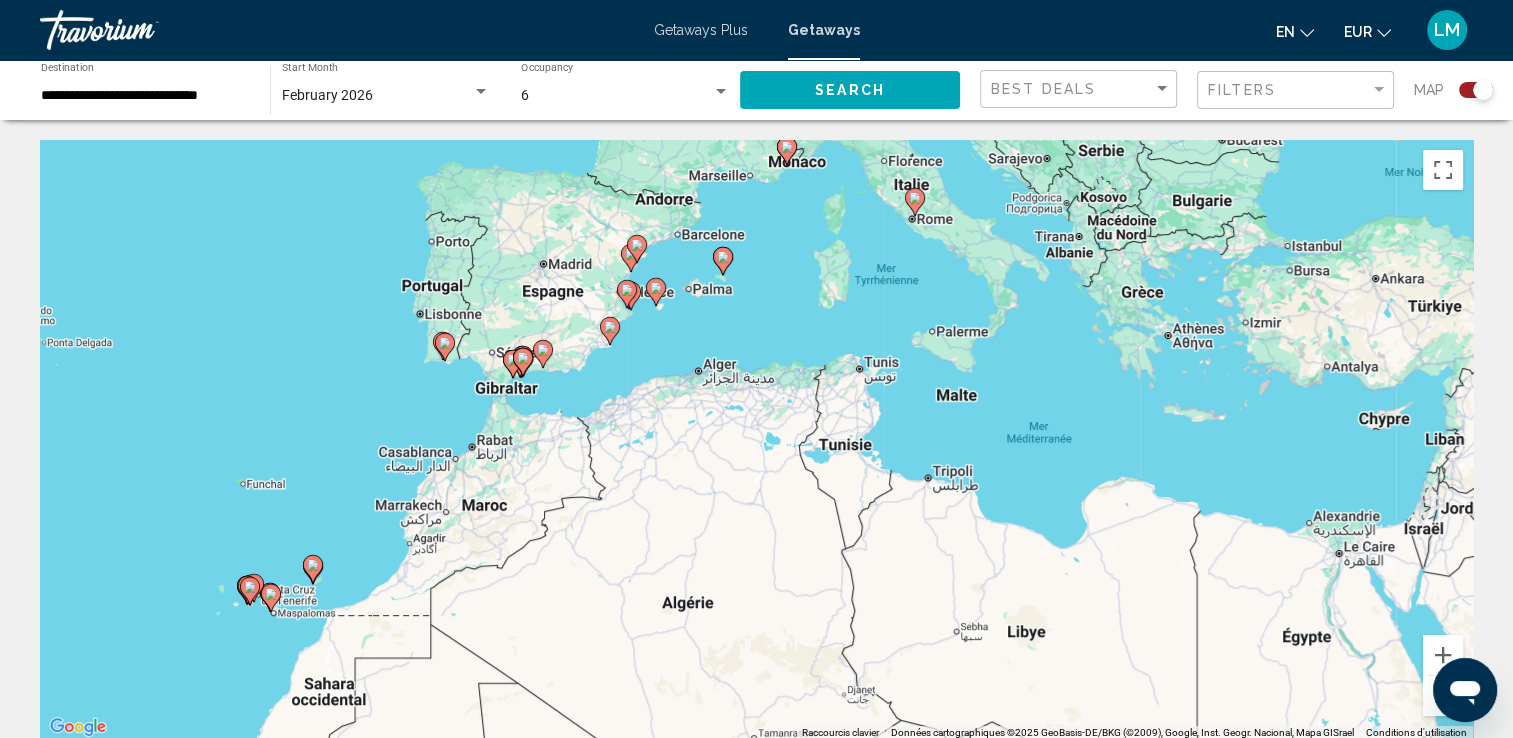 drag, startPoint x: 635, startPoint y: 347, endPoint x: 778, endPoint y: 302, distance: 149.91331 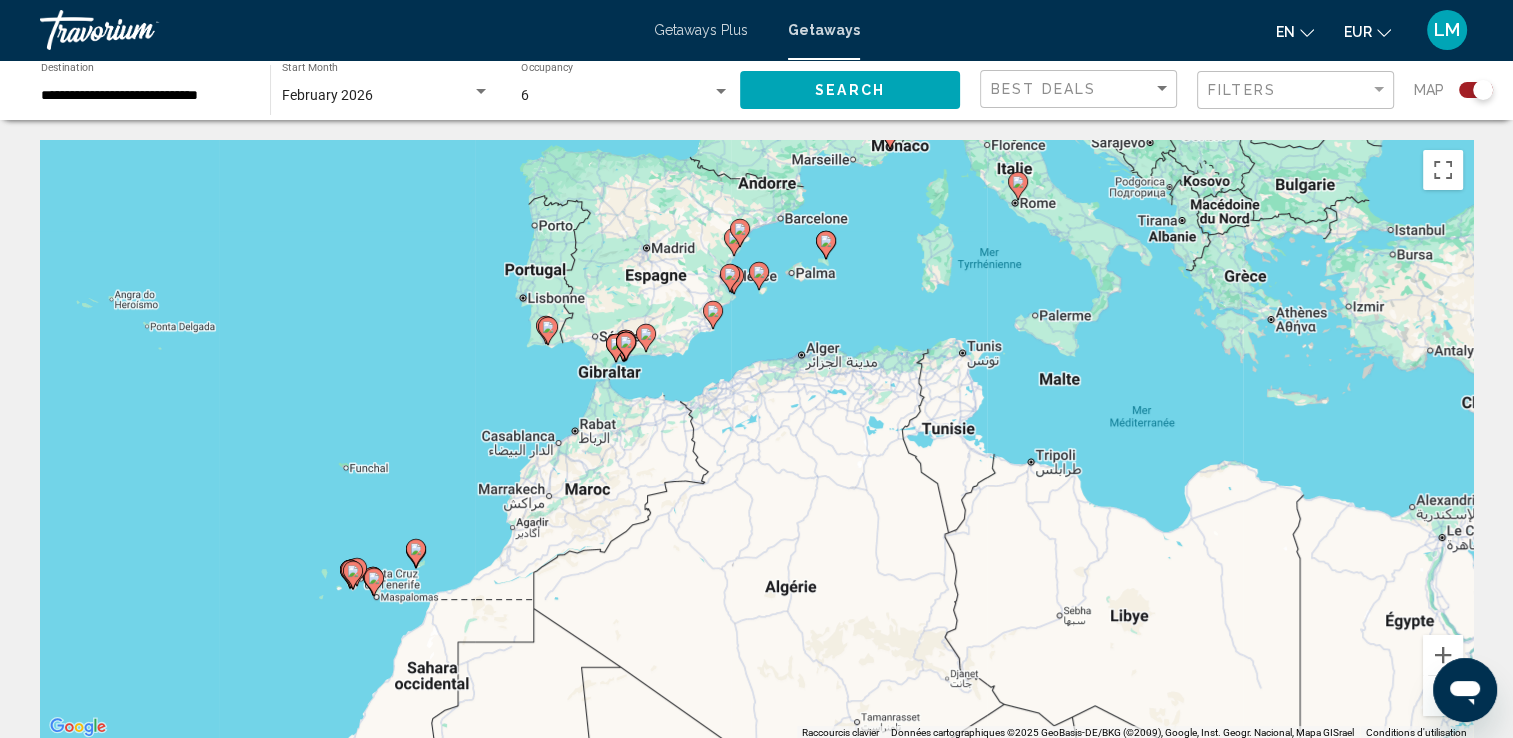 drag, startPoint x: 664, startPoint y: 318, endPoint x: 772, endPoint y: 302, distance: 109.17875 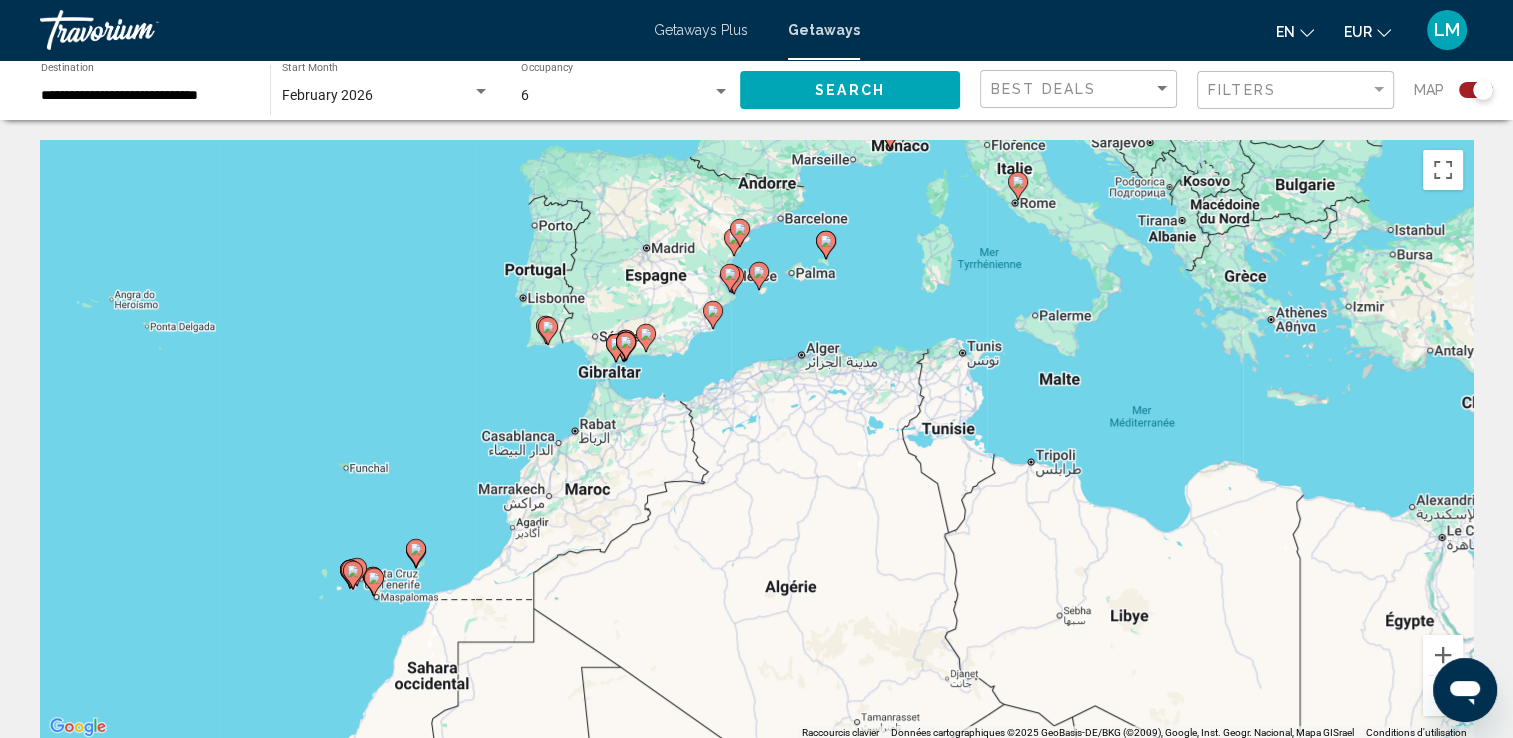 drag, startPoint x: 850, startPoint y: 333, endPoint x: 832, endPoint y: 368, distance: 39.357338 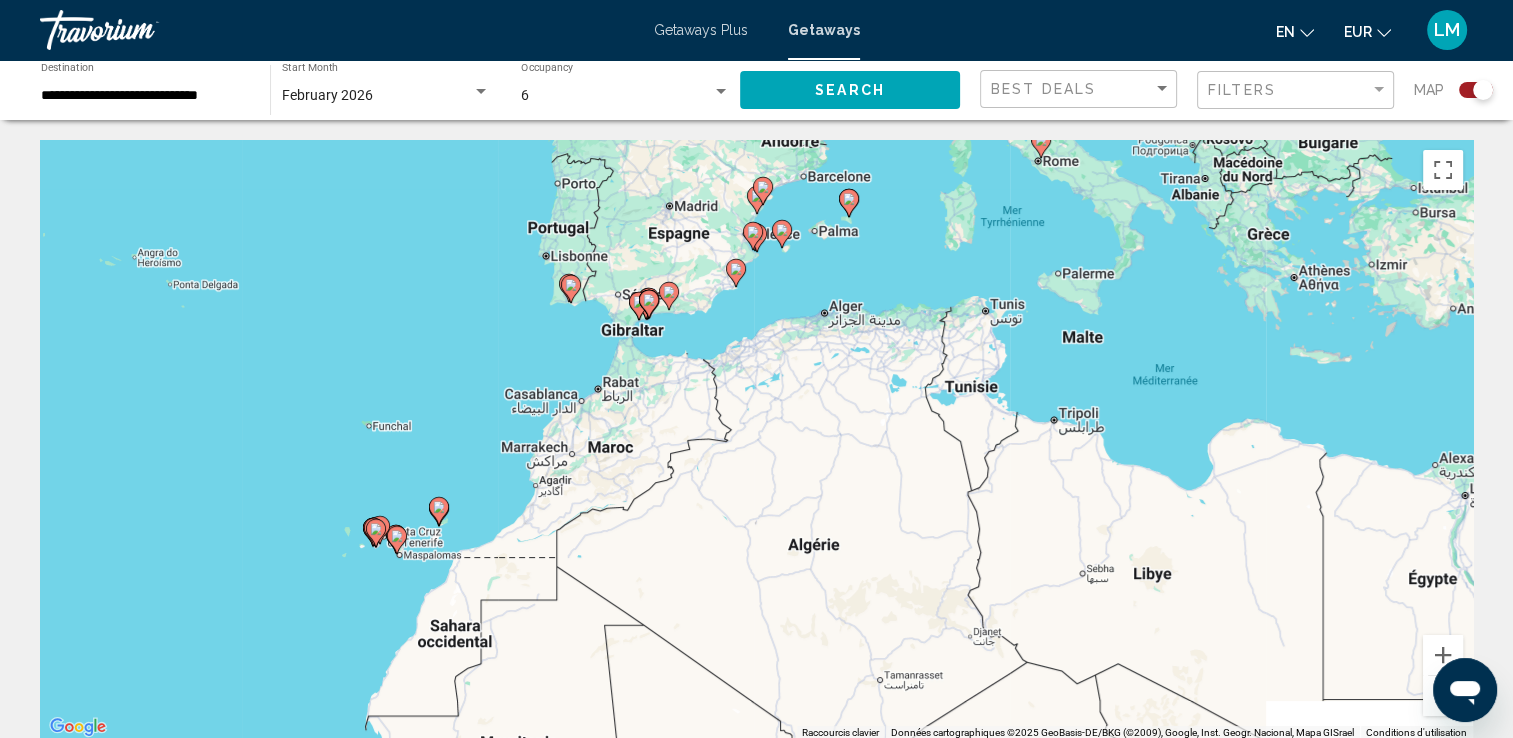 drag, startPoint x: 695, startPoint y: 439, endPoint x: 739, endPoint y: 350, distance: 99.282425 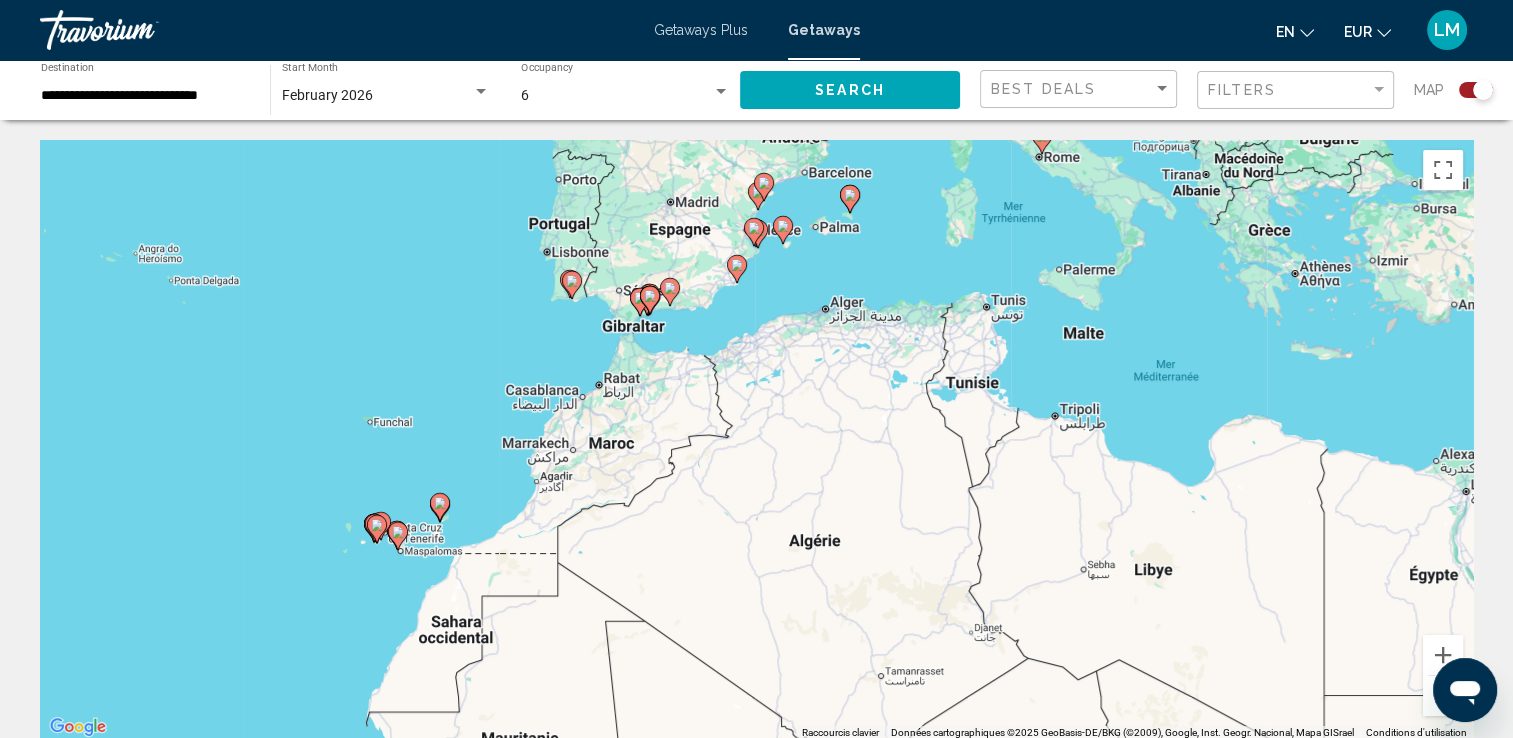 click on "Pour activer le glissement avec le clavier, appuyez sur Alt+Entrée. Une fois ce mode activé, utilisez les touches fléchées pour déplacer le repère. Pour valider le déplacement, appuyez sur Entrée. Pour annuler, appuyez sur Échap." at bounding box center [756, 440] 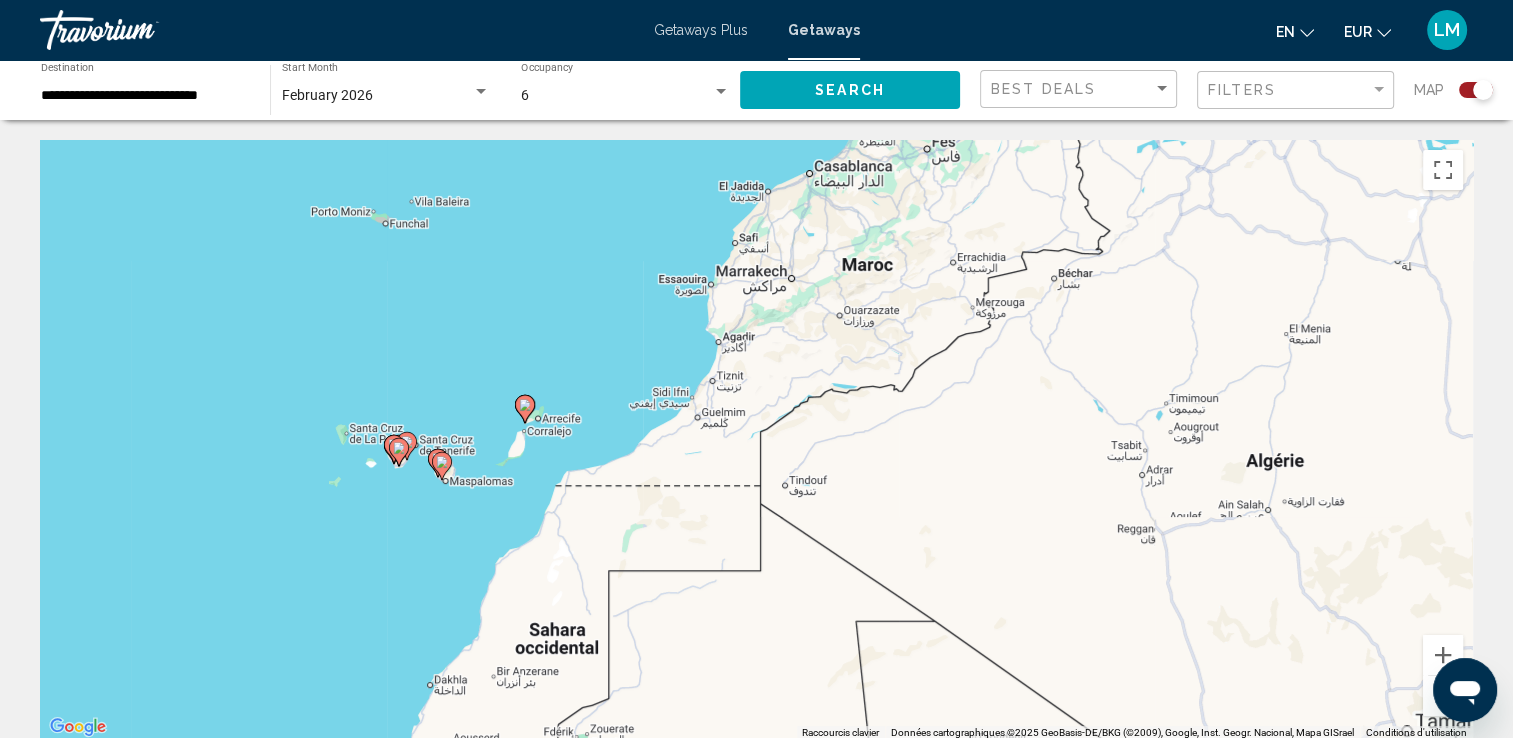 drag, startPoint x: 484, startPoint y: 461, endPoint x: 618, endPoint y: 296, distance: 212.55823 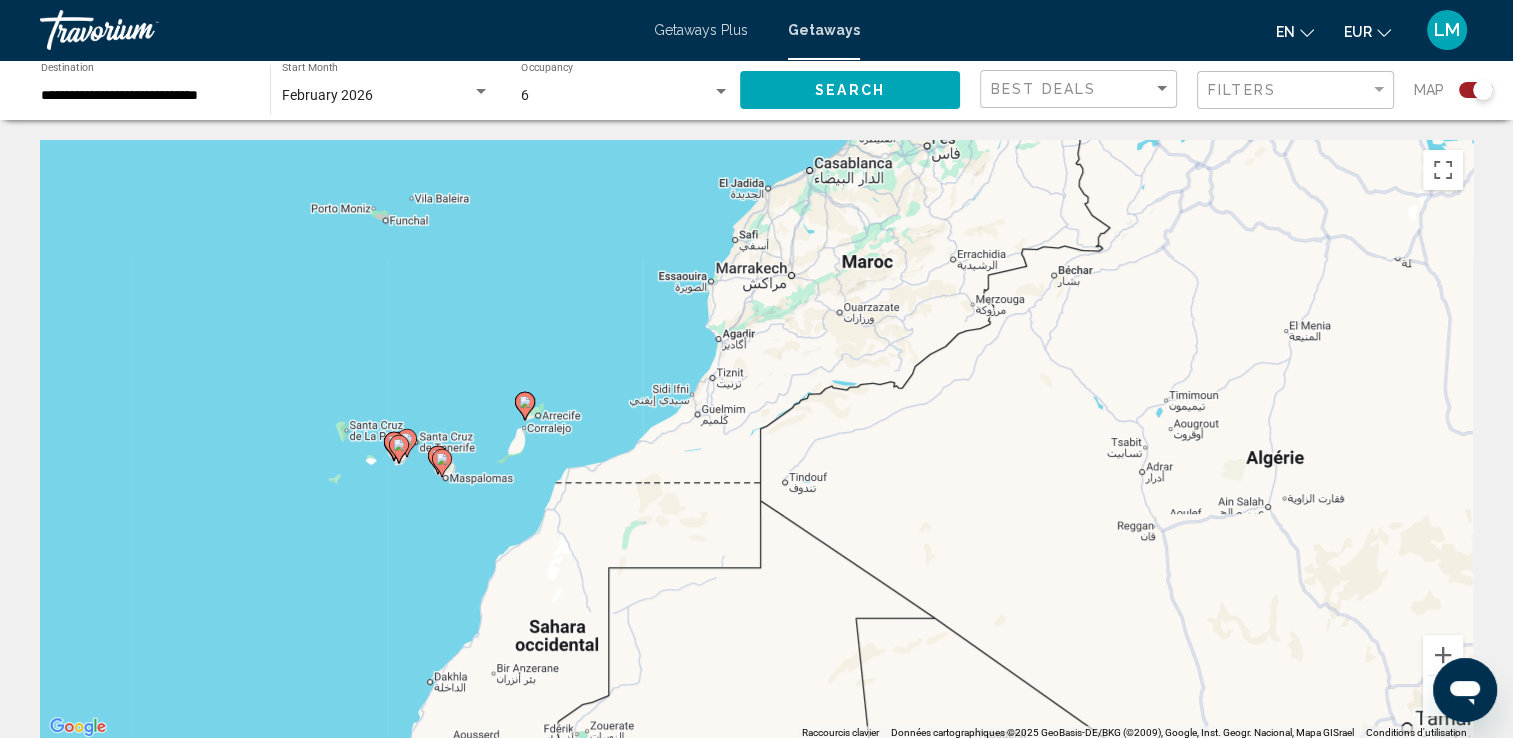click on "Pour activer le glissement avec le clavier, appuyez sur Alt+Entrée. Une fois ce mode activé, utilisez les touches fléchées pour déplacer le repère. Pour valider le déplacement, appuyez sur Entrée. Pour annuler, appuyez sur Échap." at bounding box center (756, 440) 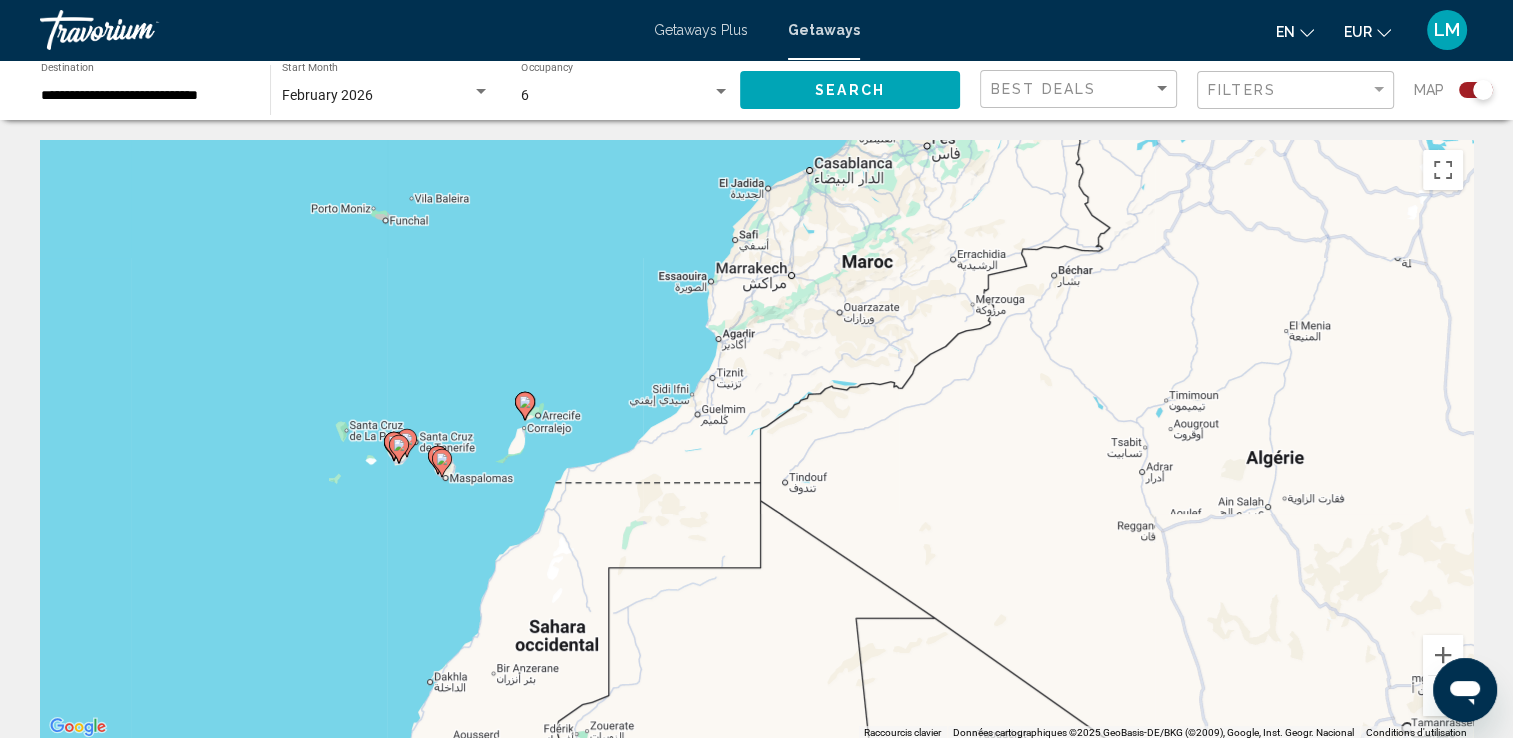 click on "Pour activer le glissement avec le clavier, appuyez sur Alt+Entrée. Une fois ce mode activé, utilisez les touches fléchées pour déplacer le repère. Pour valider le déplacement, appuyez sur Entrée. Pour annuler, appuyez sur Échap." at bounding box center (756, 440) 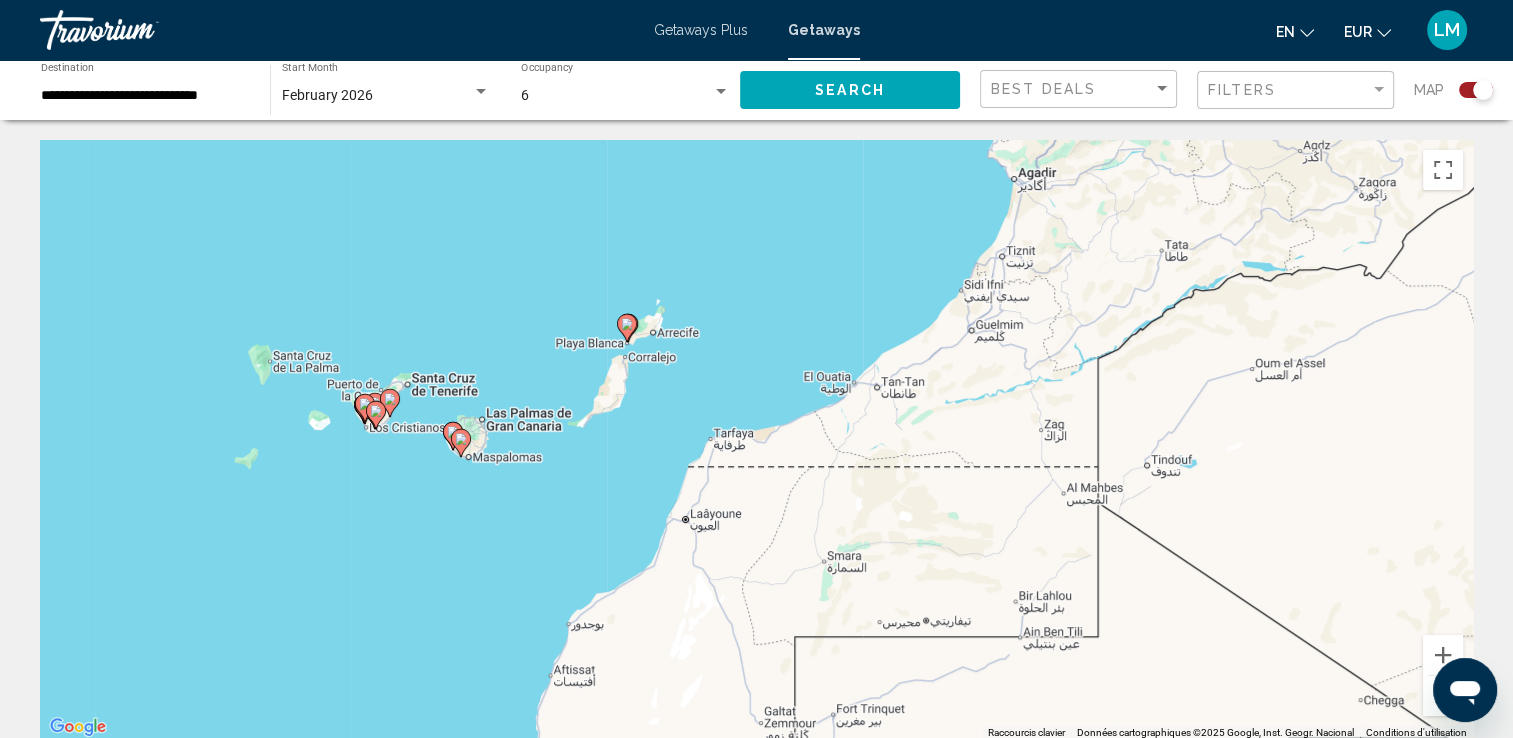 drag, startPoint x: 614, startPoint y: 423, endPoint x: 808, endPoint y: 349, distance: 207.6343 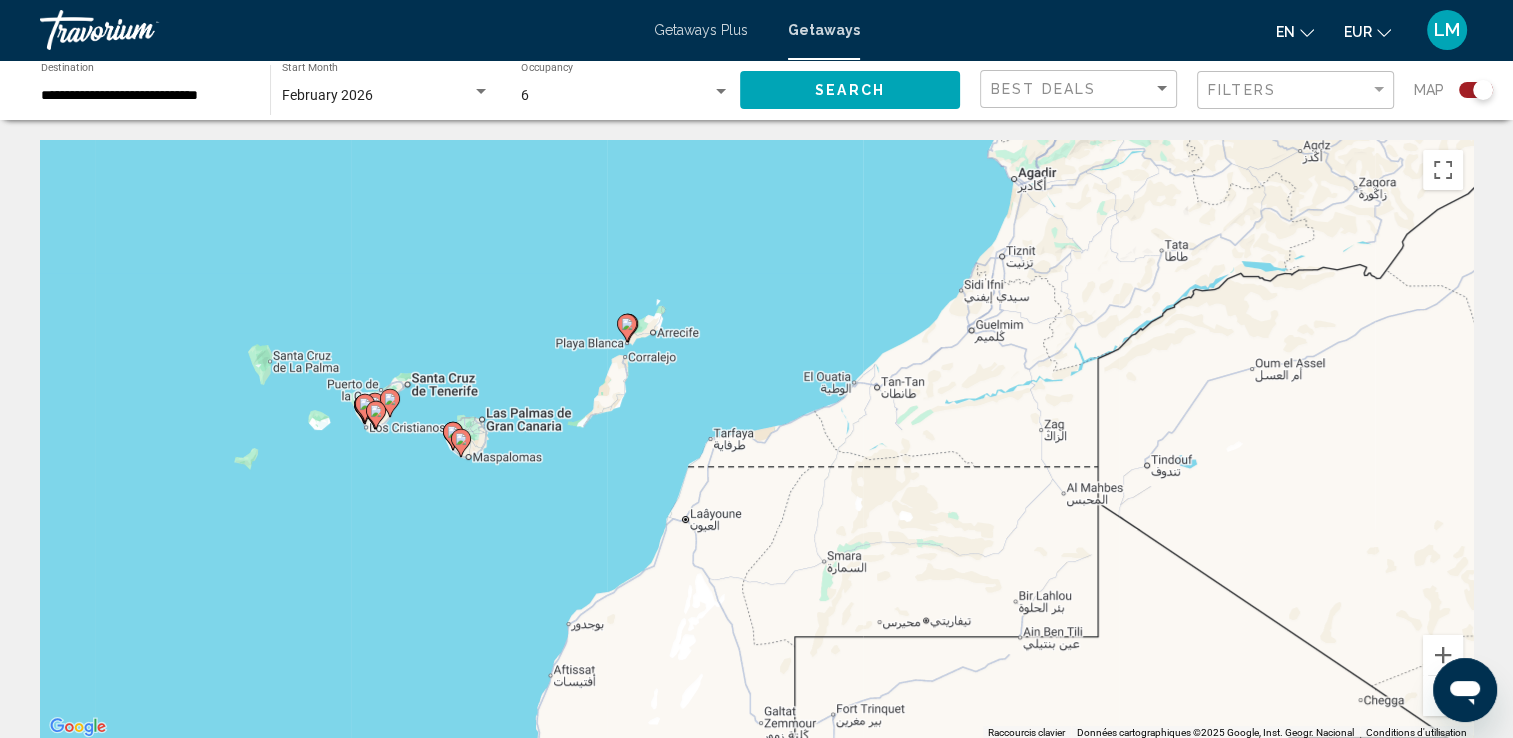 click on "Pour activer le glissement avec le clavier, appuyez sur Alt+Entrée. Une fois ce mode activé, utilisez les touches fléchées pour déplacer le repère. Pour valider le déplacement, appuyez sur Entrée. Pour annuler, appuyez sur Échap." at bounding box center [756, 440] 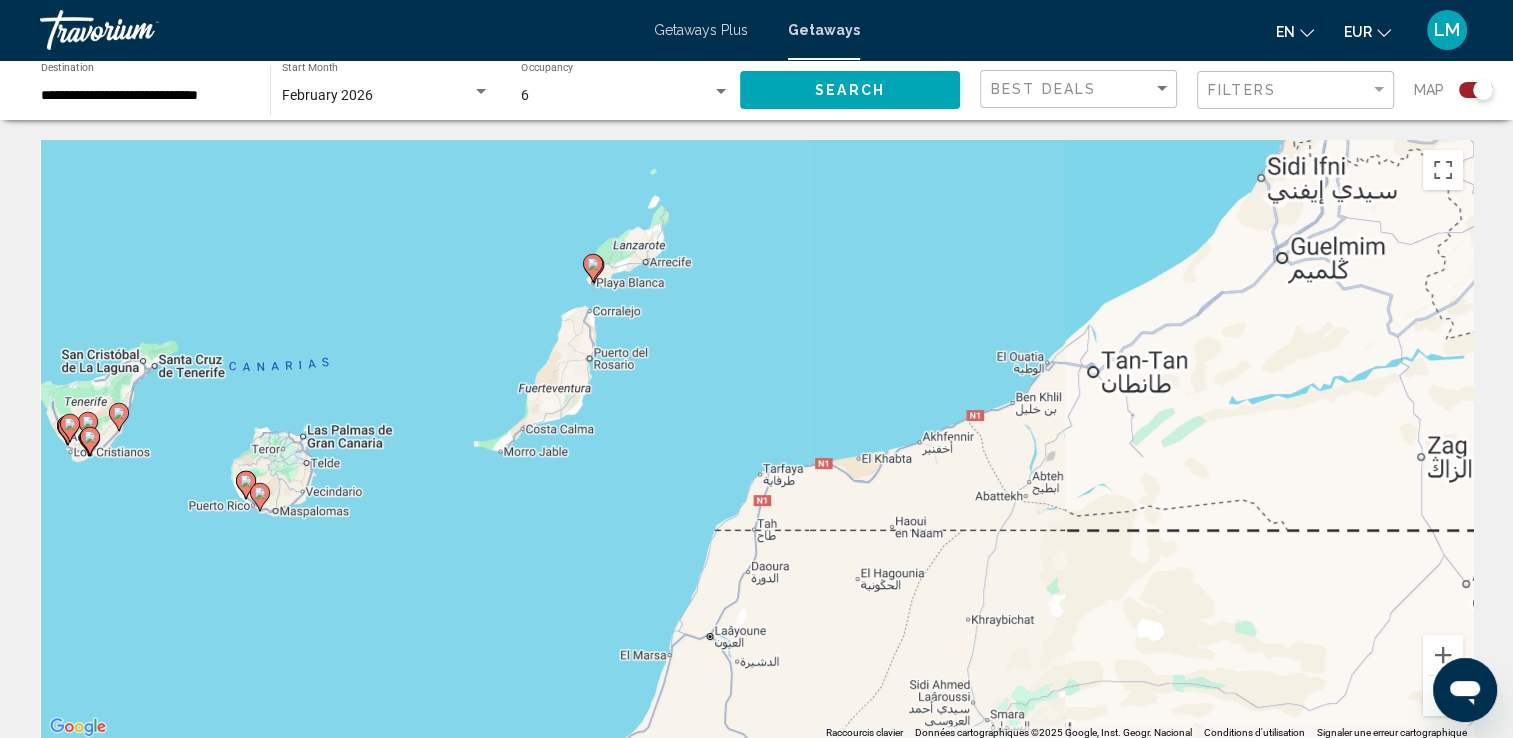 drag, startPoint x: 686, startPoint y: 349, endPoint x: 842, endPoint y: 353, distance: 156.05127 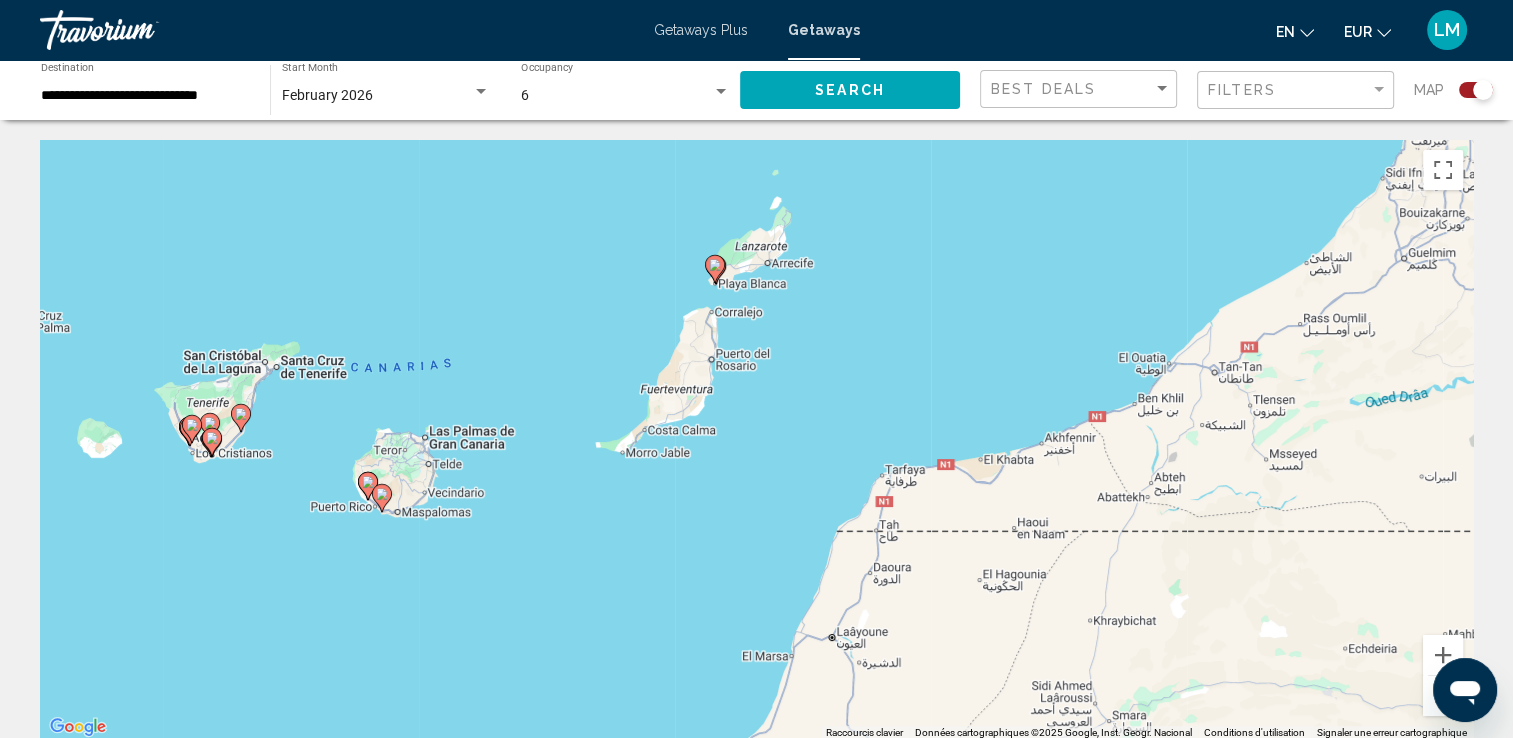 click on "Pour activer le glissement avec le clavier, appuyez sur Alt+Entrée. Une fois ce mode activé, utilisez les touches fléchées pour déplacer le repère. Pour valider le déplacement, appuyez sur Entrée. Pour annuler, appuyez sur Échap." at bounding box center [756, 440] 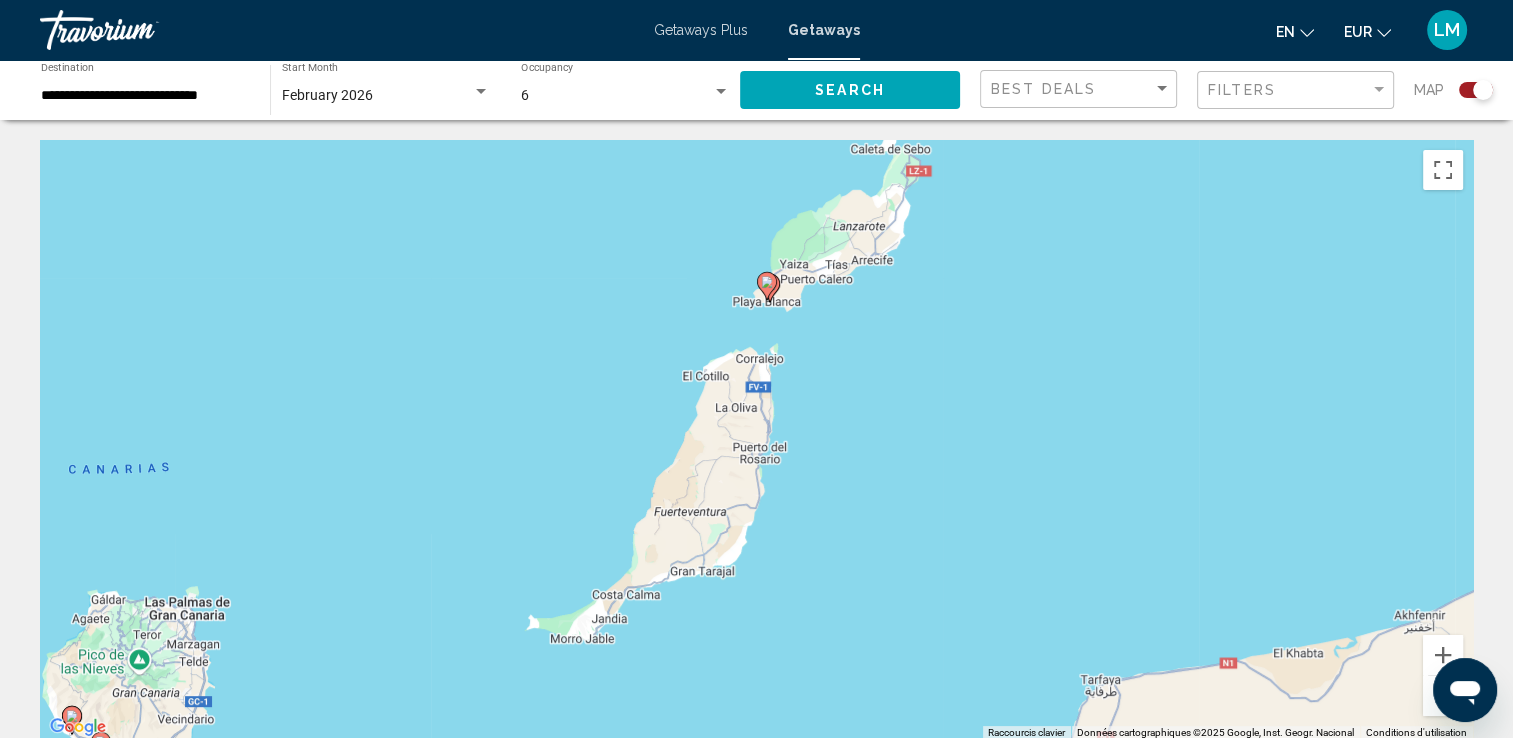 drag, startPoint x: 936, startPoint y: 370, endPoint x: 881, endPoint y: 347, distance: 59.615433 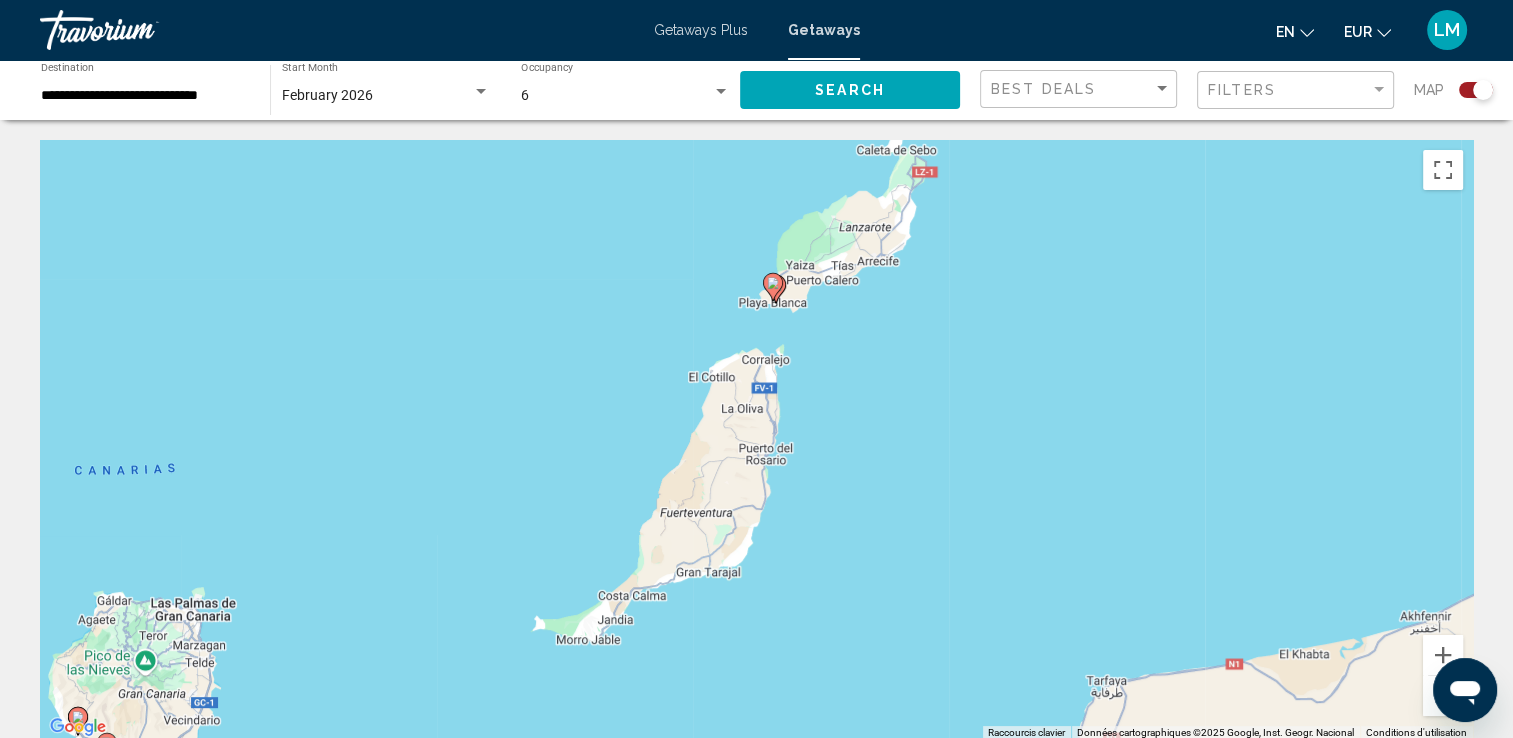 click on "Pour activer le glissement avec le clavier, appuyez sur Alt+Entrée. Une fois ce mode activé, utilisez les touches fléchées pour déplacer le repère. Pour valider le déplacement, appuyez sur Entrée. Pour annuler, appuyez sur Échap." at bounding box center (756, 440) 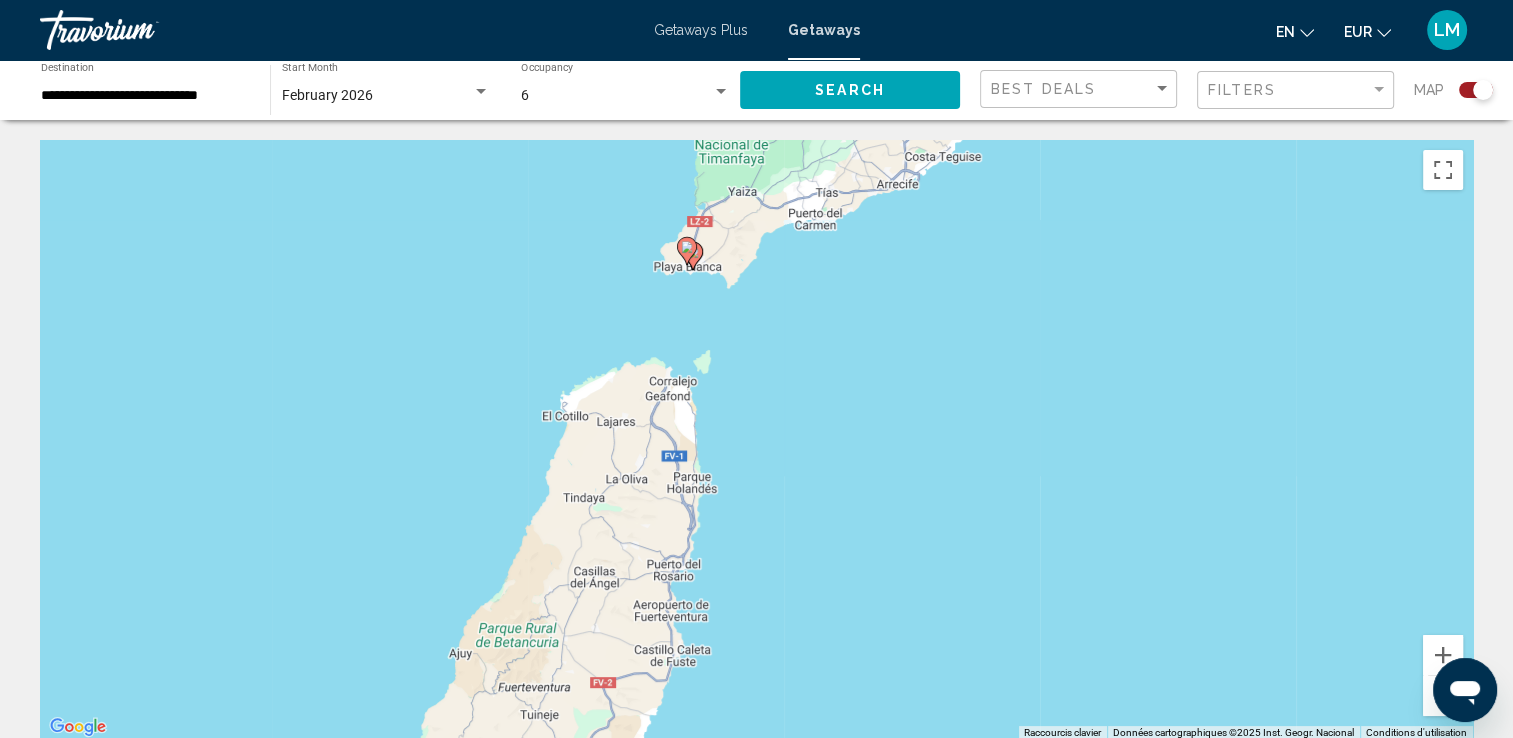 drag, startPoint x: 1029, startPoint y: 440, endPoint x: 917, endPoint y: 381, distance: 126.58989 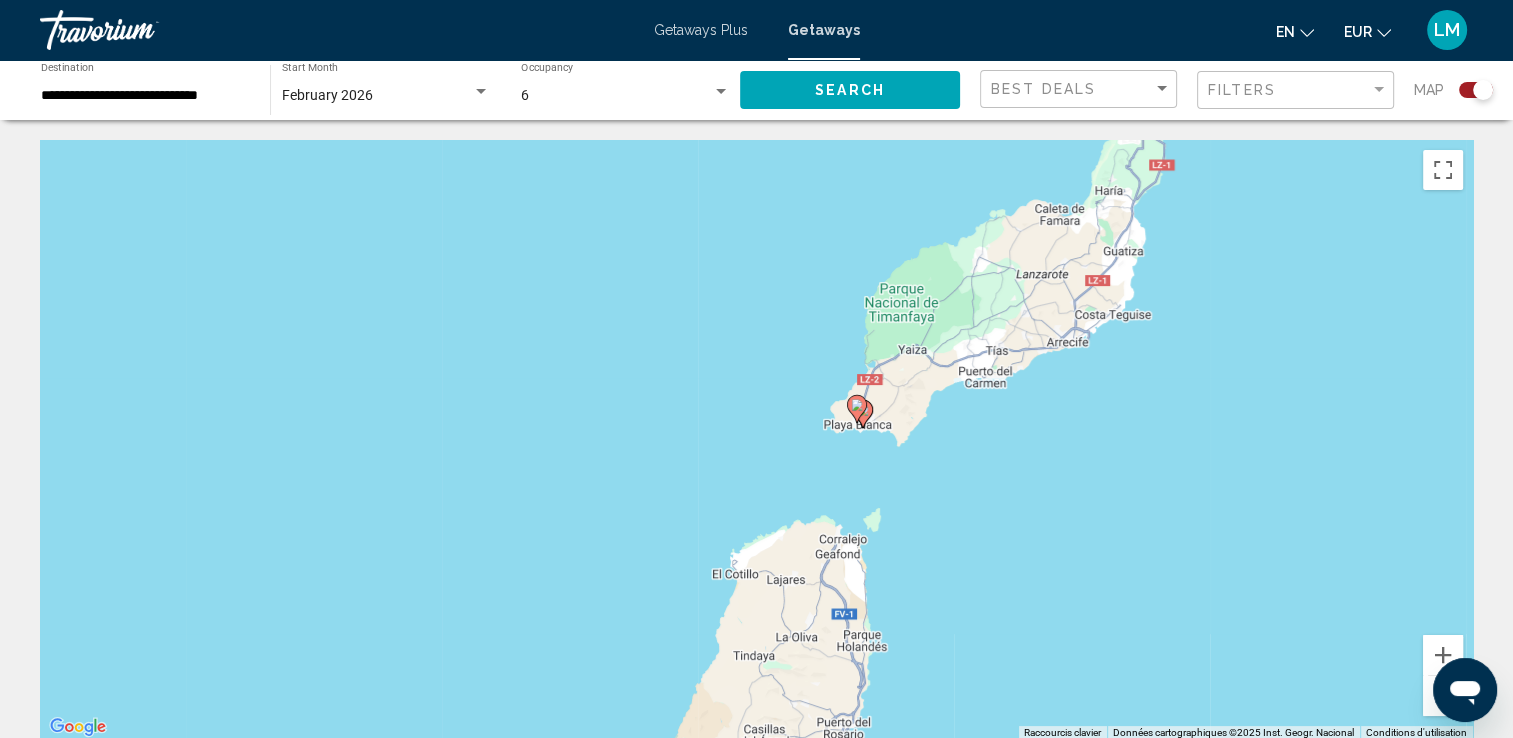 drag, startPoint x: 864, startPoint y: 365, endPoint x: 1025, endPoint y: 510, distance: 216.67026 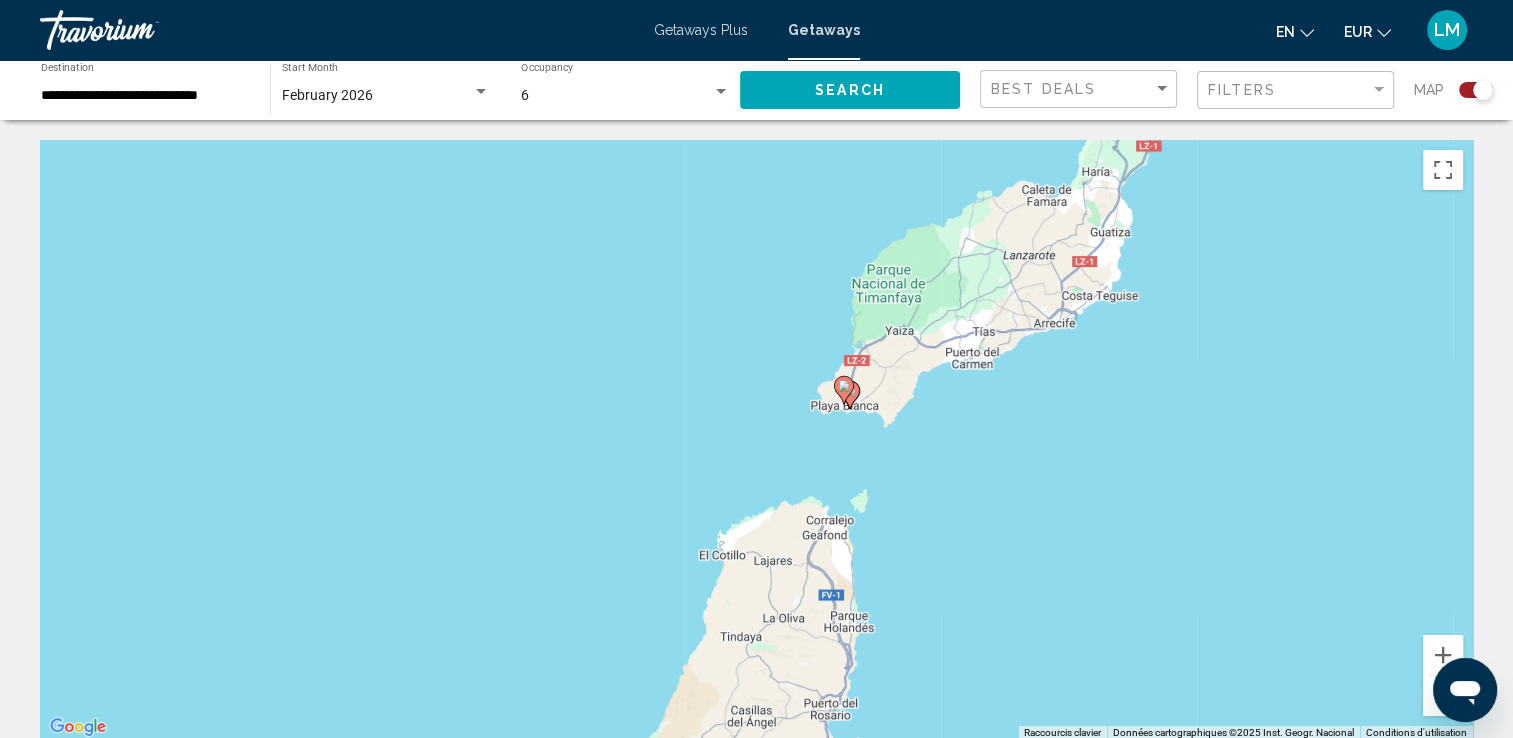 click on "Pour activer le glissement avec le clavier, appuyez sur Alt+Entrée. Une fois ce mode activé, utilisez les touches fléchées pour déplacer le repère. Pour valider le déplacement, appuyez sur Entrée. Pour annuler, appuyez sur Échap." at bounding box center (756, 440) 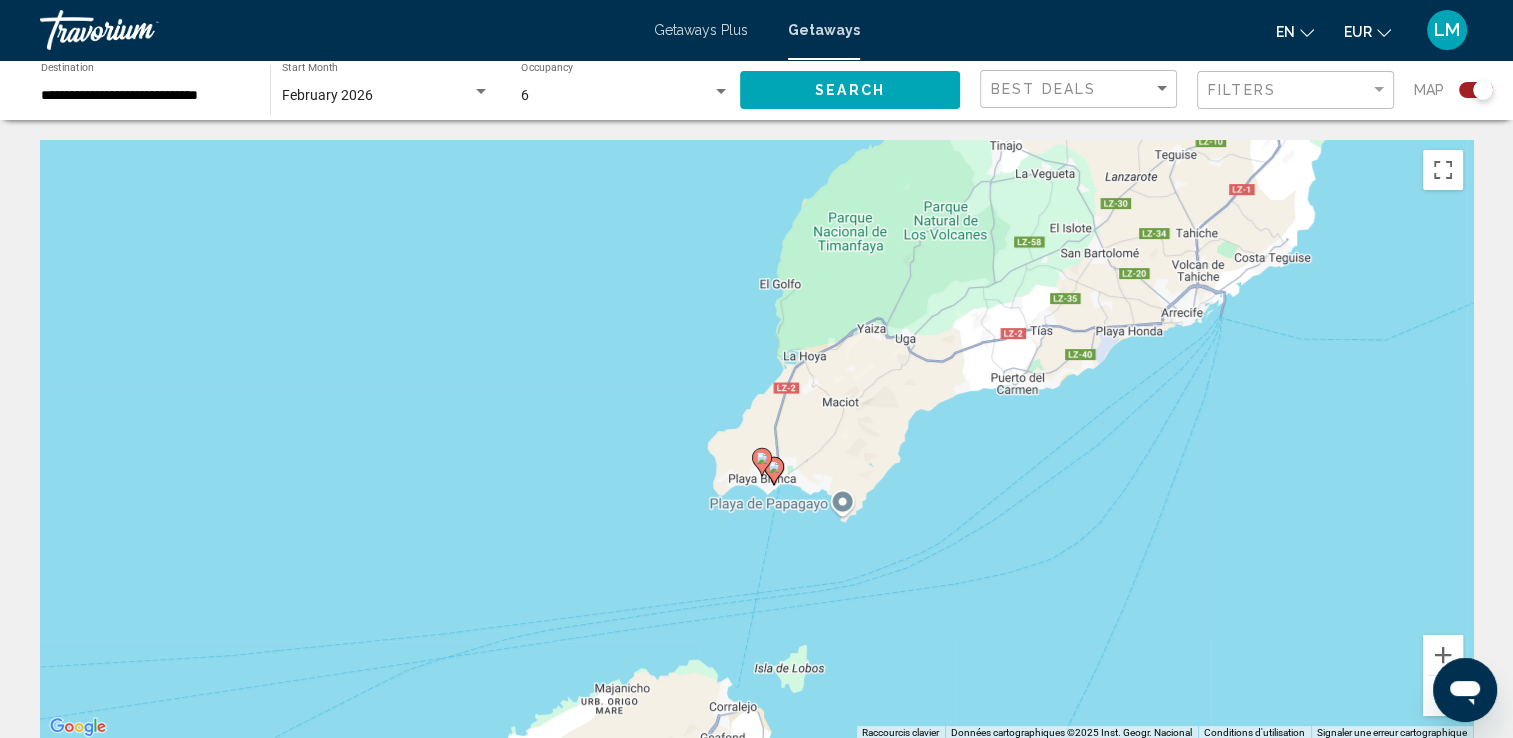drag, startPoint x: 838, startPoint y: 418, endPoint x: 913, endPoint y: 547, distance: 149.21796 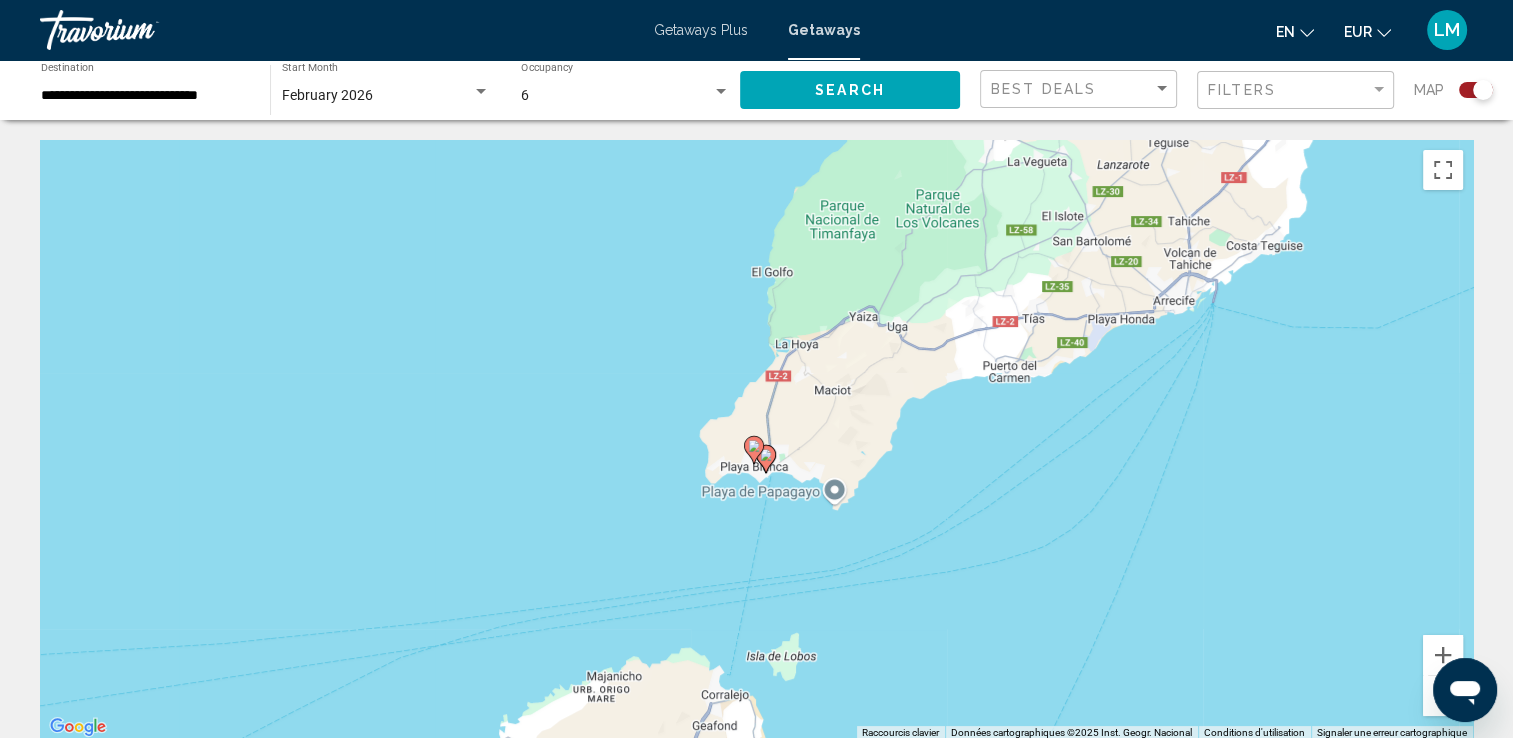 click 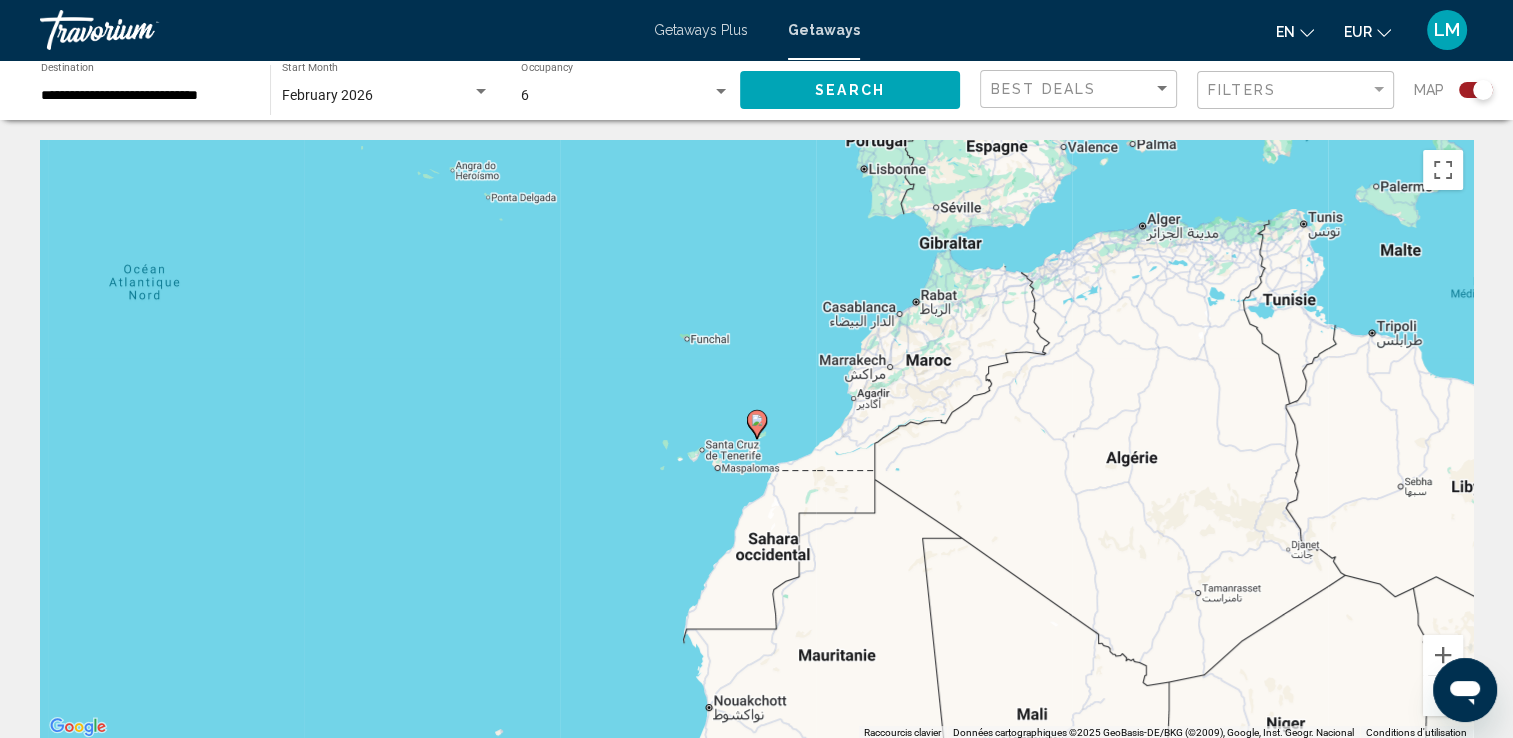 click on "Pour naviguer, appuyez sur les touches fléchées. Pour activer le glissement avec le clavier, appuyez sur Alt+Entrée. Une fois ce mode activé, utilisez les touches fléchées pour déplacer le repère. Pour valider le déplacement, appuyez sur Entrée. Pour annuler, appuyez sur Échap." at bounding box center (756, 440) 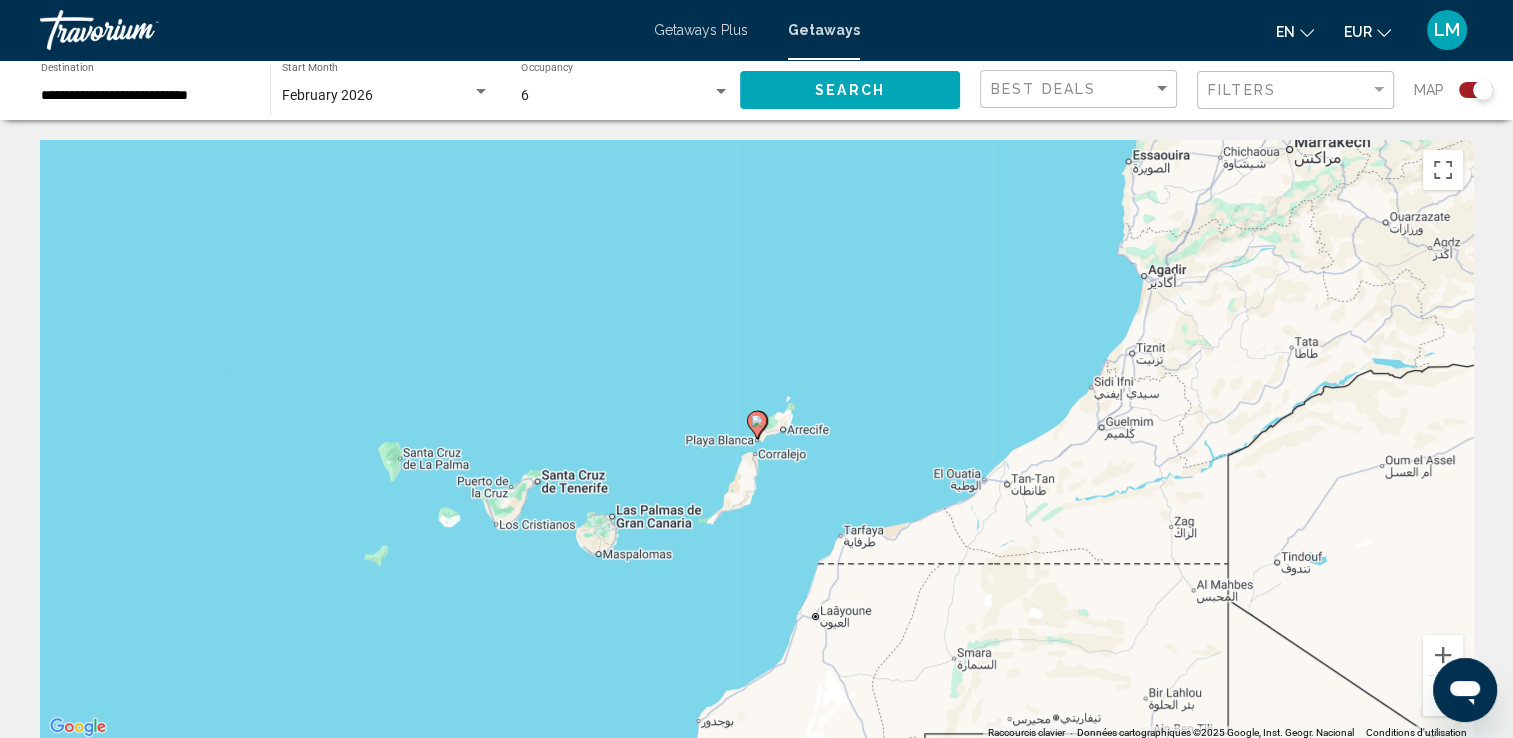 click 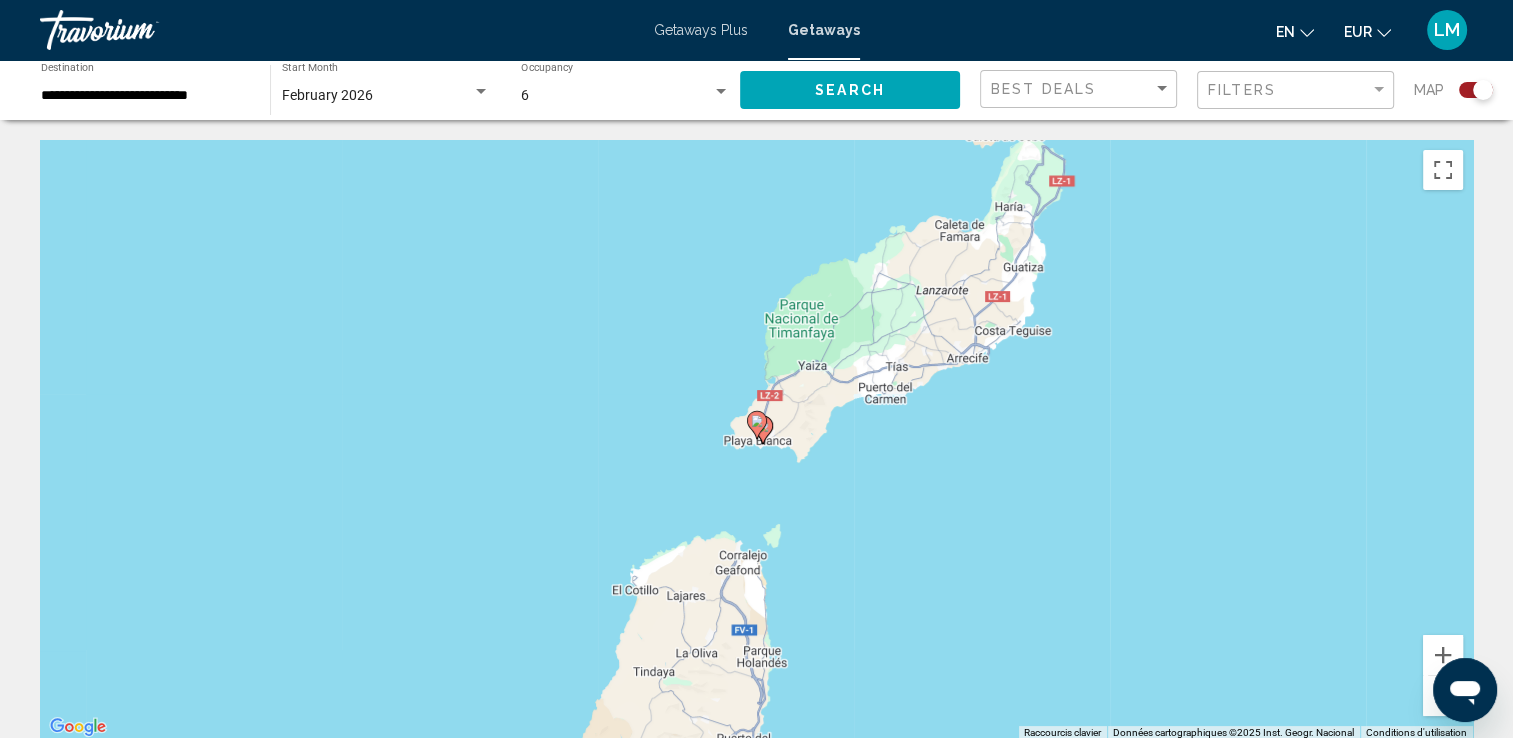 click 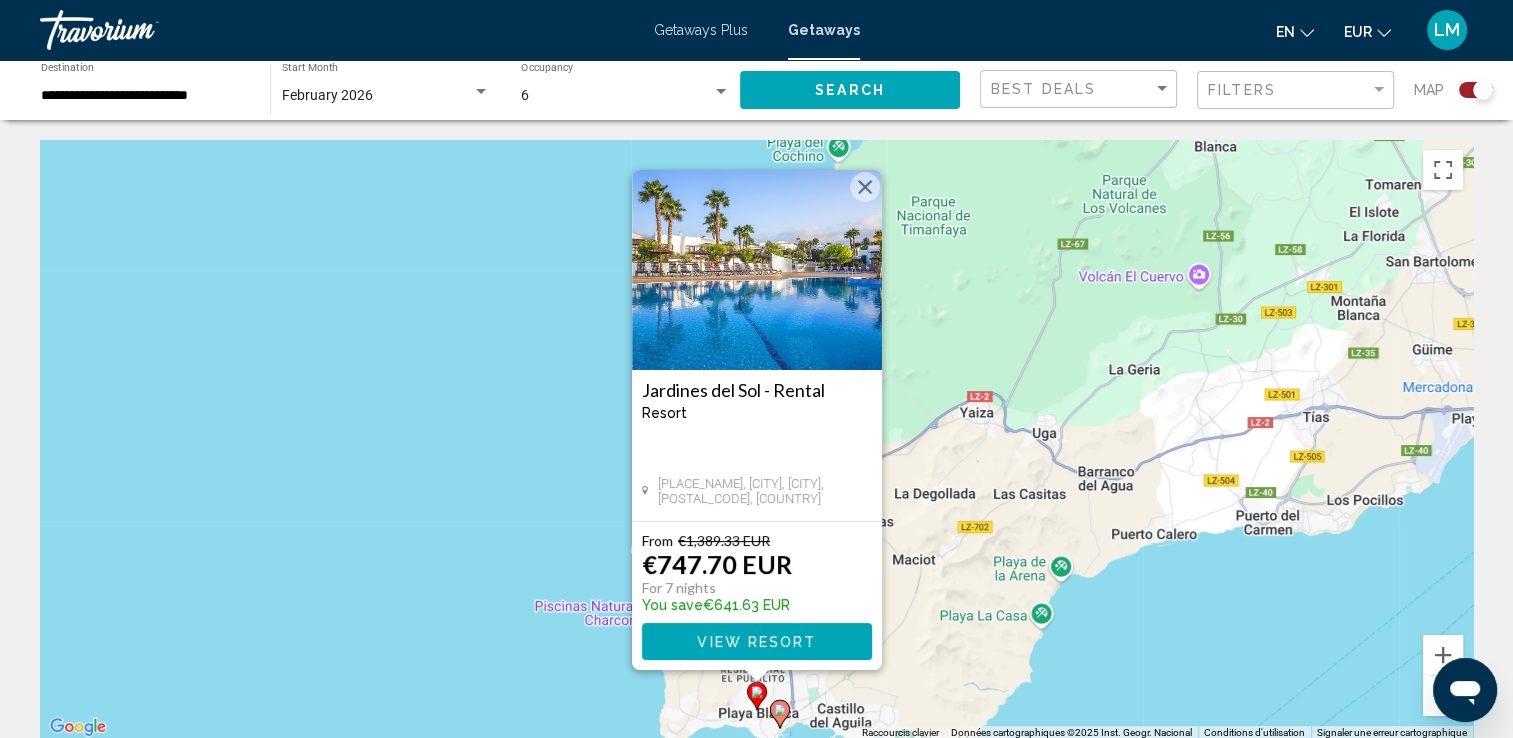 click on "Pour activer le glissement avec le clavier, appuyez sur Alt+Entrée. Une fois ce mode activé, utilisez les touches fléchées pour déplacer le repère. Pour valider le déplacement, appuyez sur Entrée. Pour annuler, appuyez sur Échap. Jardines del Sol - Rental Resort - This is an adults only resort Playa Blanca, Yaiza, Lanzarote, [POSTAL_CODE], [COUNTRY] From €[PRICE] EUR €[PRICE] EUR For [NUMBER] nights You save €[PRICE] EUR View Resort" at bounding box center [756, 440] 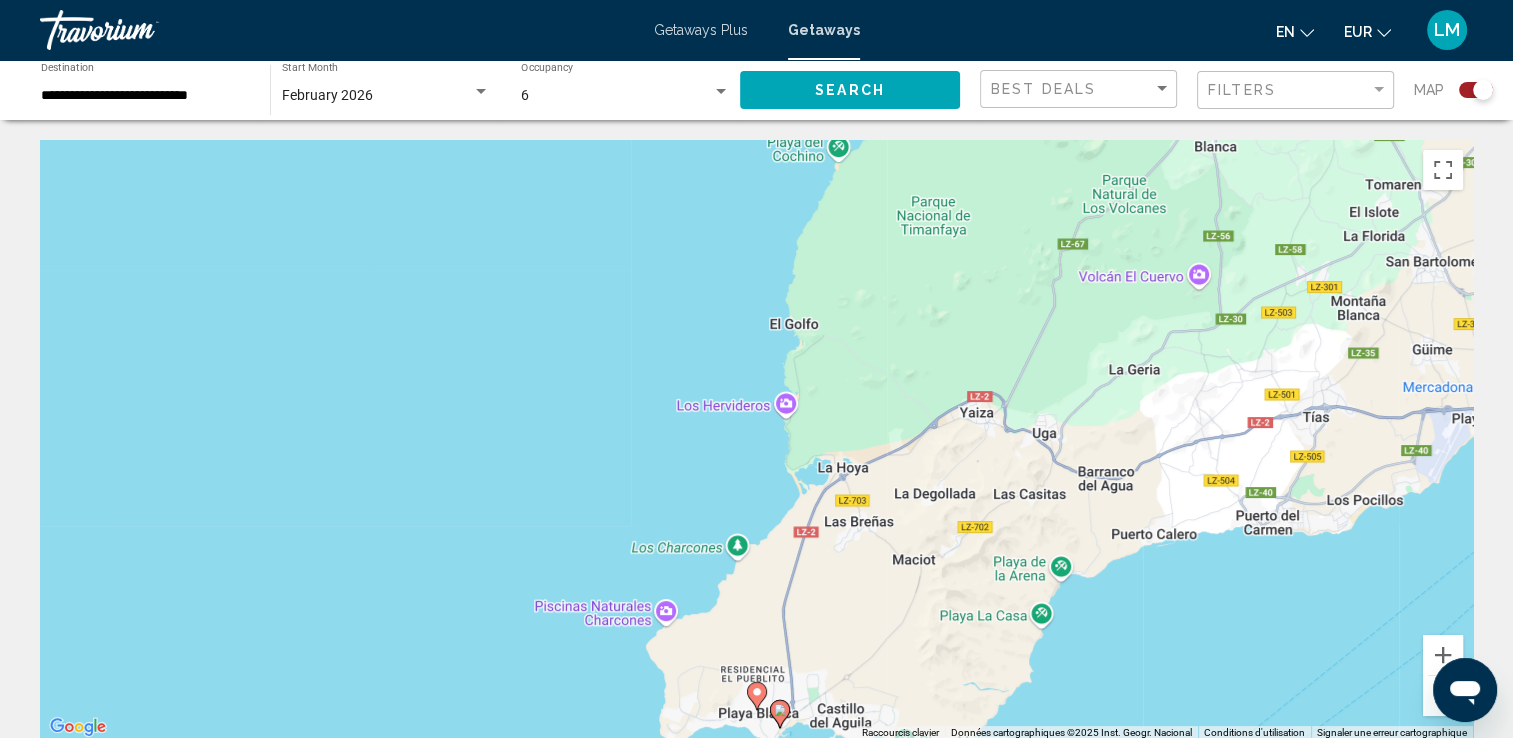 click 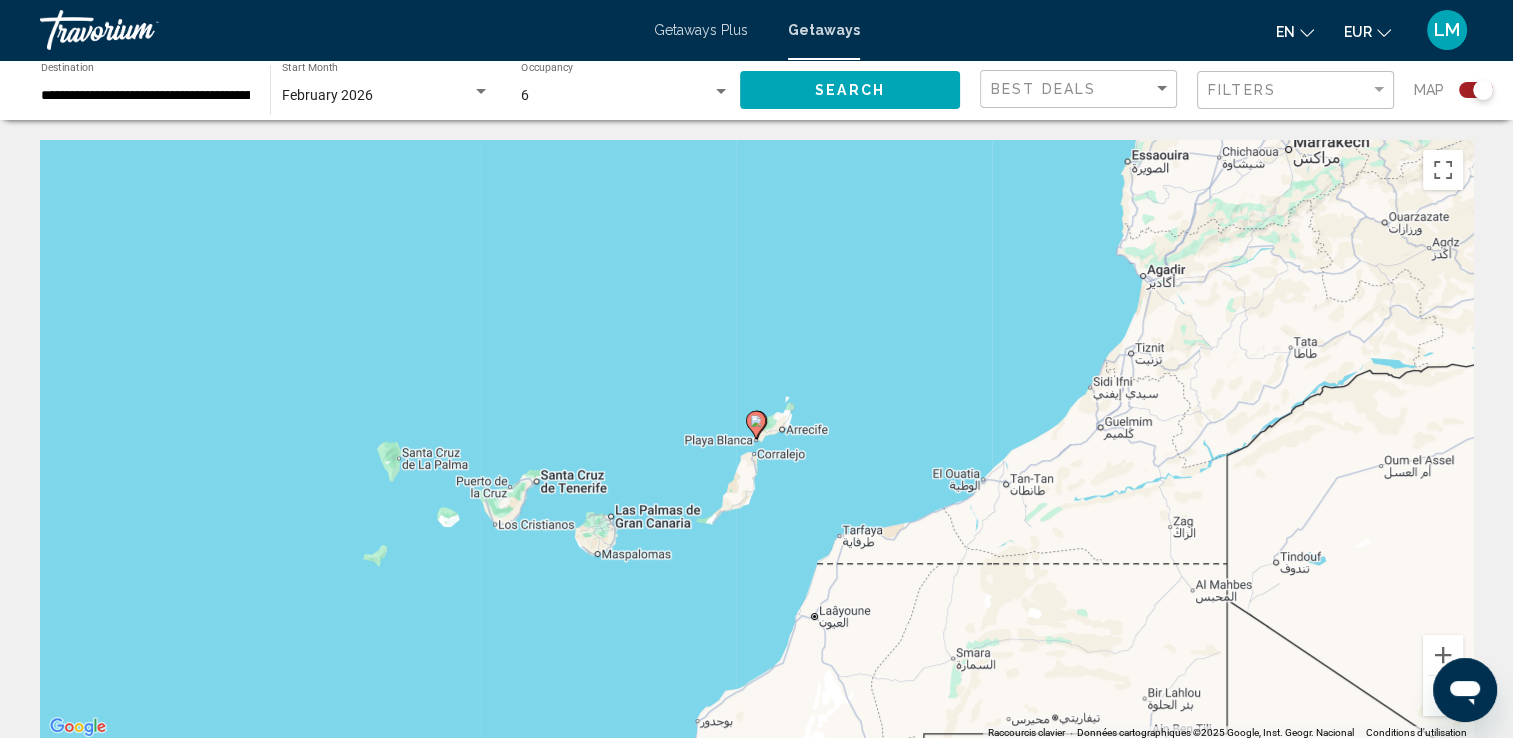 click 